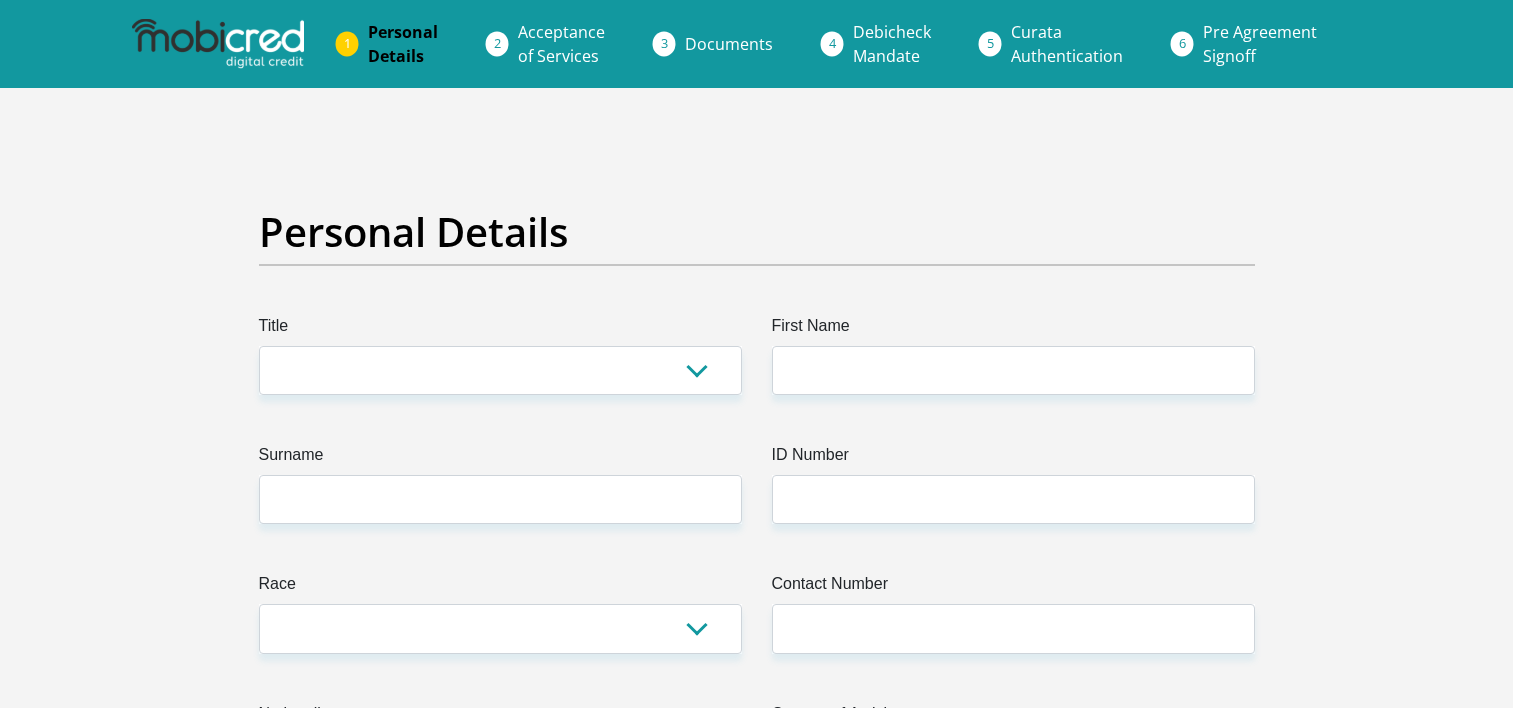 scroll, scrollTop: 0, scrollLeft: 0, axis: both 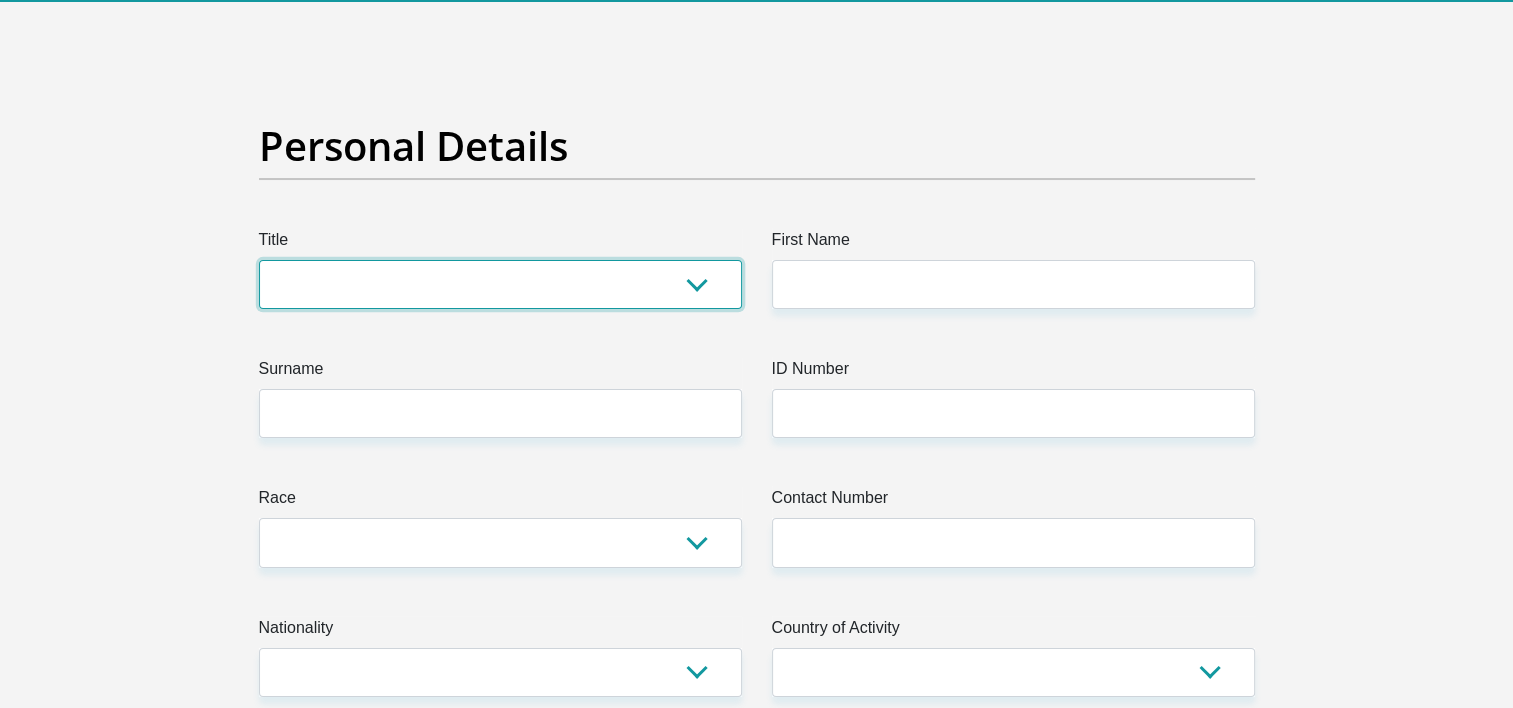 click on "Mr
Ms
Mrs
Dr
[PERSON_NAME]" at bounding box center (500, 284) 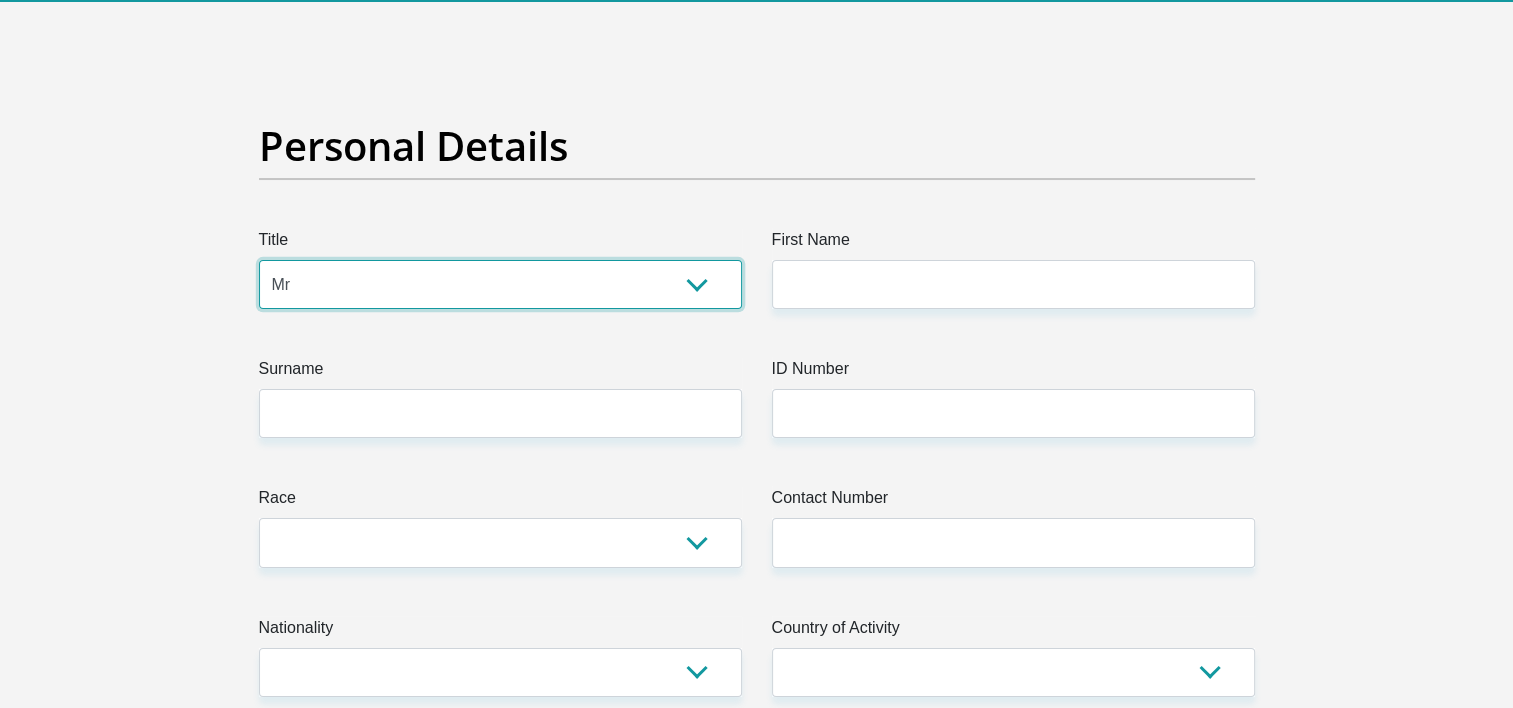 click on "Mr
Ms
Mrs
Dr
[PERSON_NAME]" at bounding box center [500, 284] 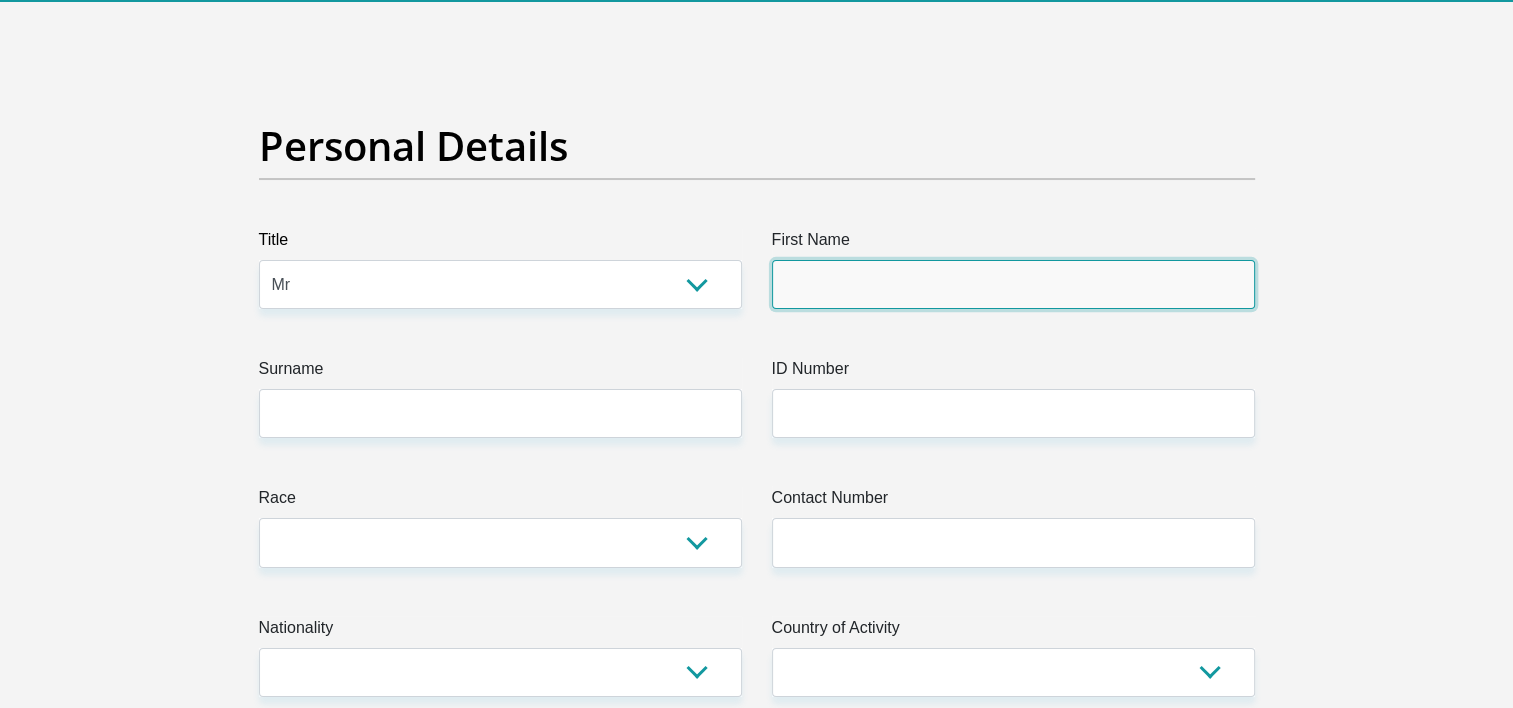 click on "First Name" at bounding box center (1013, 284) 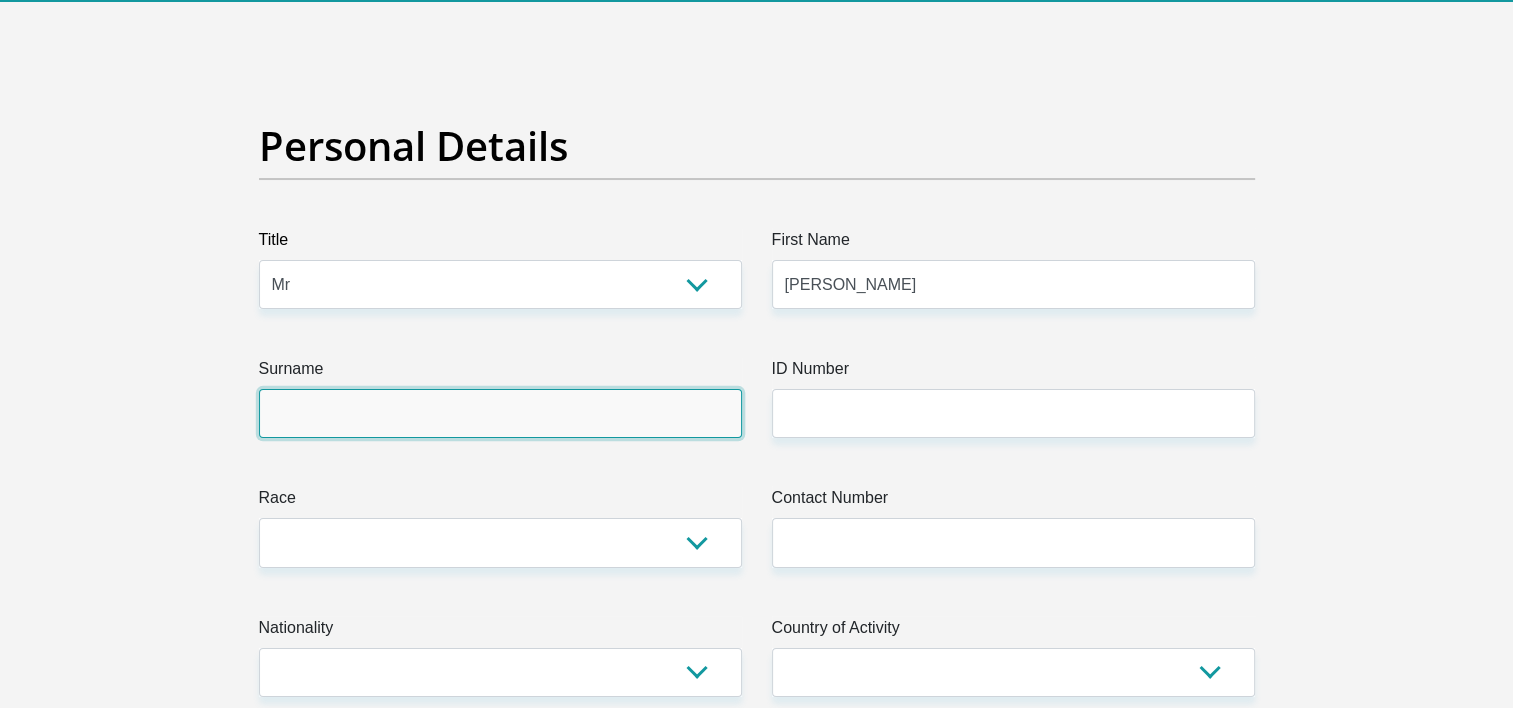 type on "[PERSON_NAME]" 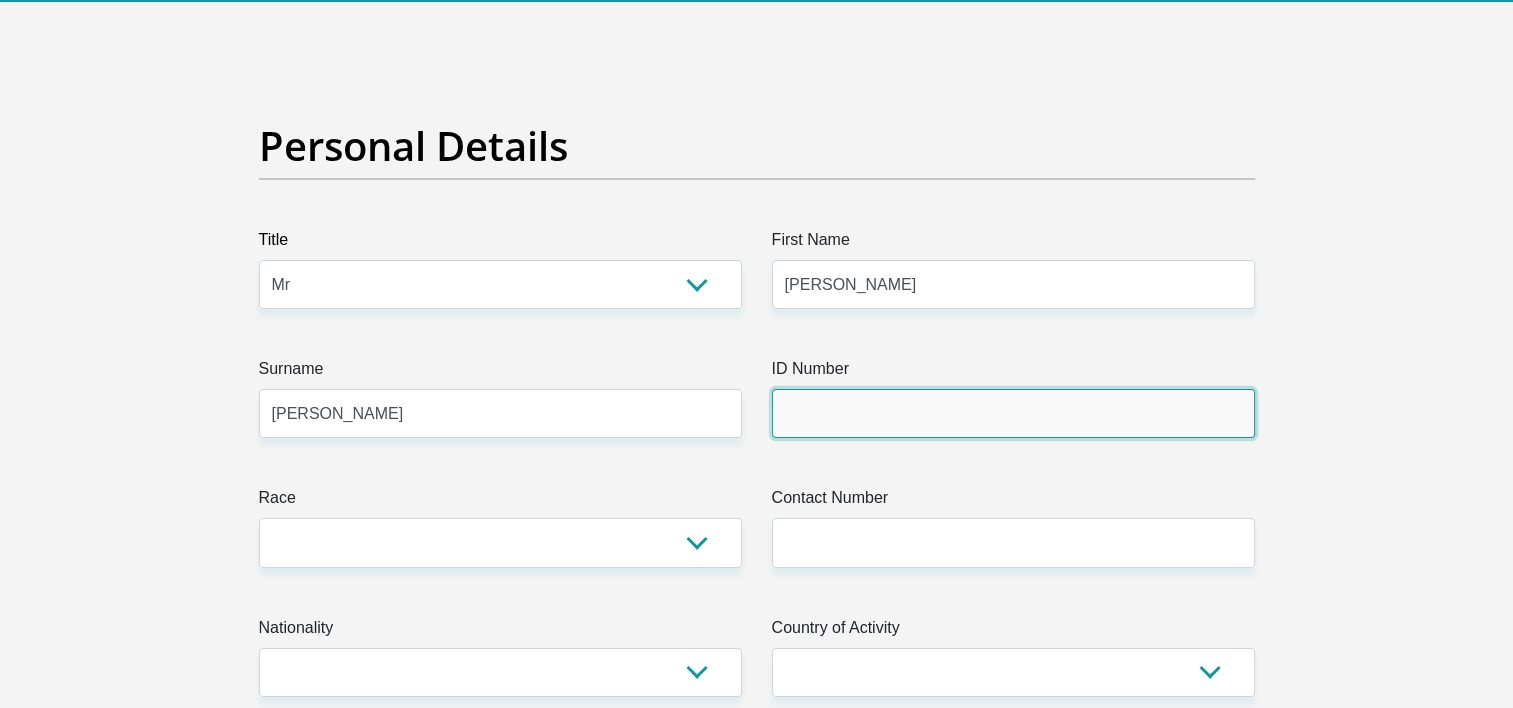type on "0412215068088" 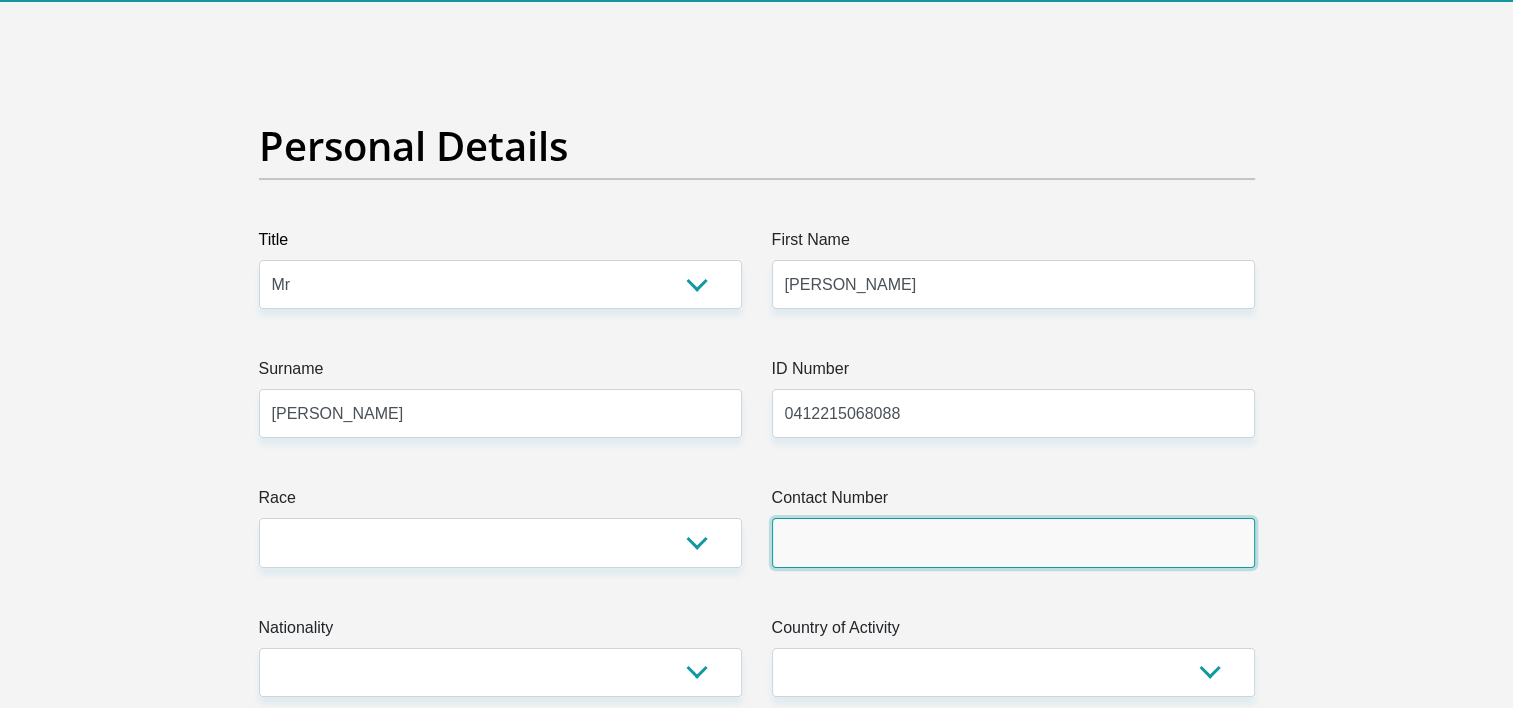 type on "0606367503" 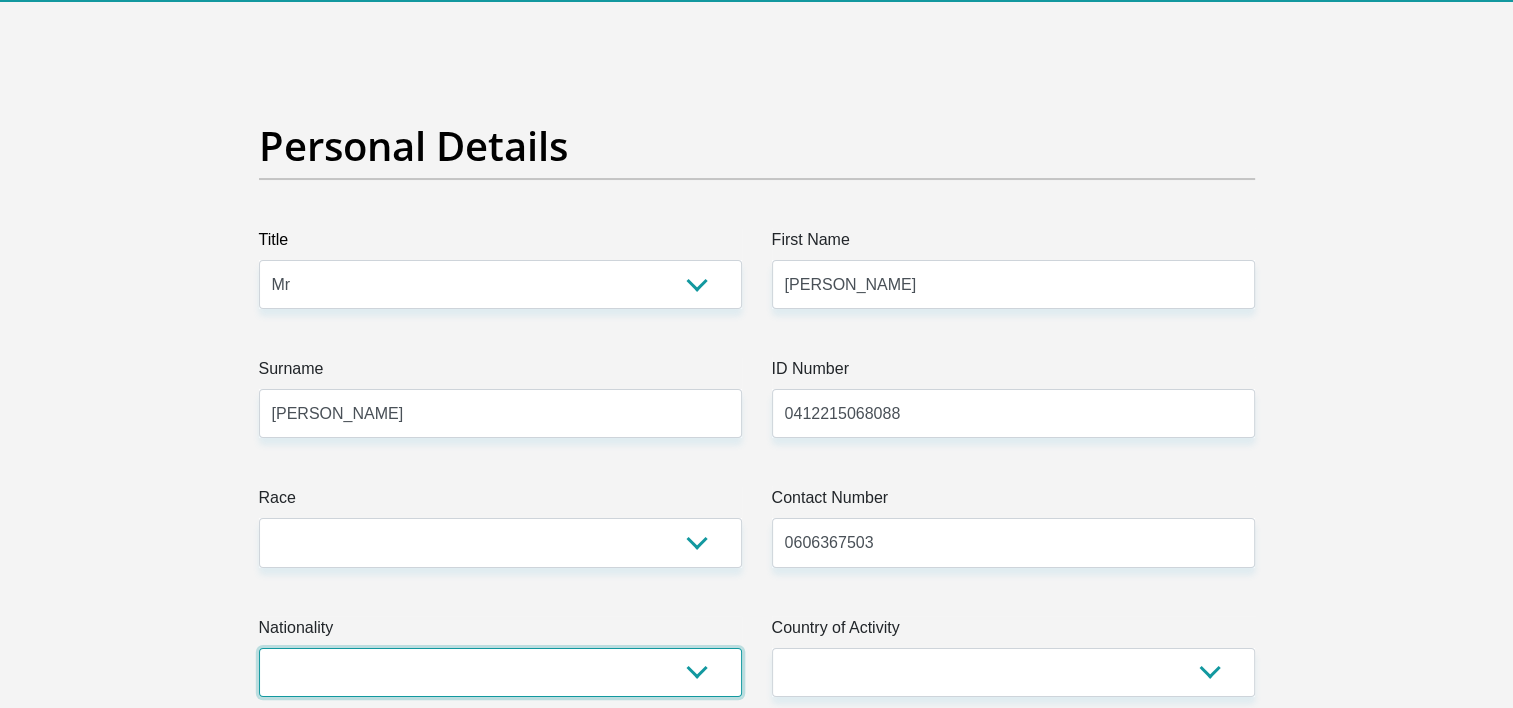 select on "ZAF" 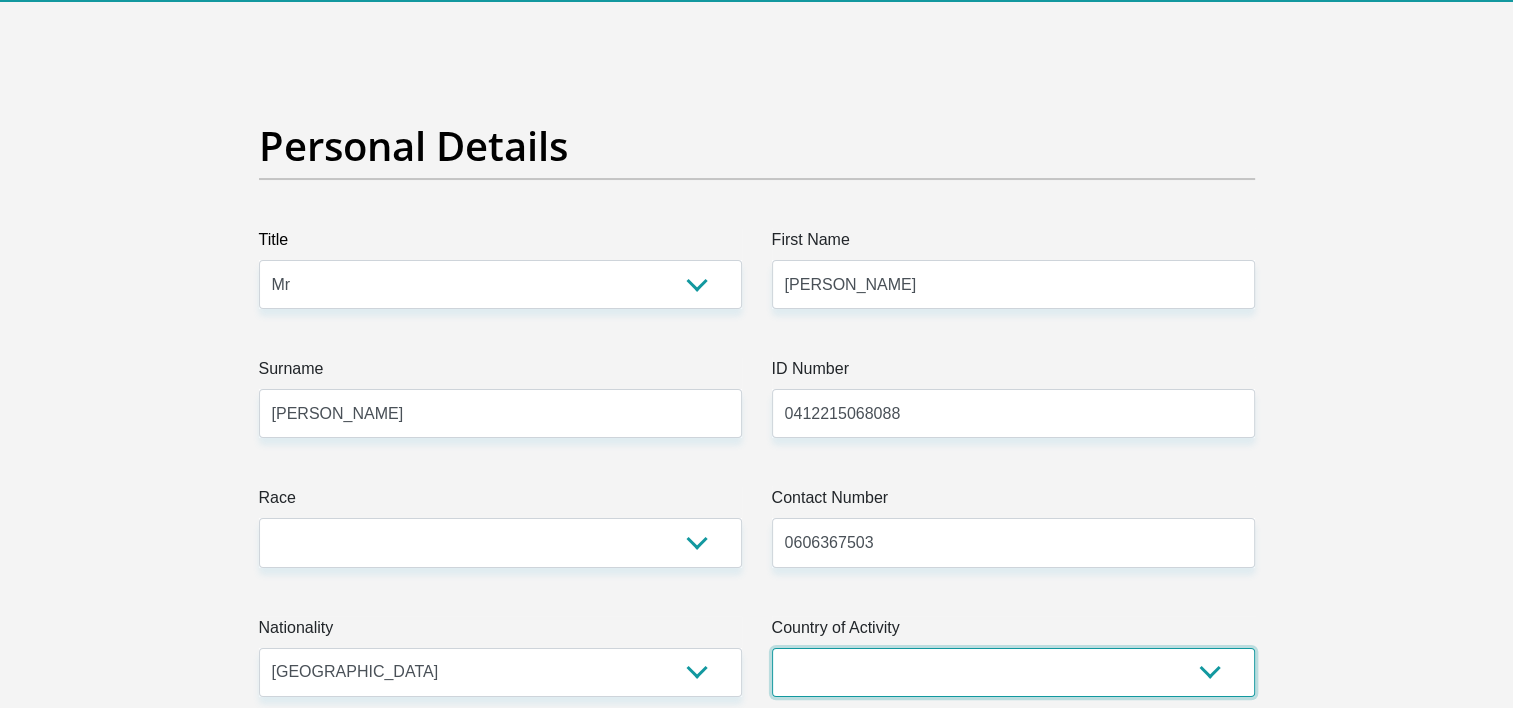 select on "ZAF" 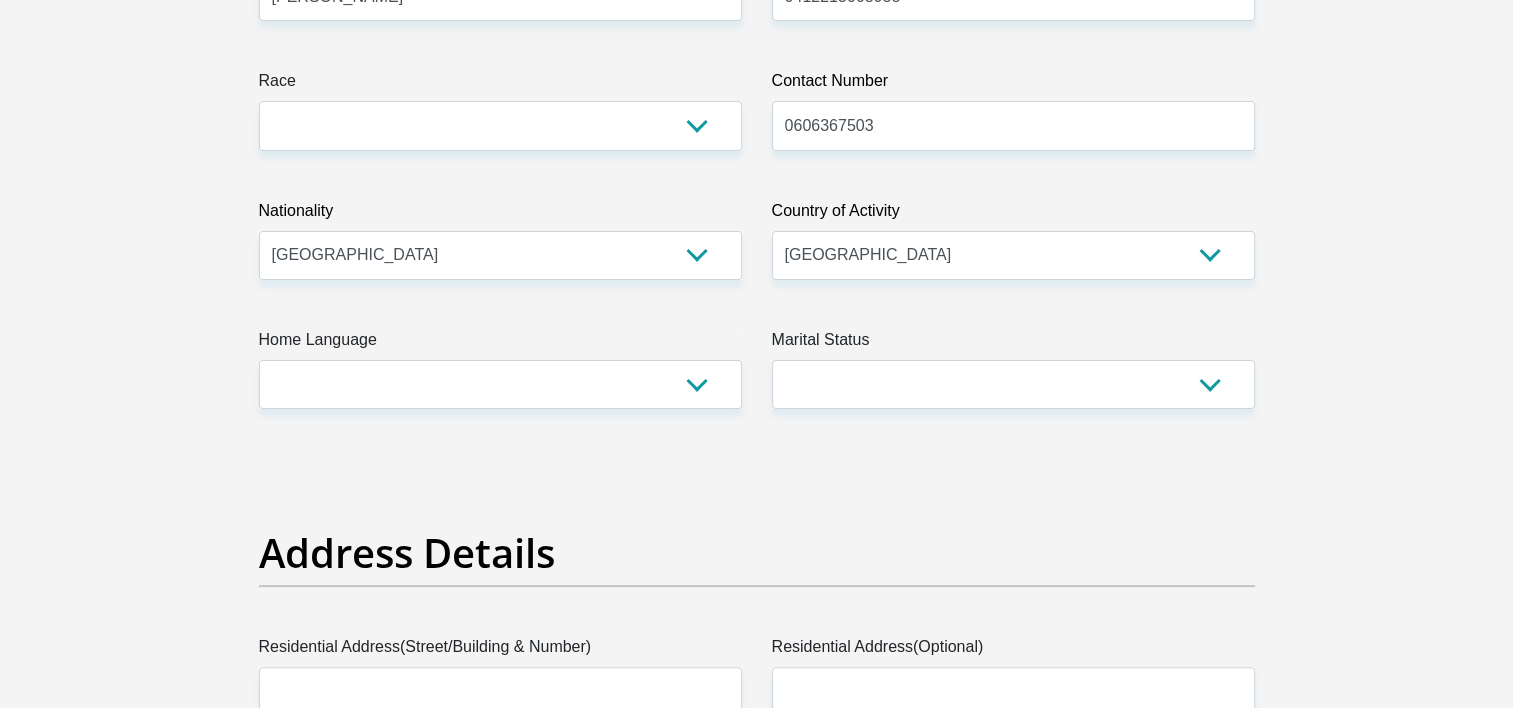 scroll, scrollTop: 512, scrollLeft: 0, axis: vertical 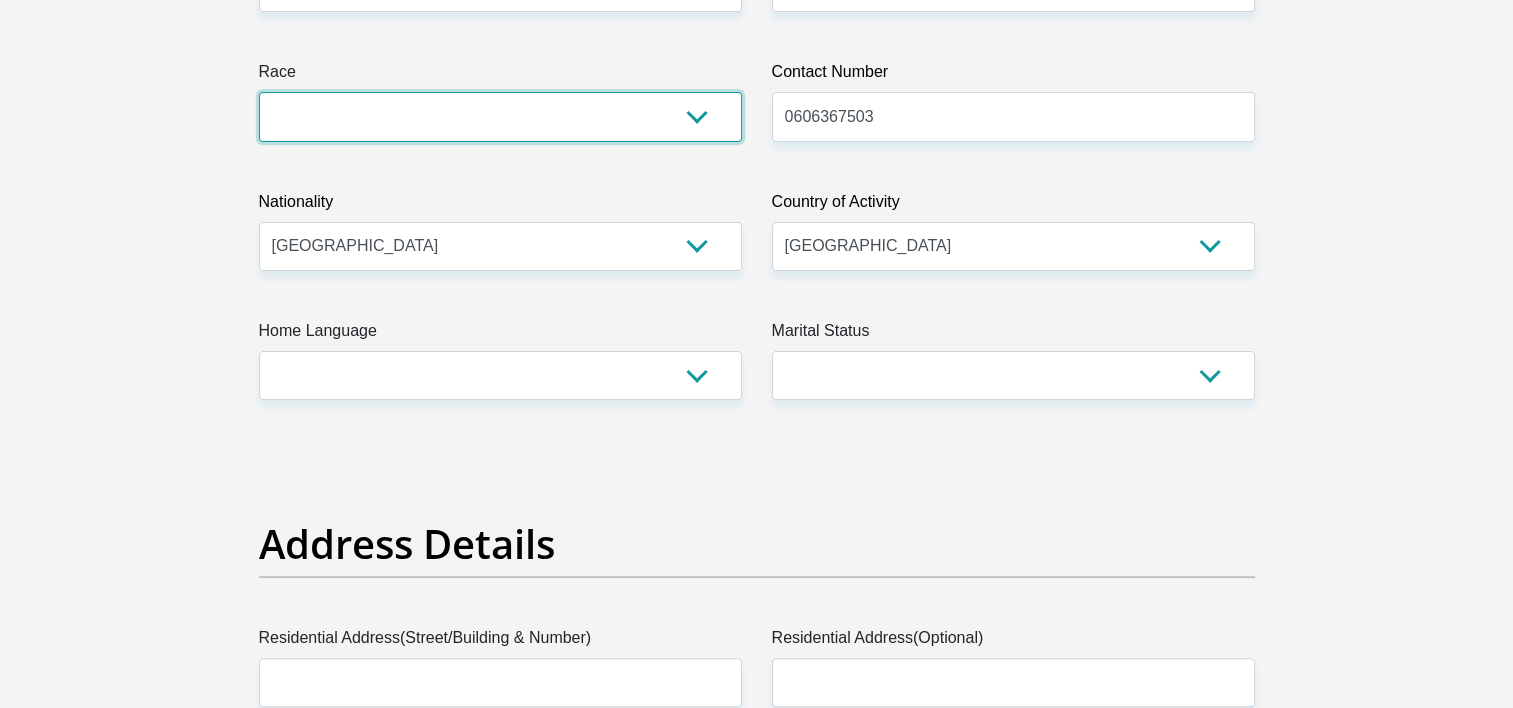 click on "Black
Coloured
Indian
White
Other" at bounding box center (500, 116) 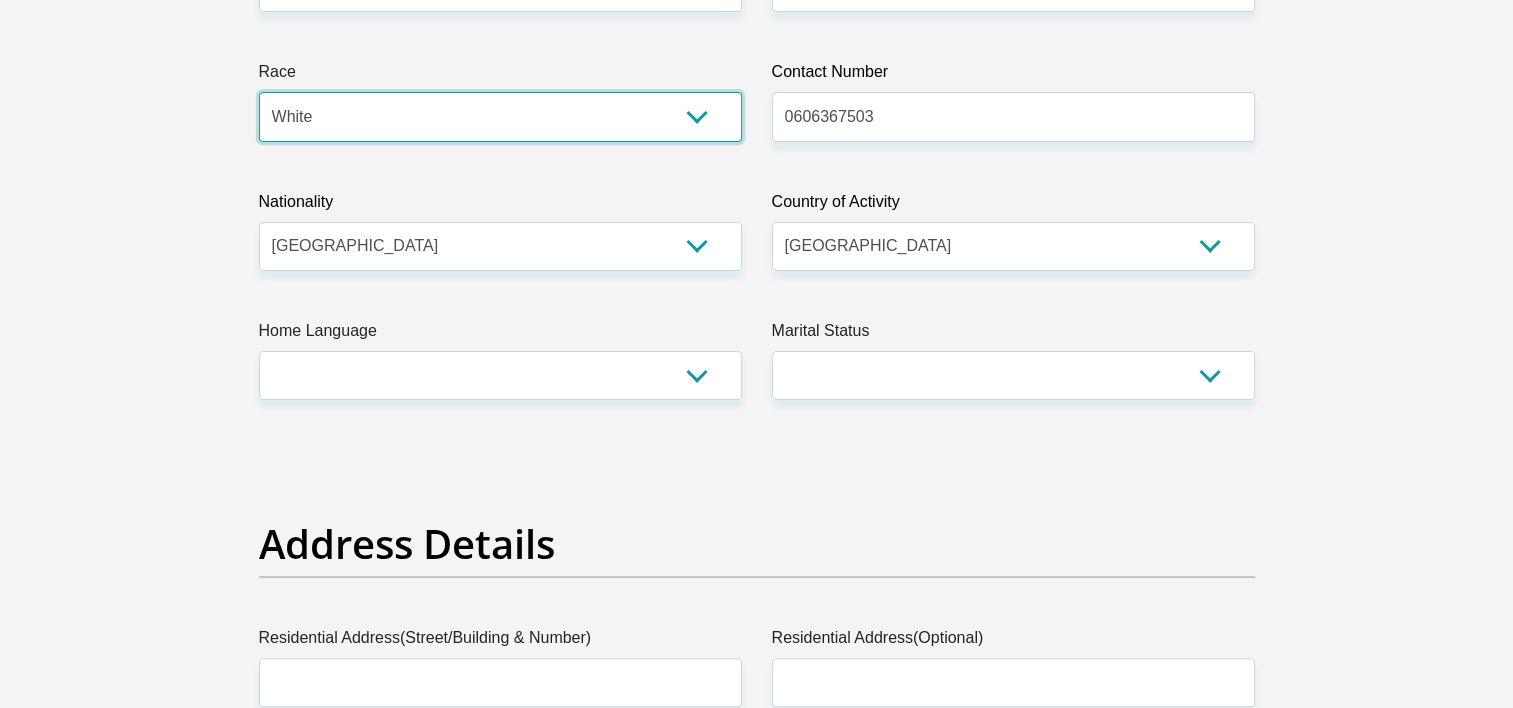 click on "Black
Coloured
Indian
White
Other" at bounding box center (500, 116) 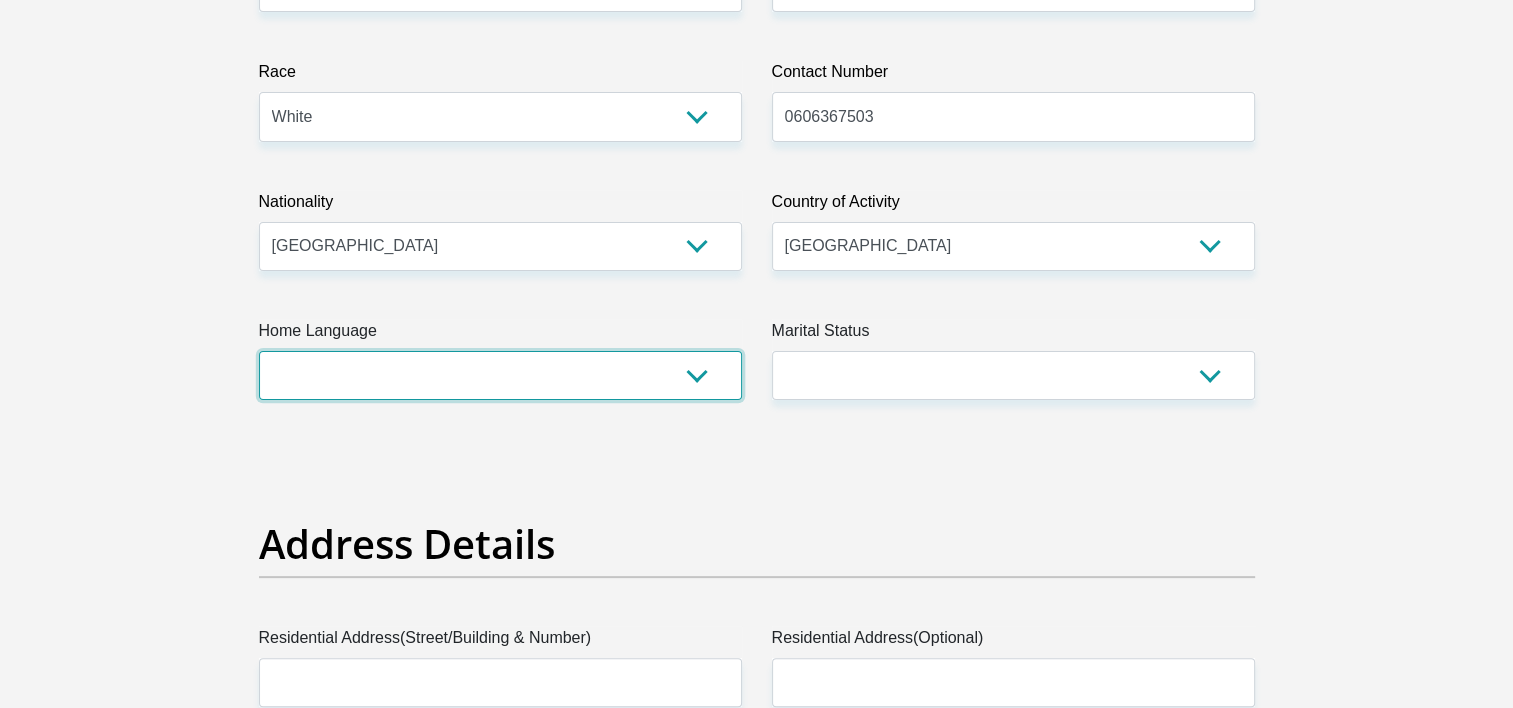 click on "Afrikaans
English
Sepedi
South Ndebele
Southern Sotho
Swati
Tsonga
Tswana
Venda
Xhosa
Zulu
Other" at bounding box center (500, 375) 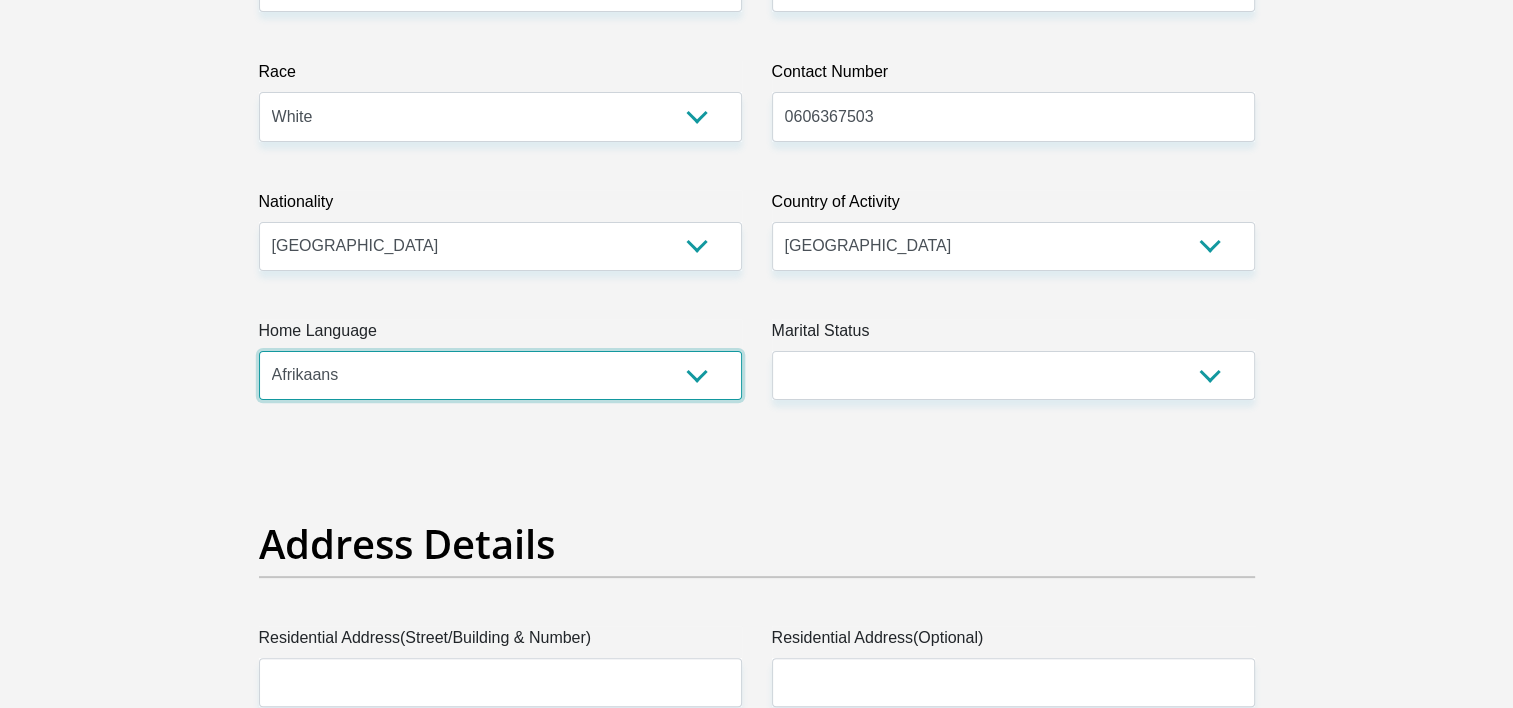 click on "Afrikaans
English
Sepedi
South Ndebele
Southern Sotho
Swati
Tsonga
Tswana
Venda
Xhosa
Zulu
Other" at bounding box center [500, 375] 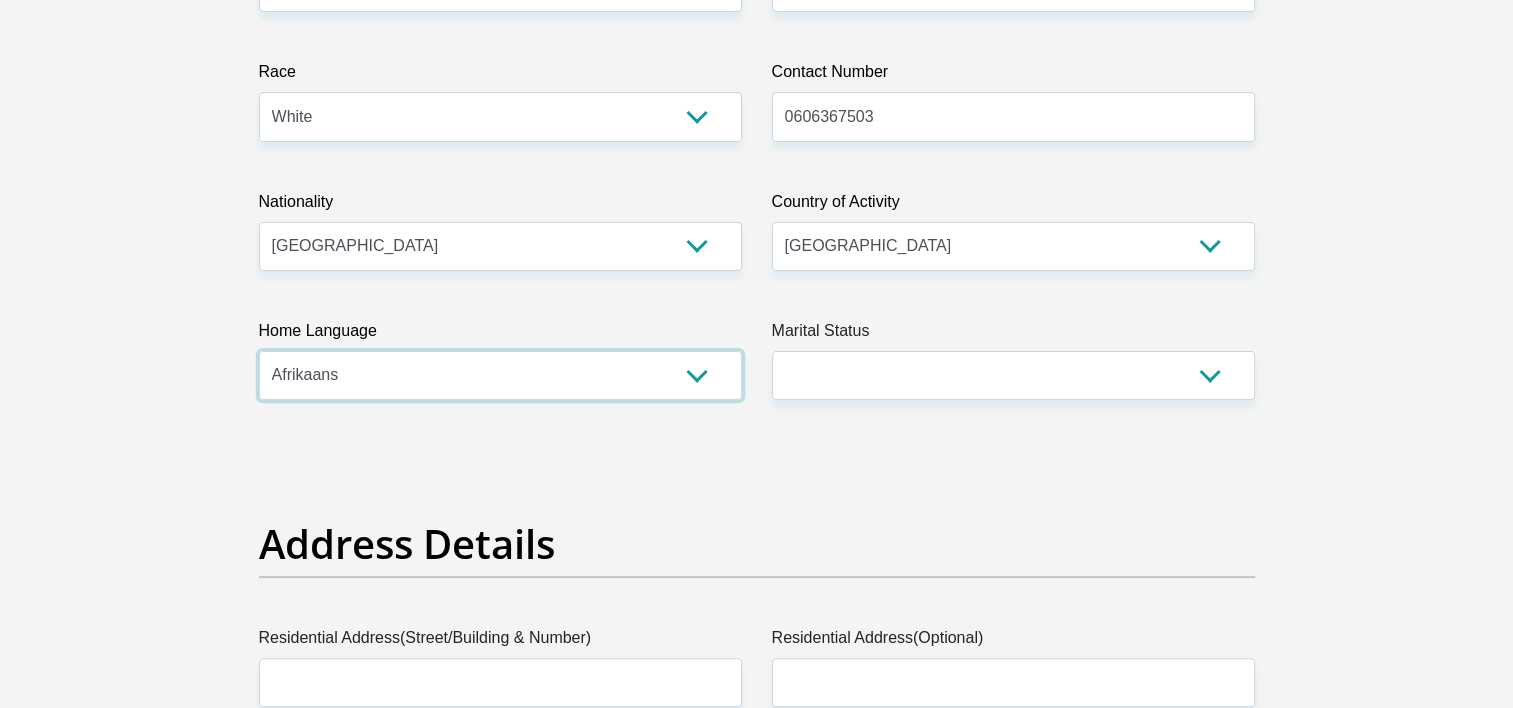 click on "Afrikaans
English
Sepedi
South Ndebele
Southern Sotho
Swati
Tsonga
Tswana
Venda
Xhosa
Zulu
Other" at bounding box center [500, 375] 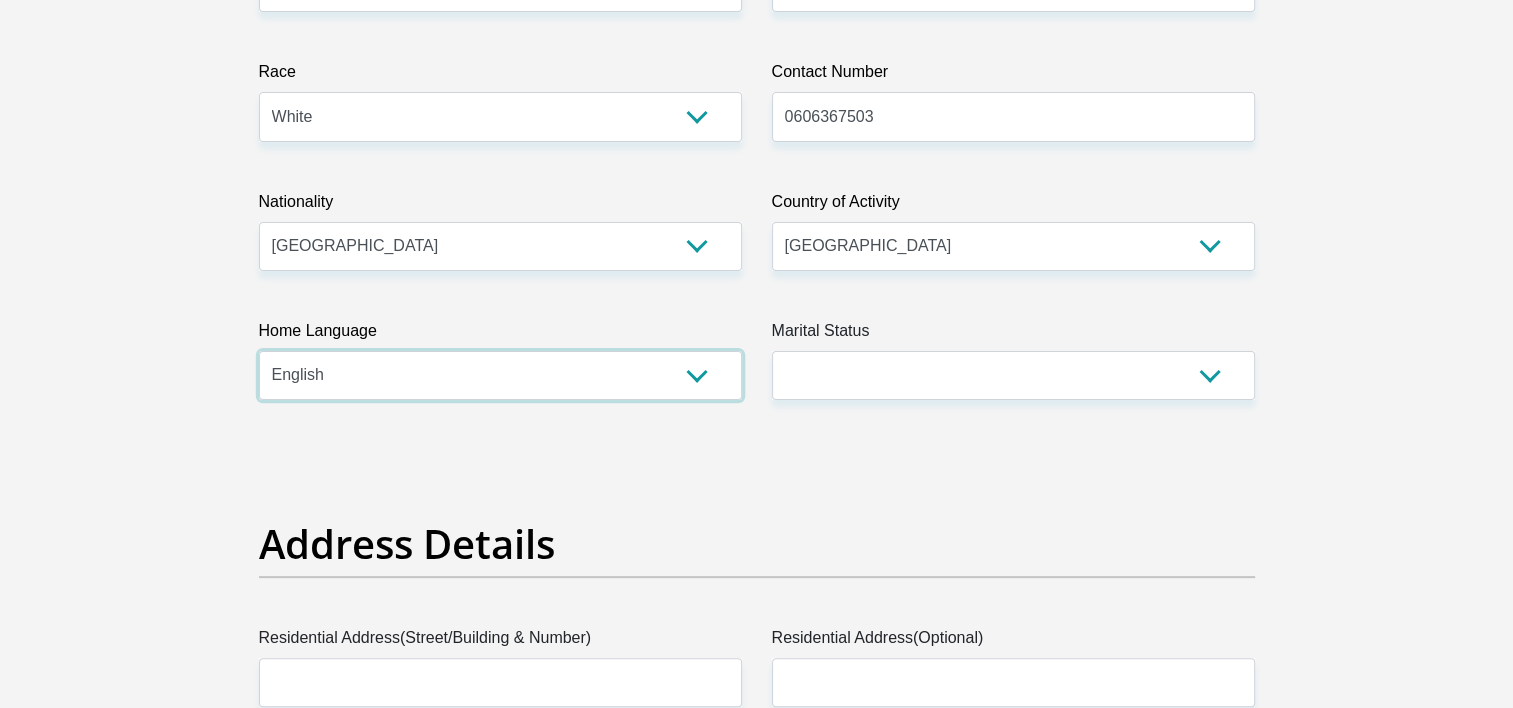 click on "Afrikaans
English
Sepedi
South Ndebele
Southern Sotho
Swati
Tsonga
Tswana
Venda
Xhosa
Zulu
Other" at bounding box center (500, 375) 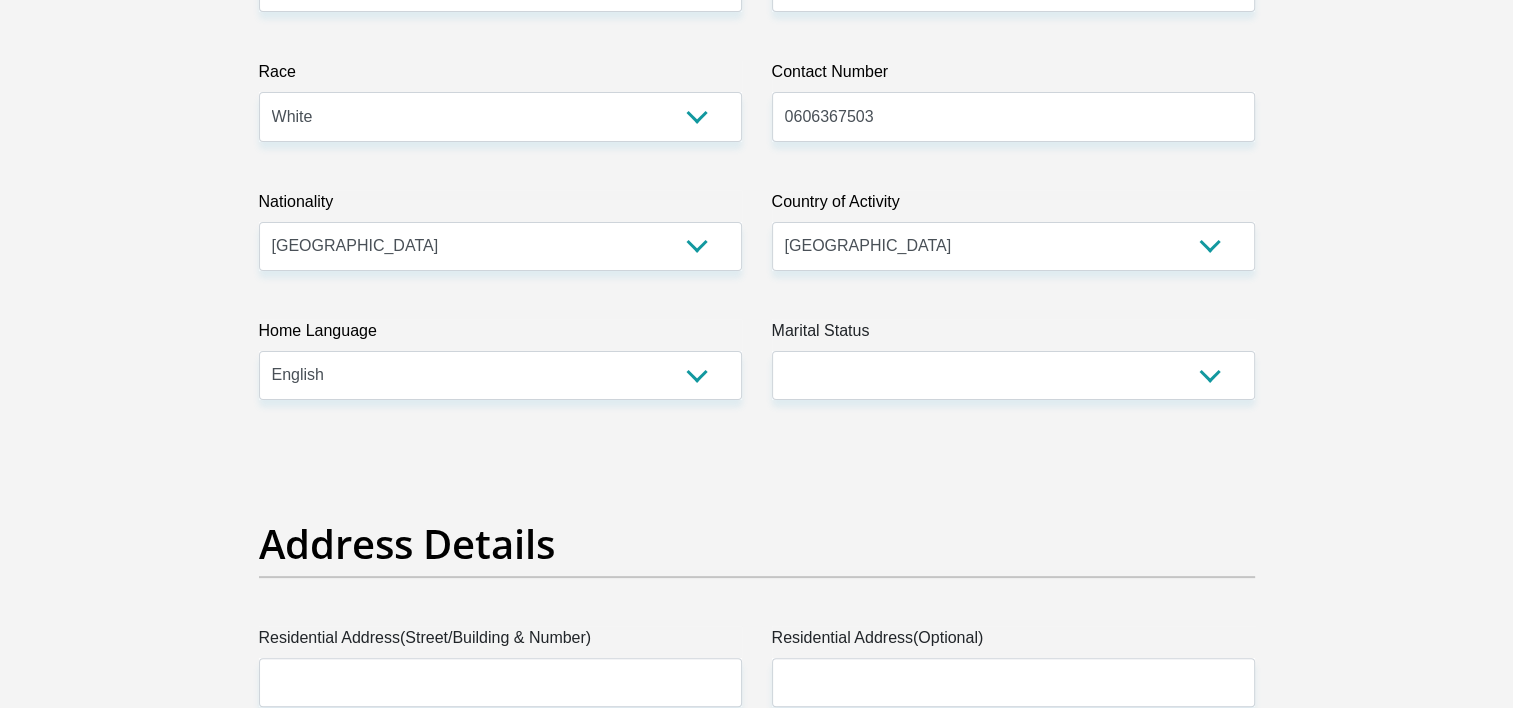 click on "Title
Mr
Ms
Mrs
Dr
[PERSON_NAME]
First Name
[PERSON_NAME]
Surname
[PERSON_NAME]
ID Number
0412215068088
Please input valid ID number
Race
Black
Coloured
Indian
White
Other
Contact Number
0606367503
Please input valid contact number
Nationality
[GEOGRAPHIC_DATA]
[GEOGRAPHIC_DATA]
[GEOGRAPHIC_DATA]  [GEOGRAPHIC_DATA]  [GEOGRAPHIC_DATA]" at bounding box center [757, 3055] 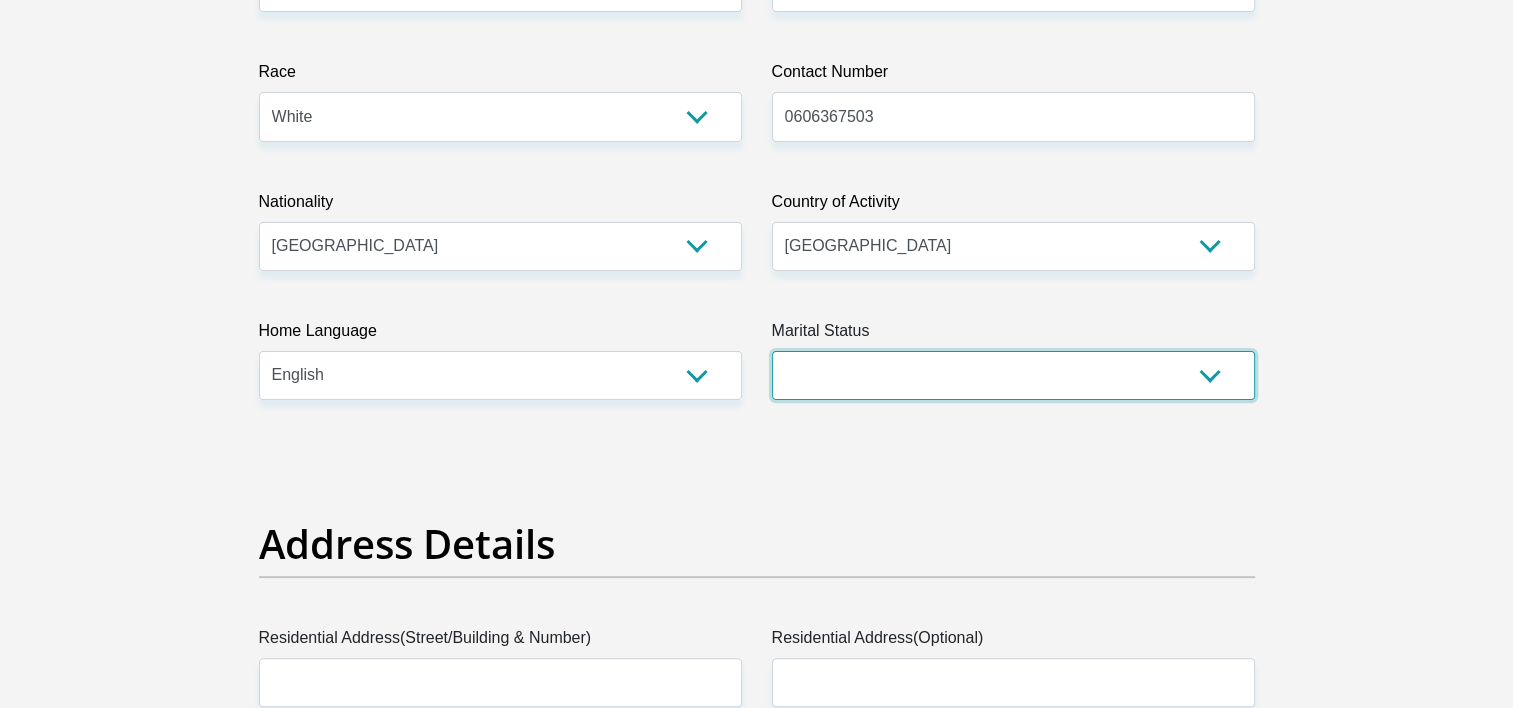 click on "Married ANC
Single
Divorced
Widowed
Married COP or Customary Law" at bounding box center [1013, 375] 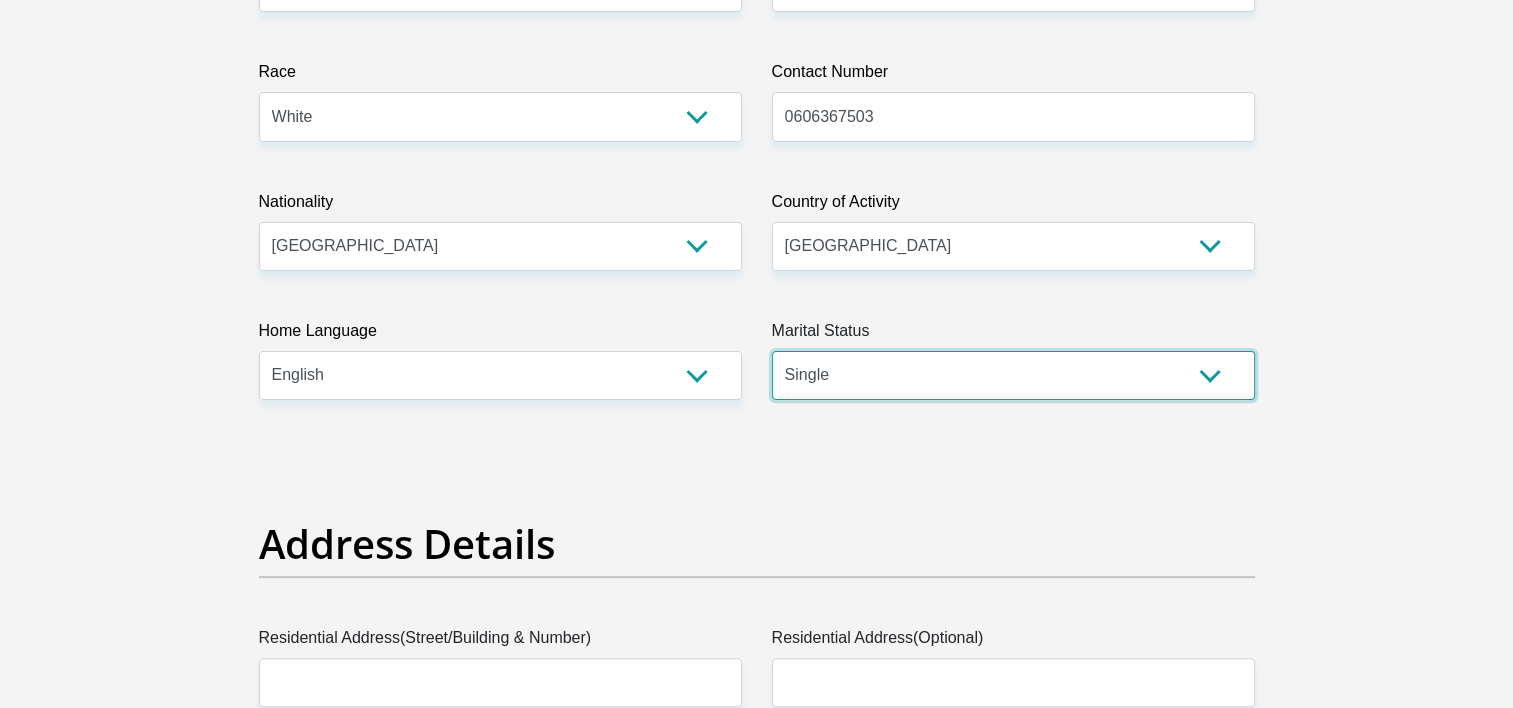 click on "Married ANC
Single
Divorced
Widowed
Married COP or Customary Law" at bounding box center [1013, 375] 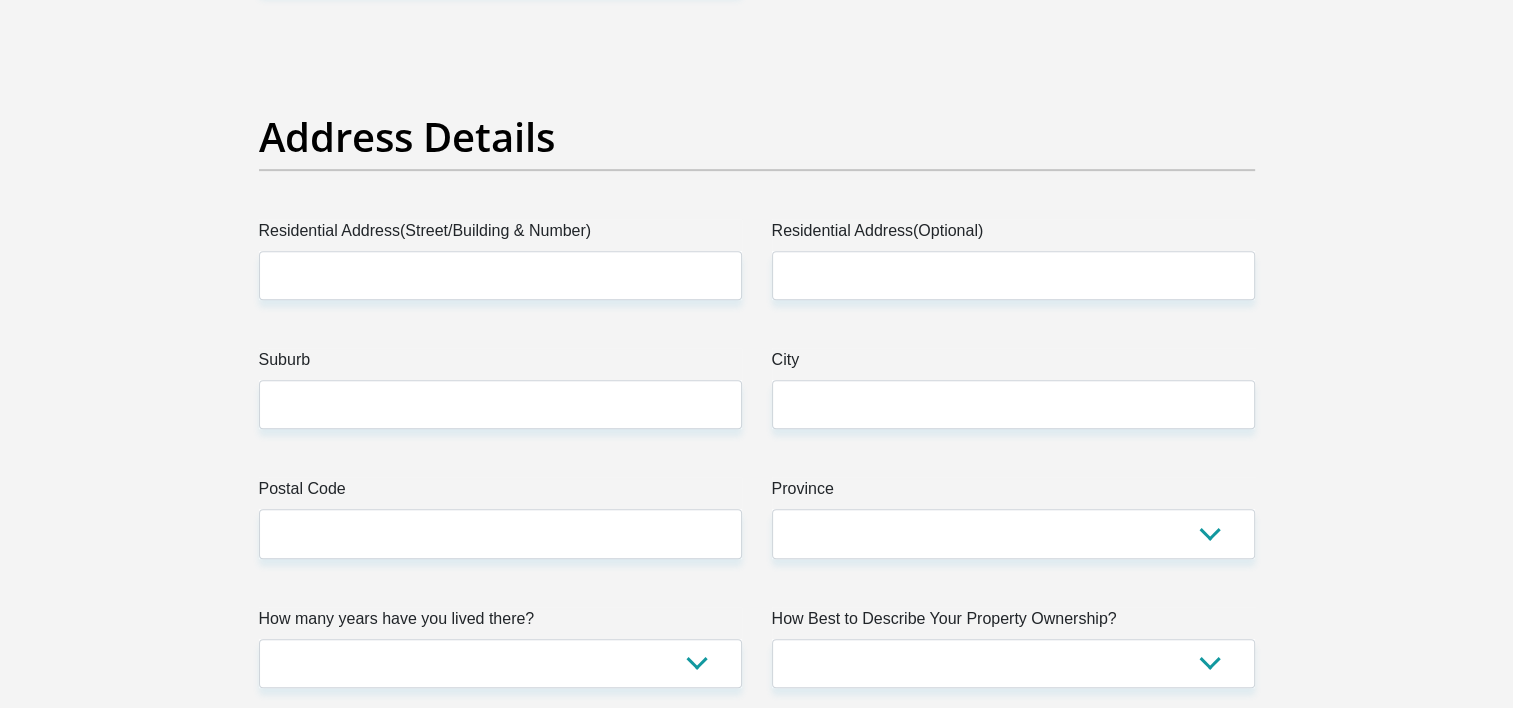 scroll, scrollTop: 972, scrollLeft: 0, axis: vertical 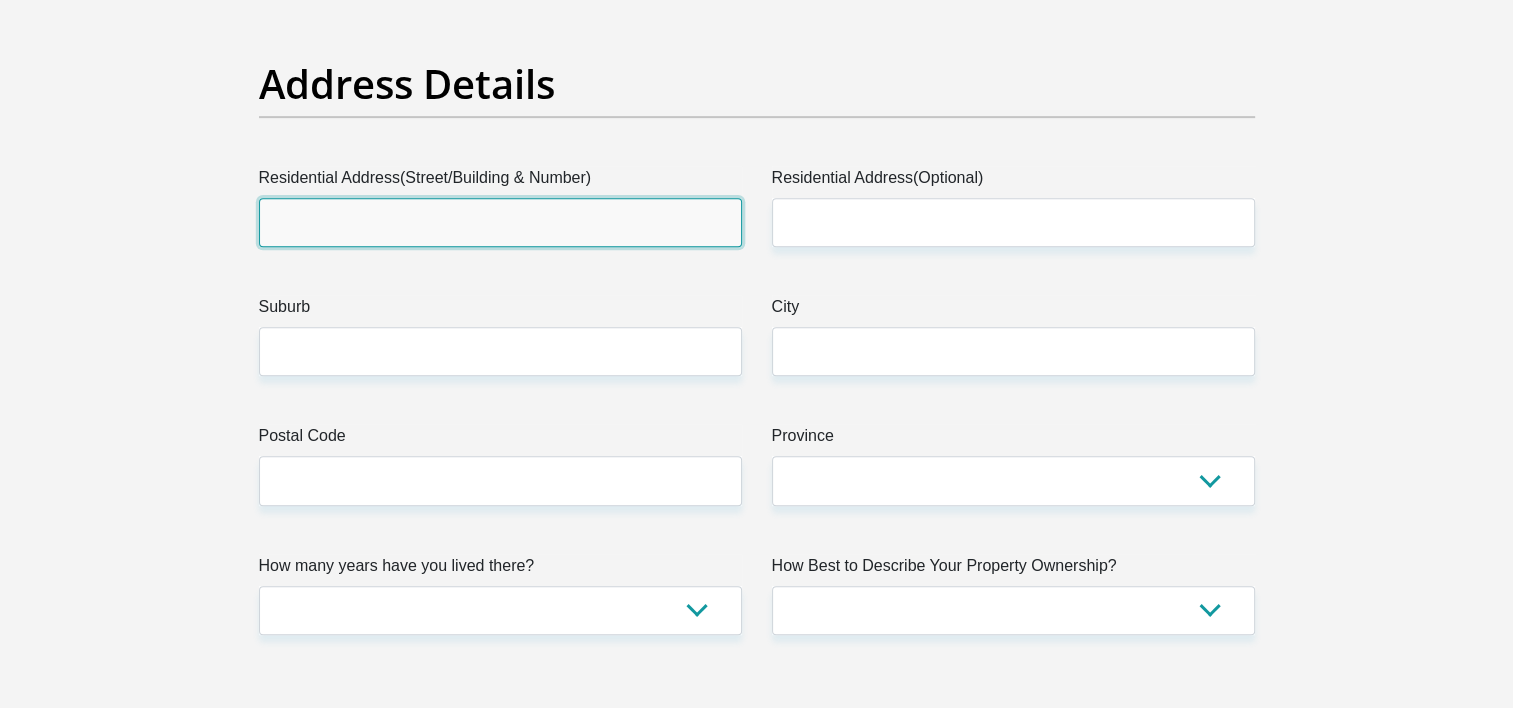 click on "Residential Address(Street/Building & Number)" at bounding box center [500, 222] 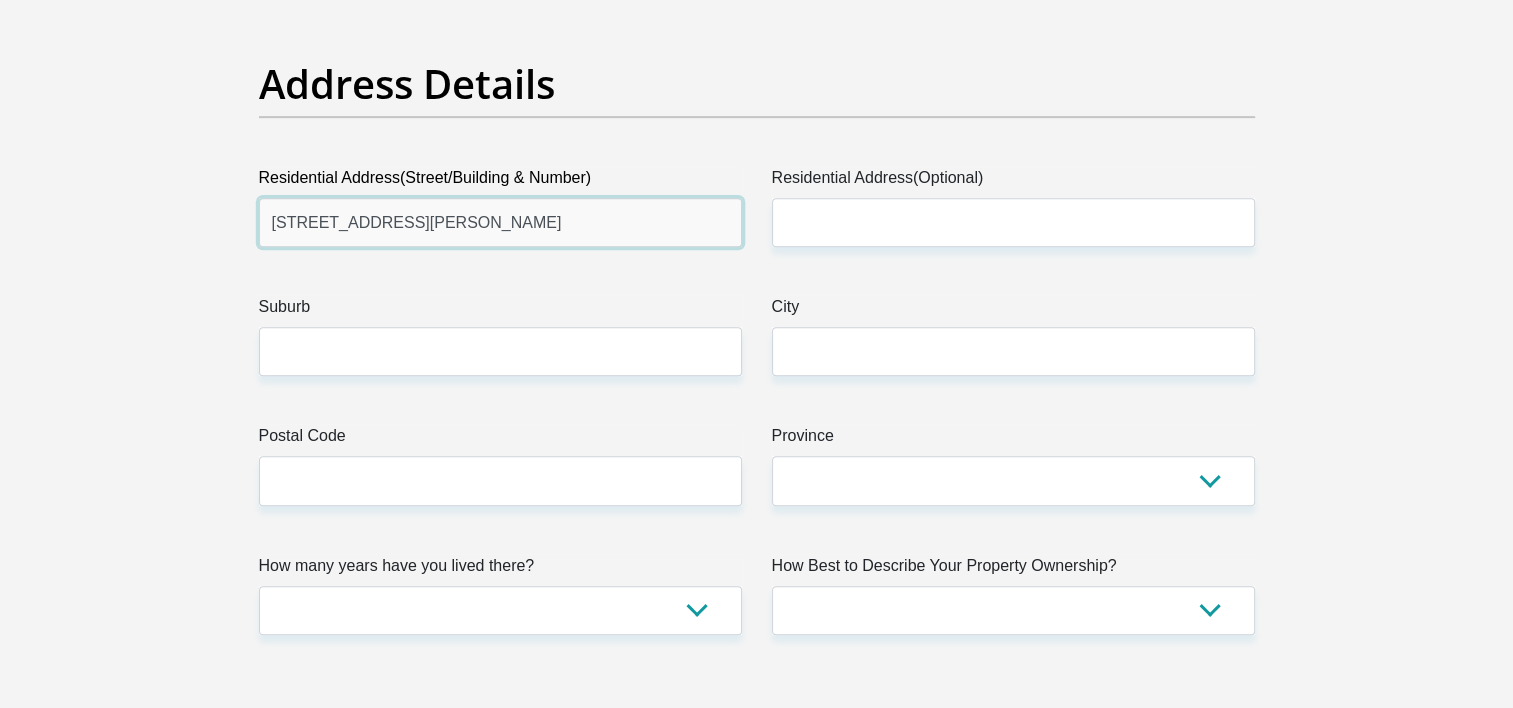type on "[STREET_ADDRESS][PERSON_NAME]" 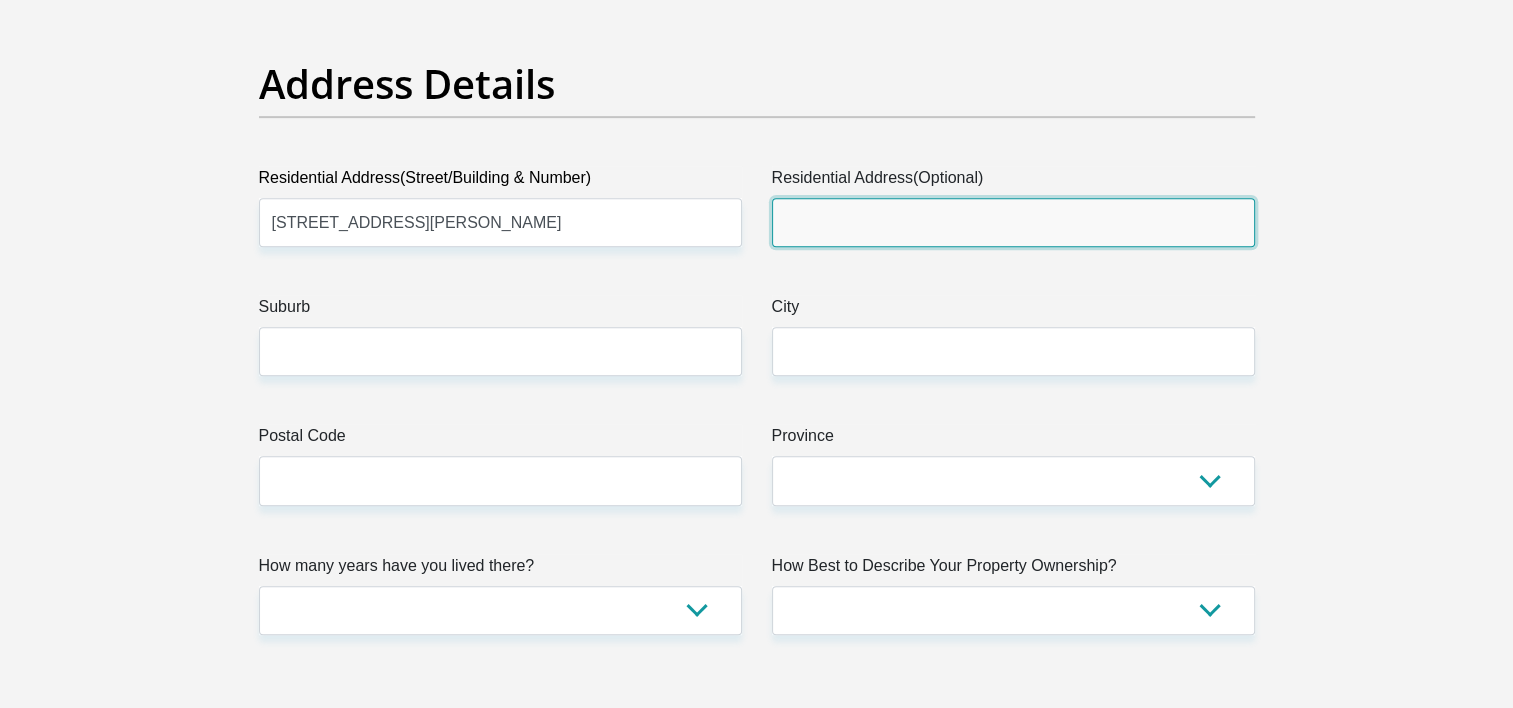 click on "Residential Address(Optional)" at bounding box center [1013, 222] 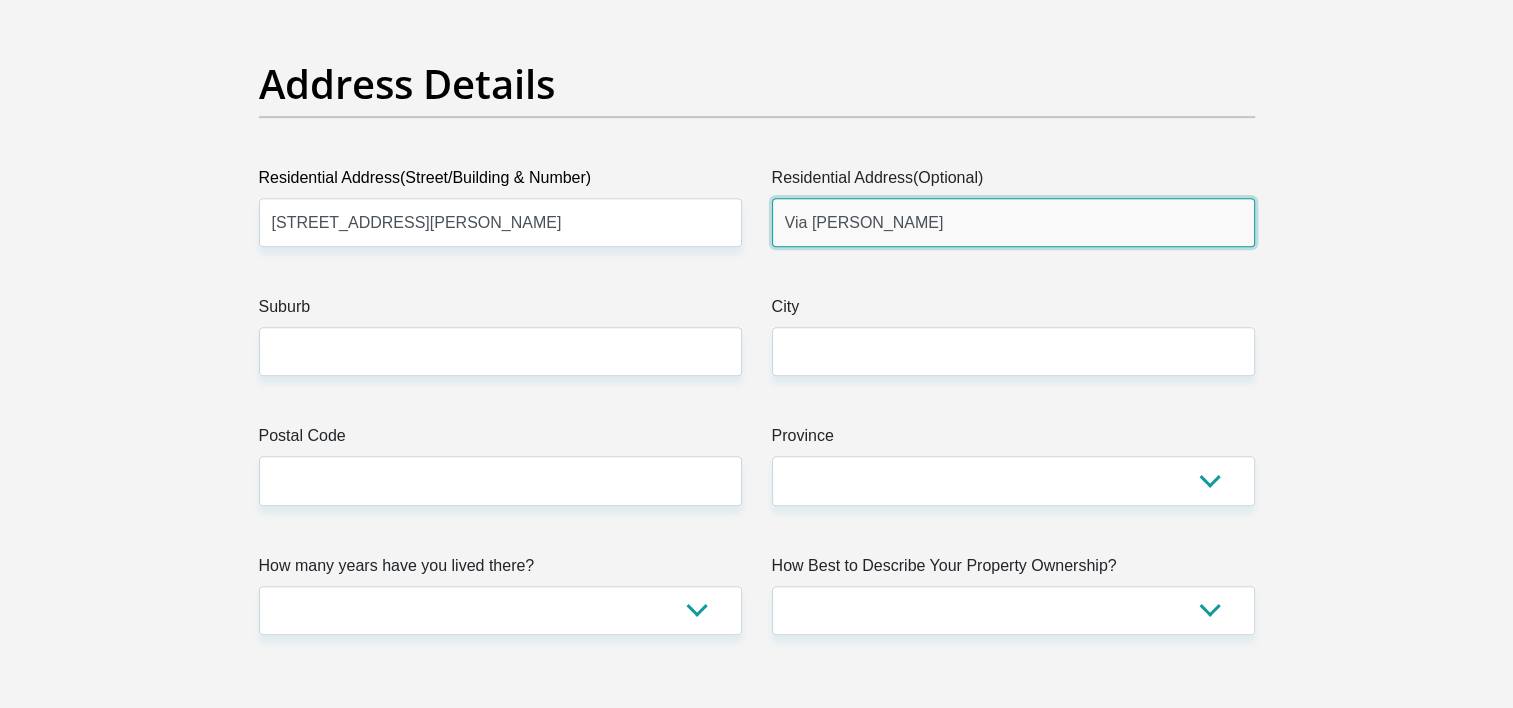type on "Via [PERSON_NAME]" 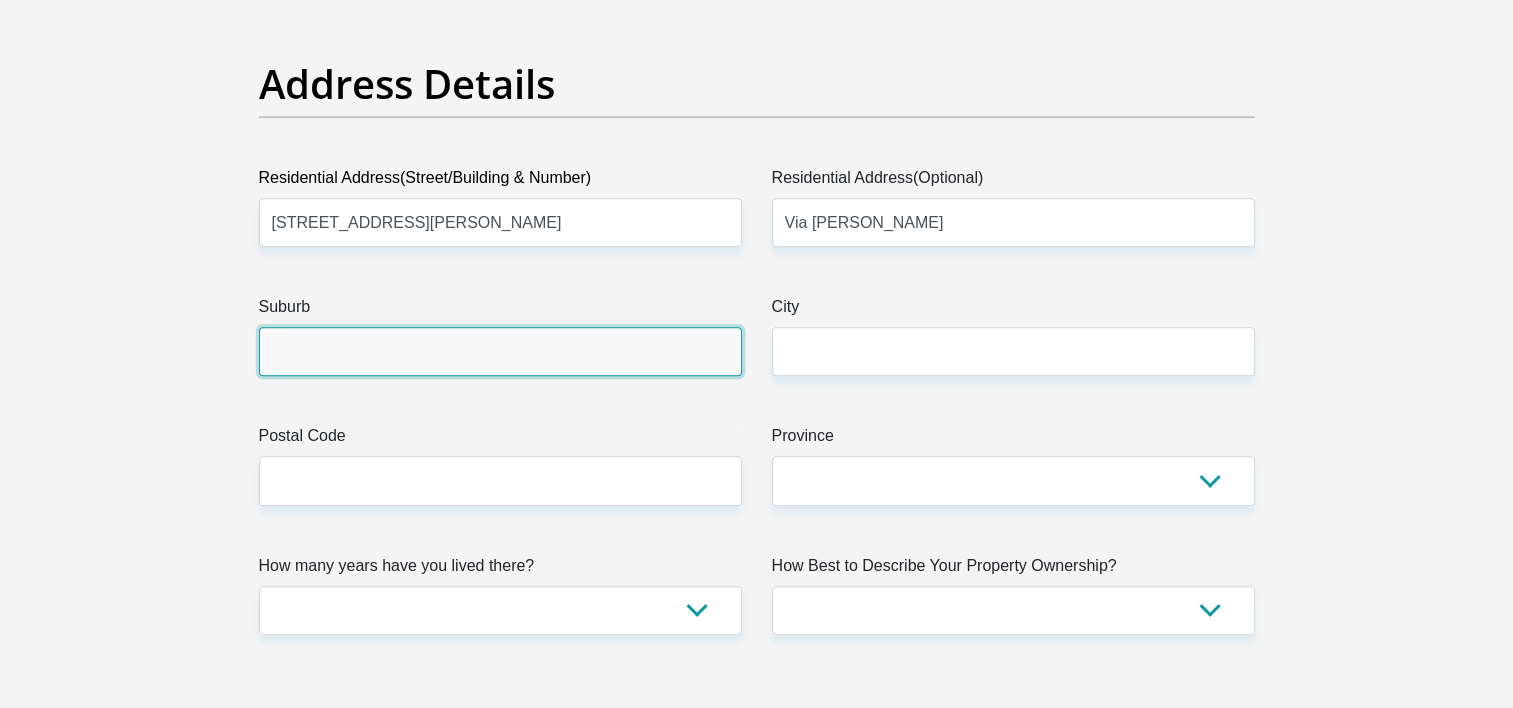 click on "Suburb" at bounding box center [500, 351] 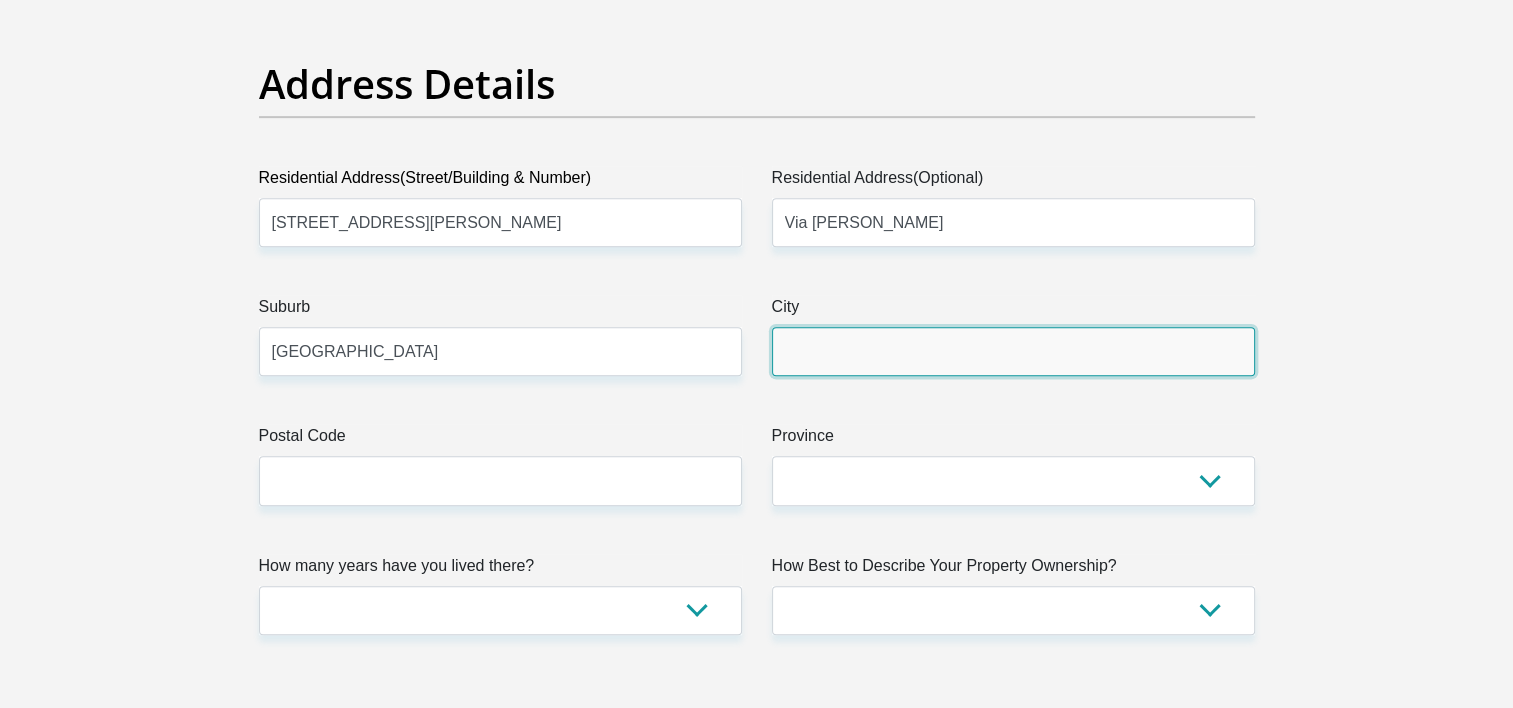 type on "[GEOGRAPHIC_DATA]" 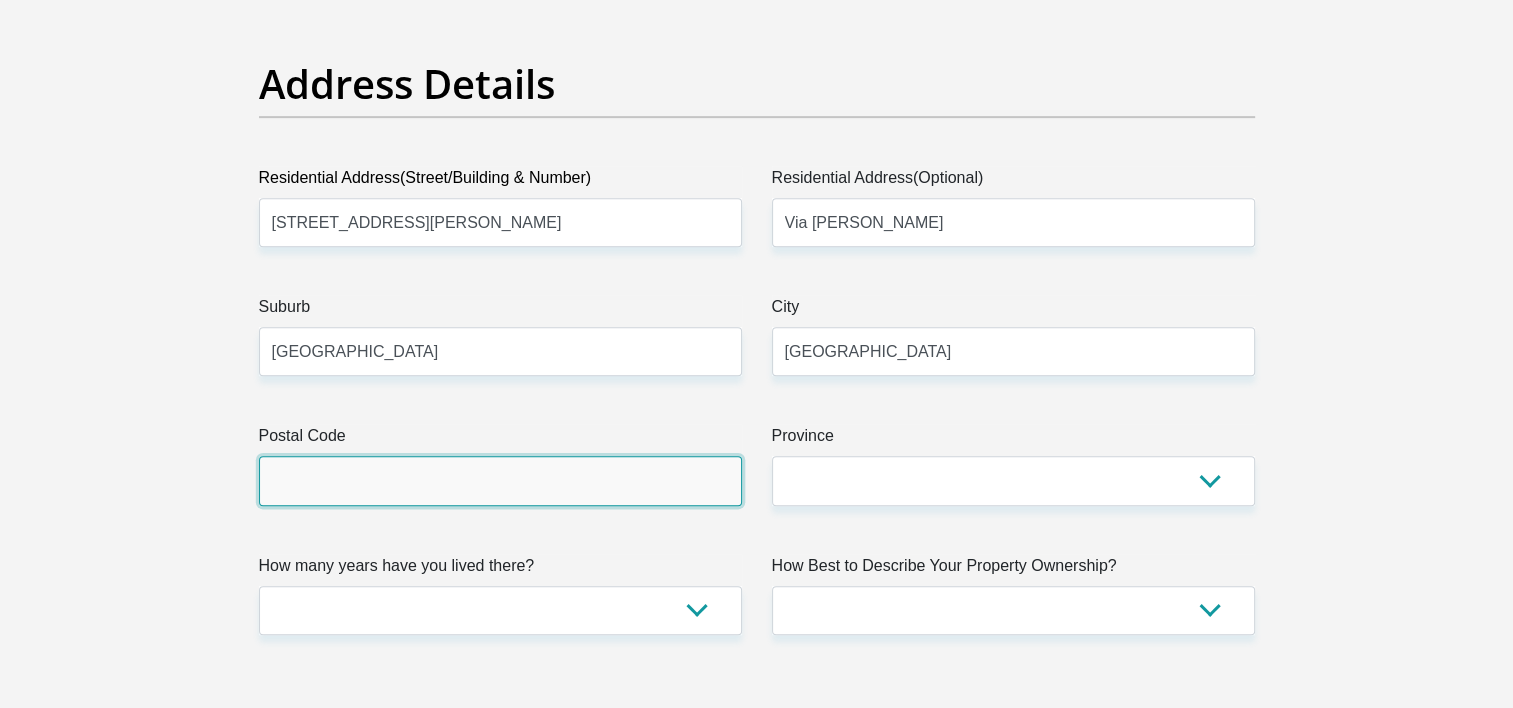 type on "2194" 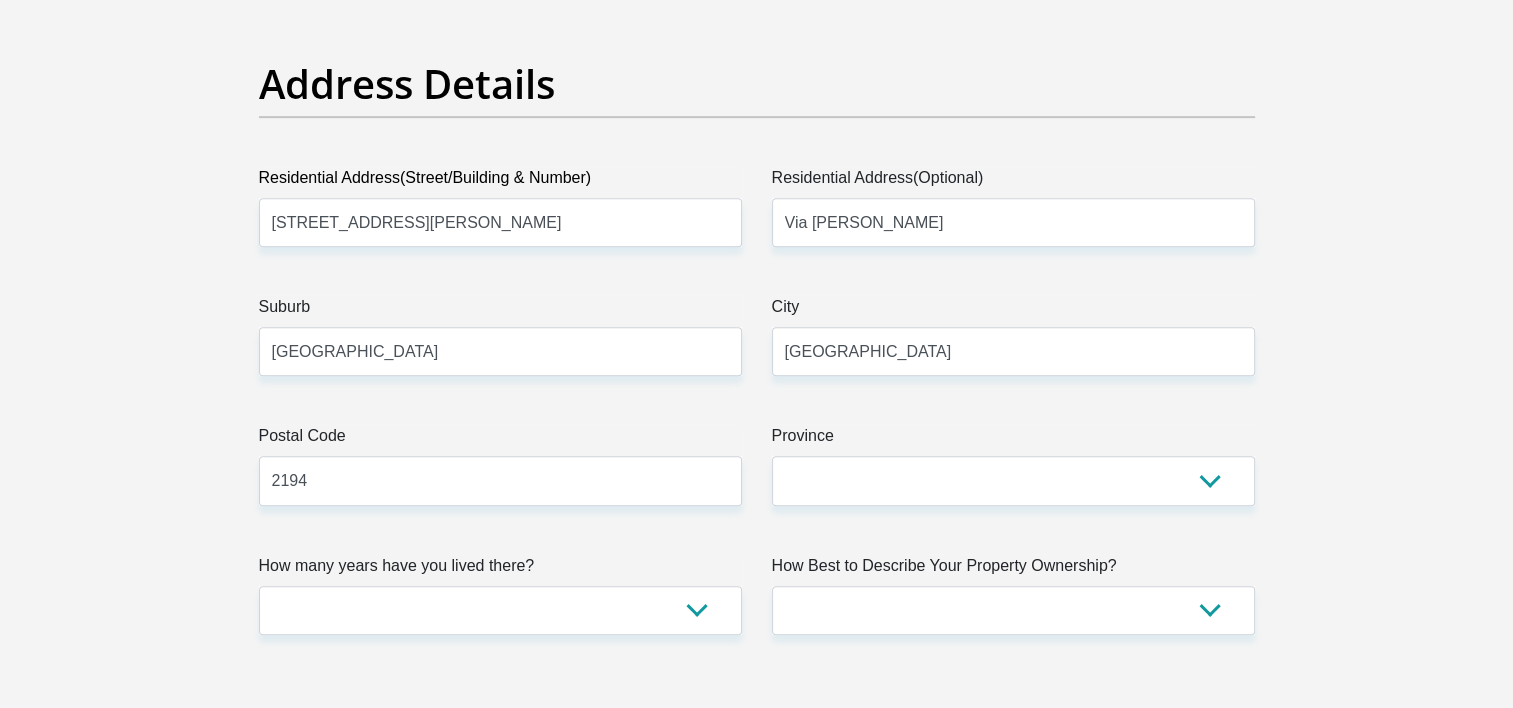 type on "[EMAIL_ADDRESS][DOMAIN_NAME]" 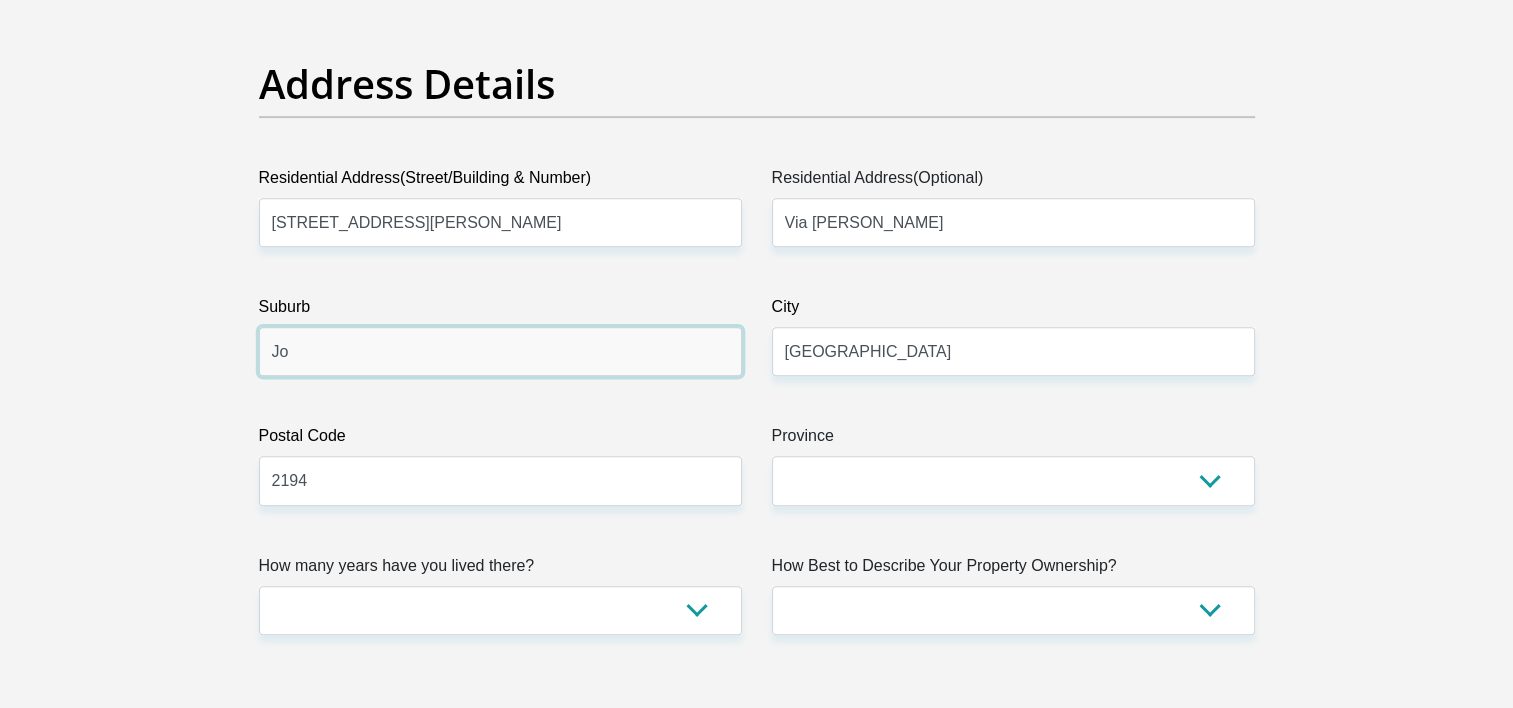 type on "J" 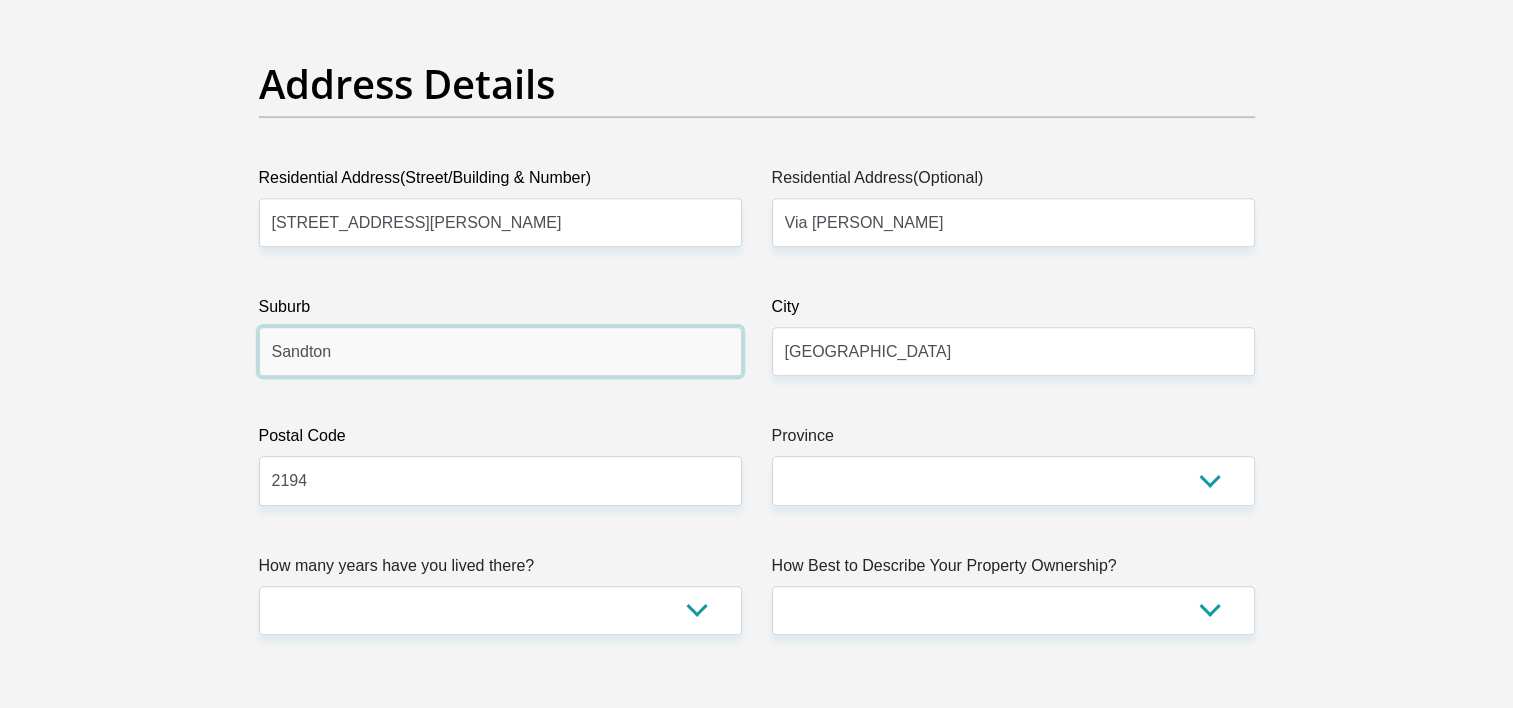 type on "Sandton" 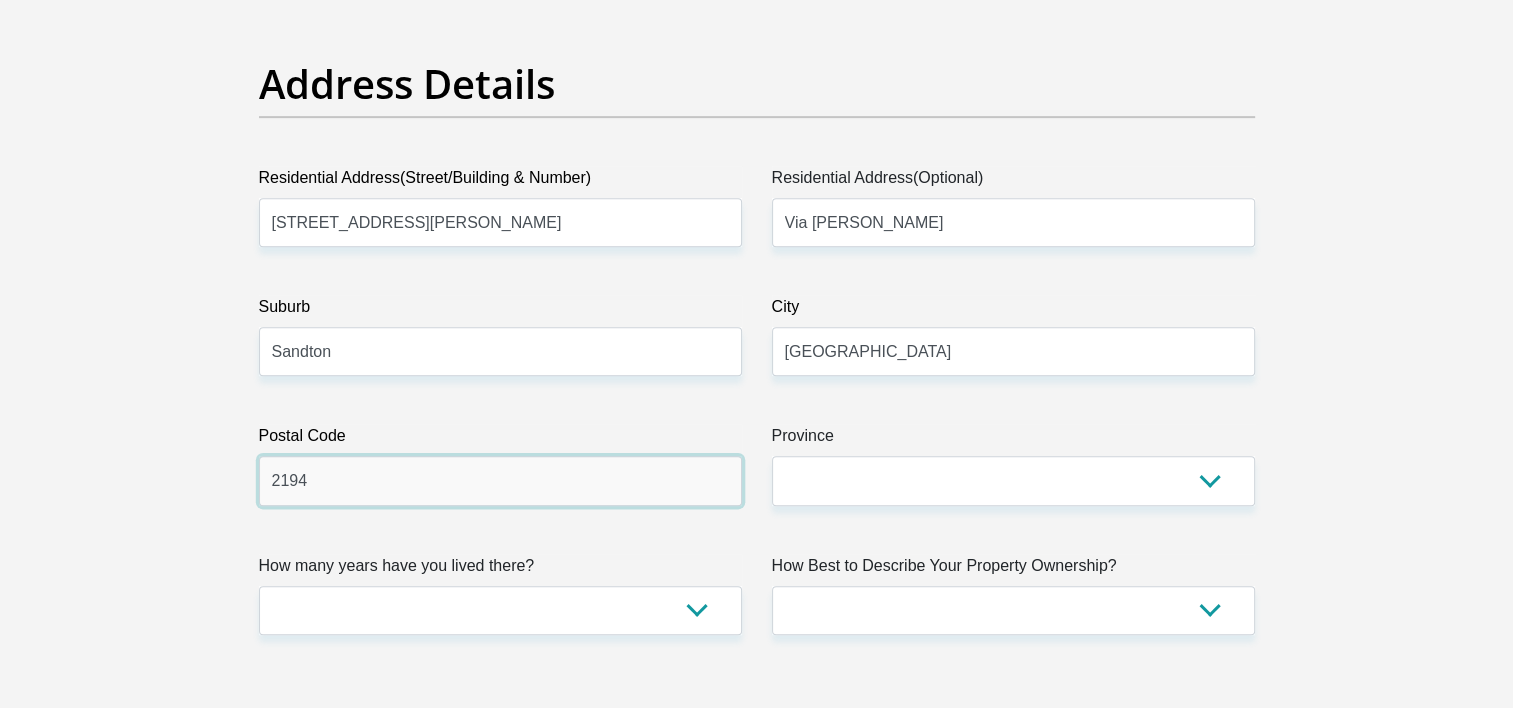 click on "2194" at bounding box center [500, 480] 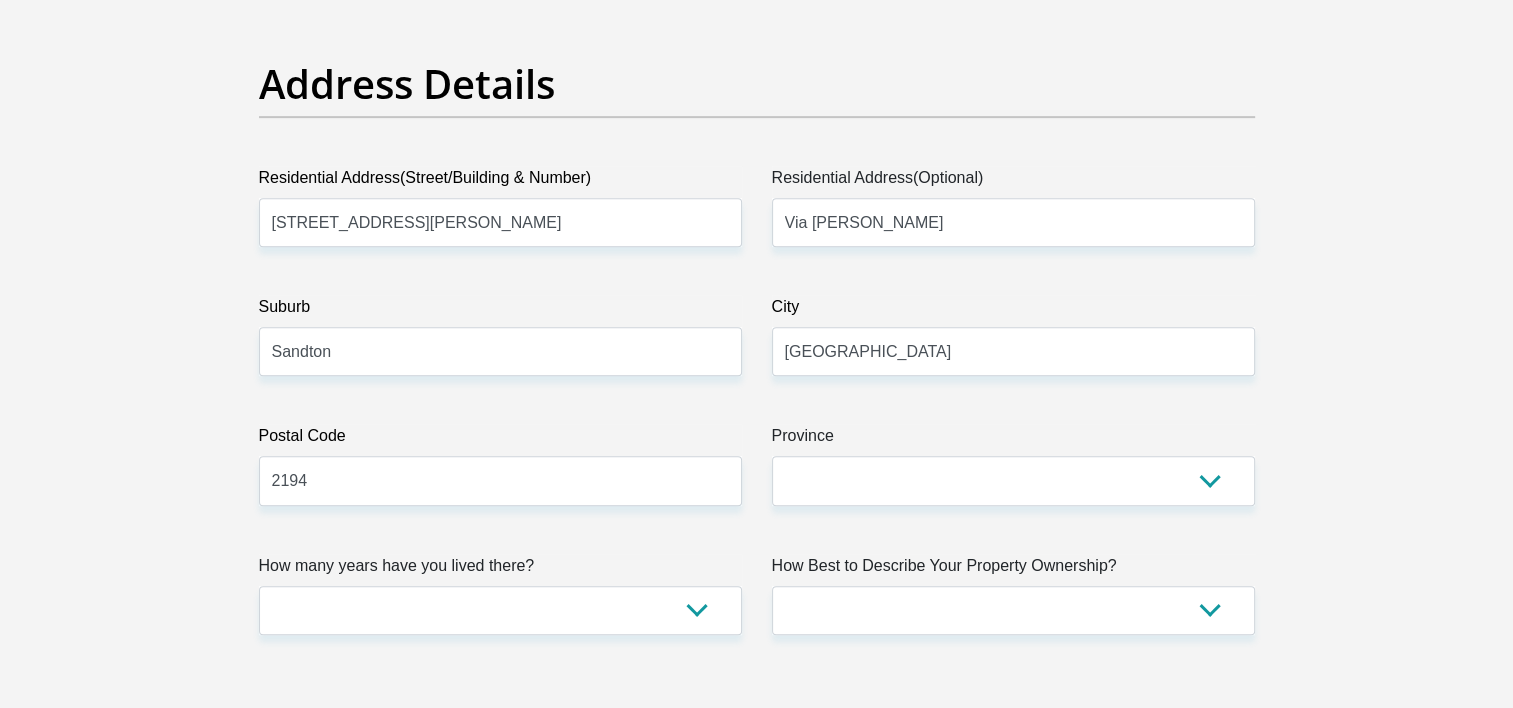 click on "Title
Mr
Ms
Mrs
Dr
[PERSON_NAME]
First Name
[PERSON_NAME]
Surname
[PERSON_NAME]
ID Number
0412215068088
Please input valid ID number
Race
Black
Coloured
Indian
White
Other
Contact Number
0606367503
Please input valid contact number
Nationality
[GEOGRAPHIC_DATA]
[GEOGRAPHIC_DATA]
[GEOGRAPHIC_DATA]  [GEOGRAPHIC_DATA]  [GEOGRAPHIC_DATA]" at bounding box center [757, 2595] 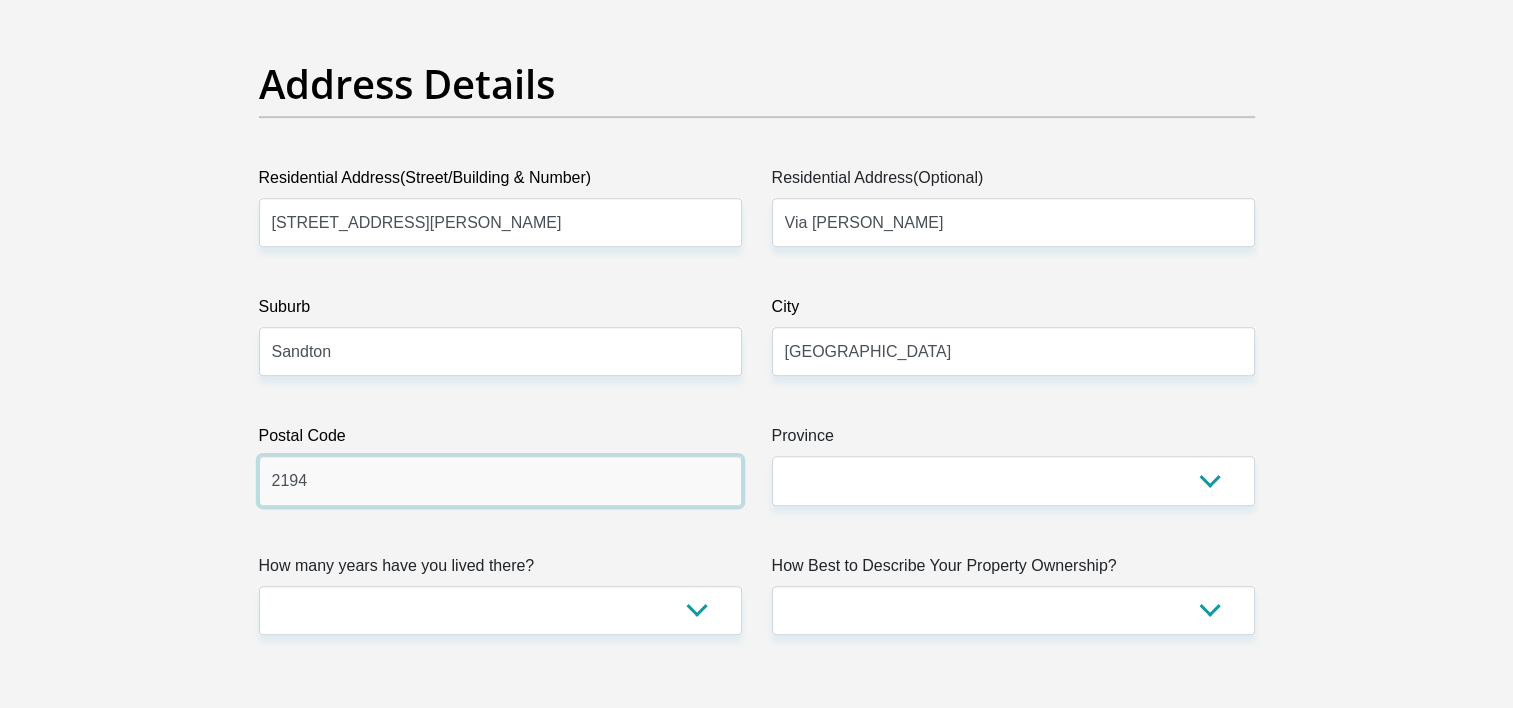 click on "2194" at bounding box center (500, 480) 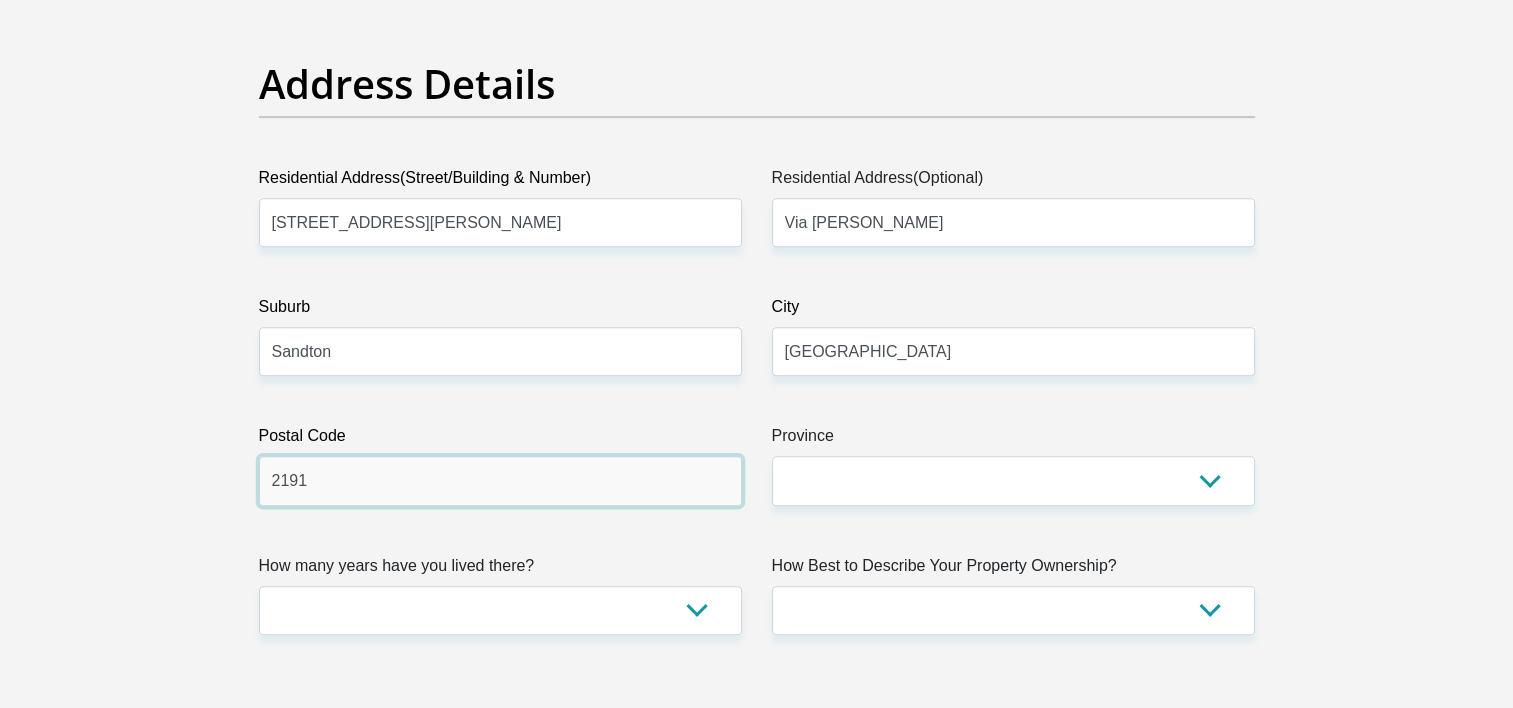 type on "2191" 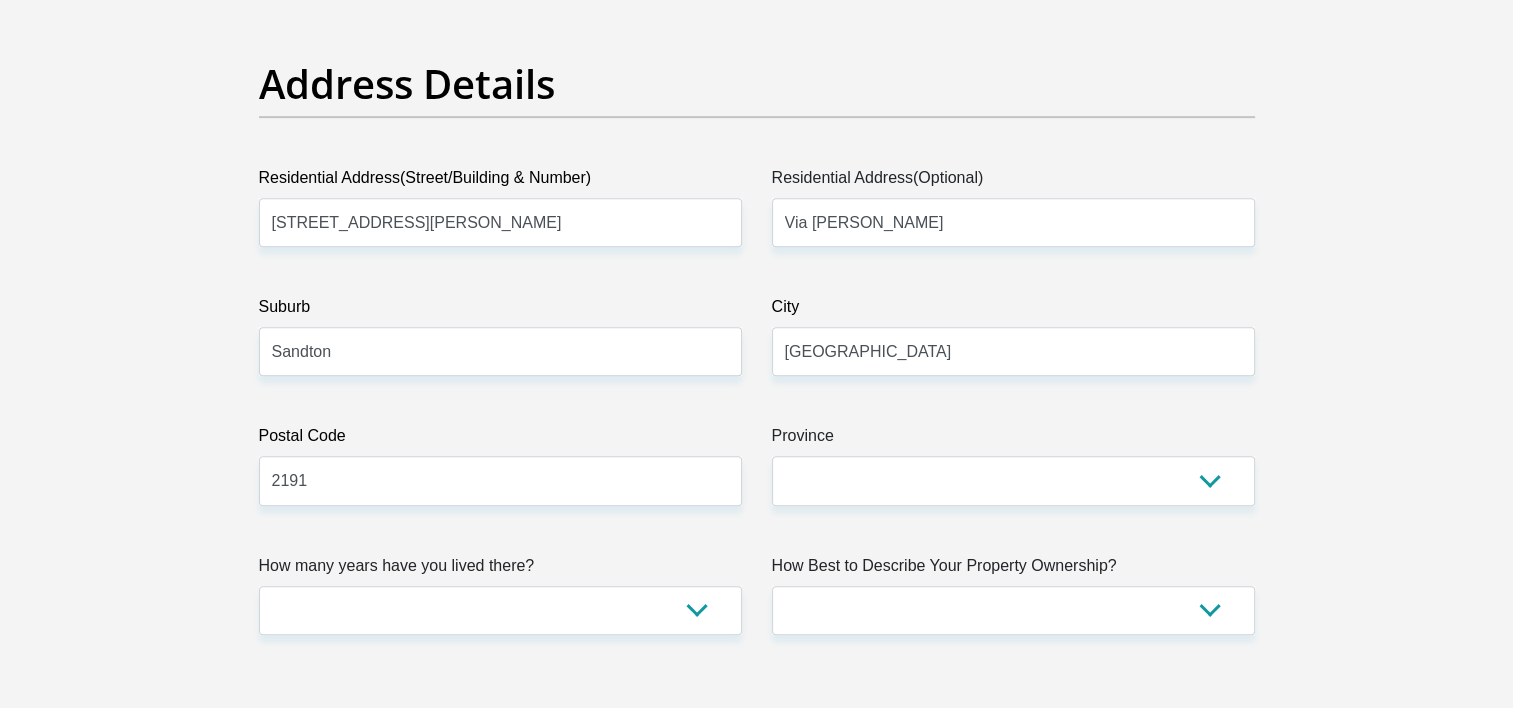 click on "Title
Mr
Ms
Mrs
Dr
[PERSON_NAME]
First Name
[PERSON_NAME]
Surname
[PERSON_NAME]
ID Number
0412215068088
Please input valid ID number
Race
Black
Coloured
Indian
White
Other
Contact Number
0606367503
Please input valid contact number
Nationality
[GEOGRAPHIC_DATA]
[GEOGRAPHIC_DATA]
[GEOGRAPHIC_DATA]  [GEOGRAPHIC_DATA]  [GEOGRAPHIC_DATA]" at bounding box center [757, 2595] 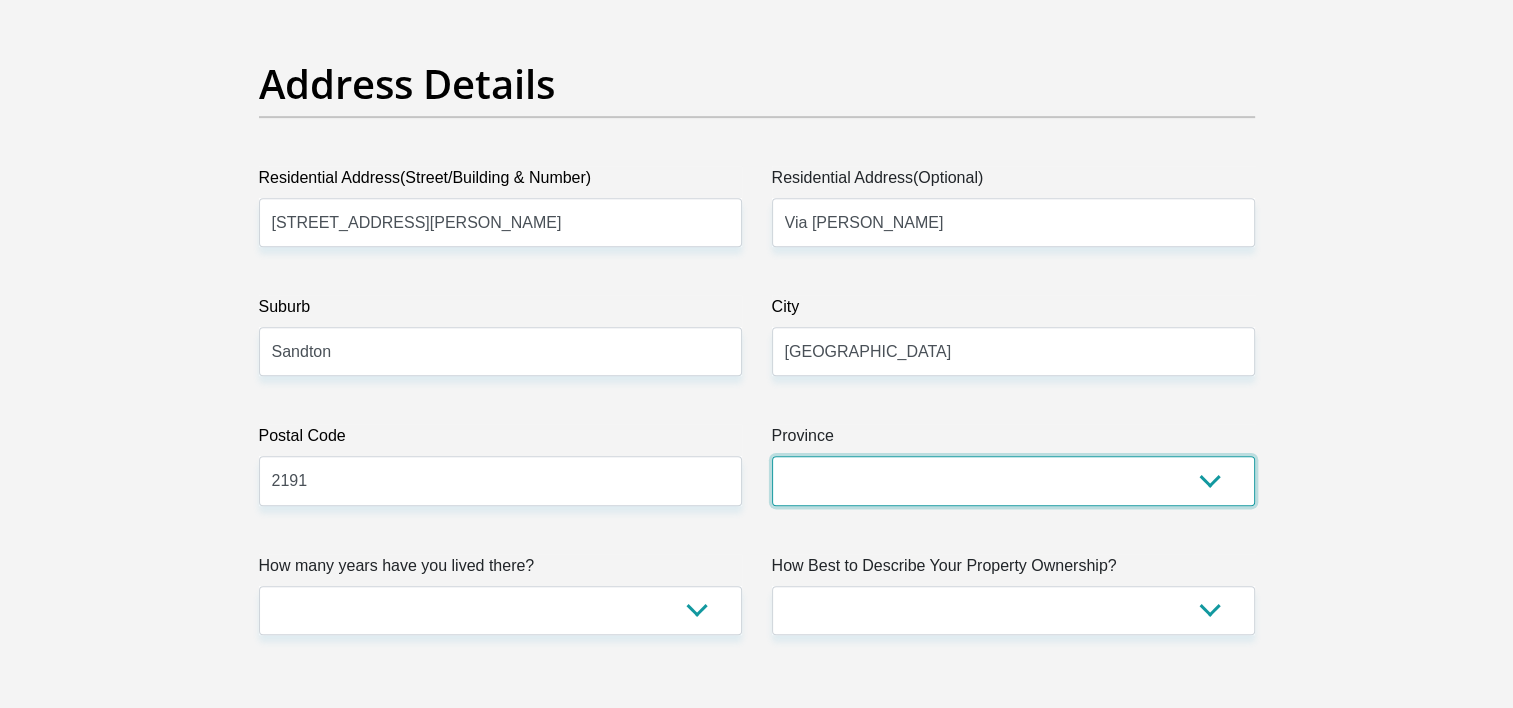 click on "Eastern Cape
Free State
[GEOGRAPHIC_DATA]
[GEOGRAPHIC_DATA][DATE]
[GEOGRAPHIC_DATA]
[GEOGRAPHIC_DATA]
[GEOGRAPHIC_DATA]
[GEOGRAPHIC_DATA]" at bounding box center [1013, 480] 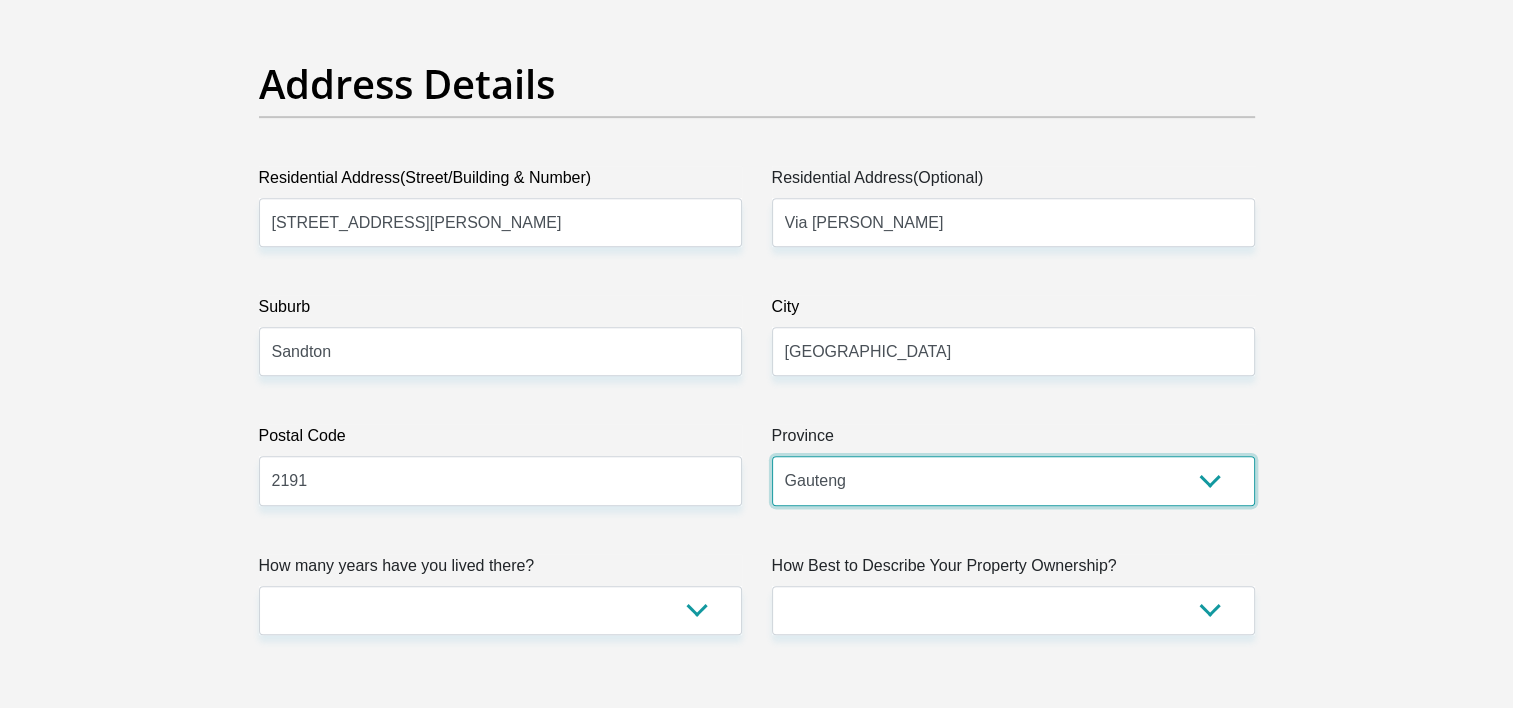 click on "Eastern Cape
Free State
[GEOGRAPHIC_DATA]
[GEOGRAPHIC_DATA][DATE]
[GEOGRAPHIC_DATA]
[GEOGRAPHIC_DATA]
[GEOGRAPHIC_DATA]
[GEOGRAPHIC_DATA]" at bounding box center [1013, 480] 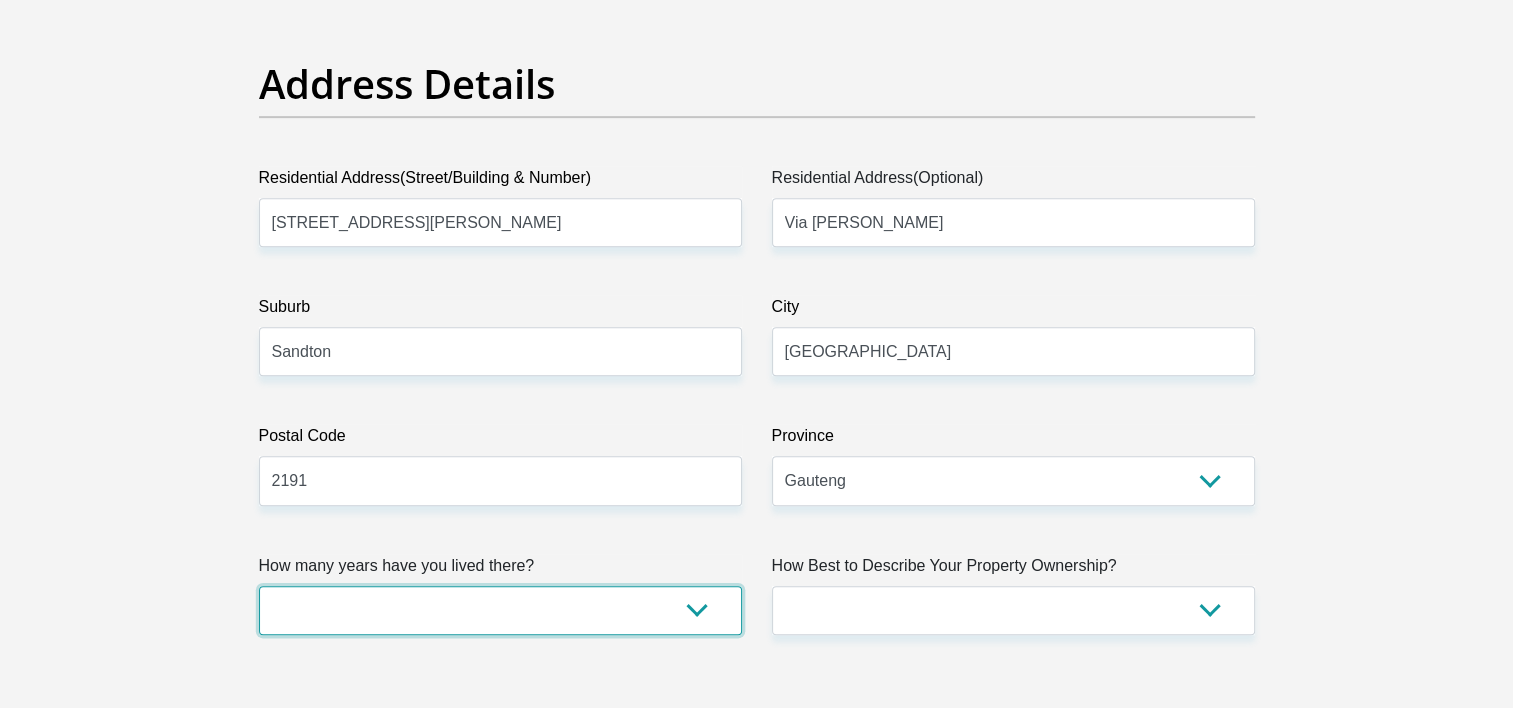 click on "less than 1 year
1-3 years
3-5 years
5+ years" at bounding box center (500, 610) 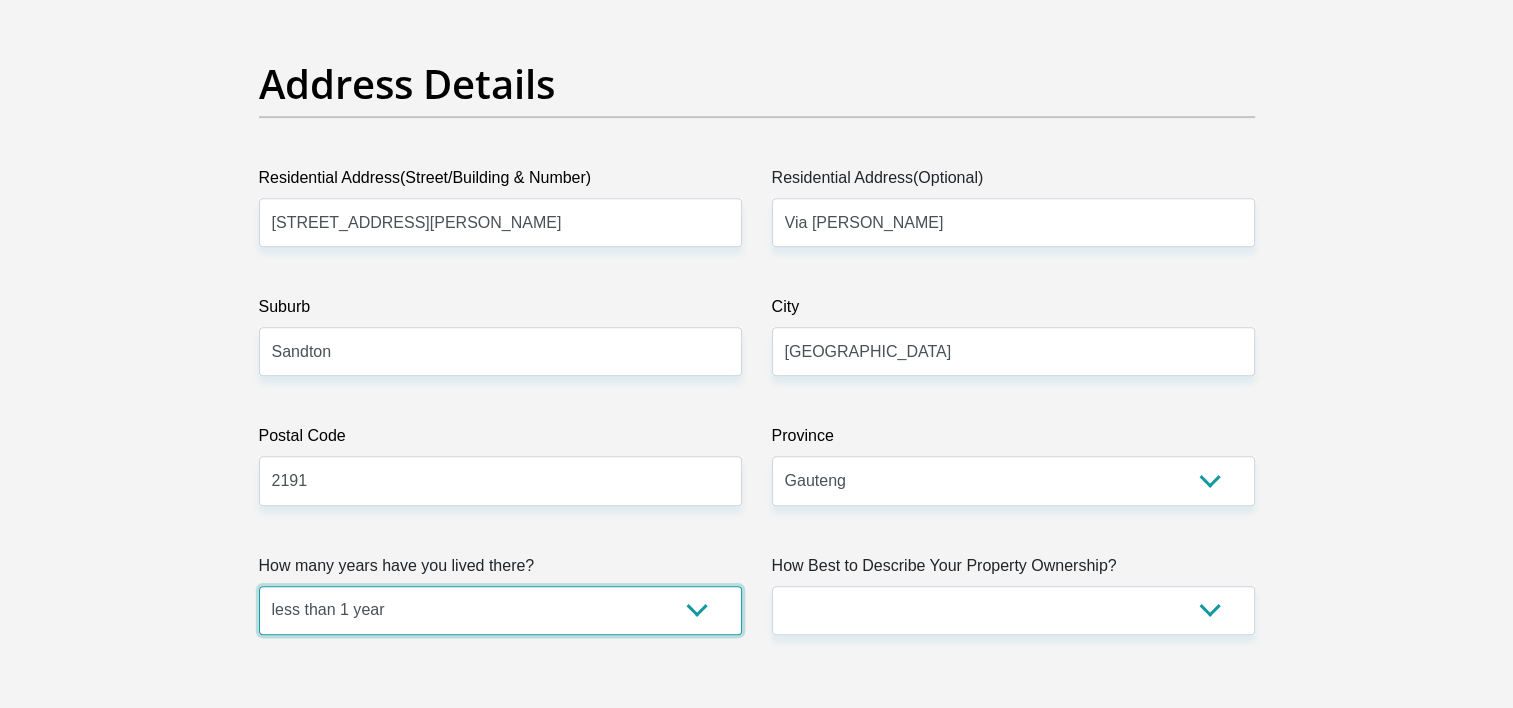 click on "less than 1 year
1-3 years
3-5 years
5+ years" at bounding box center (500, 610) 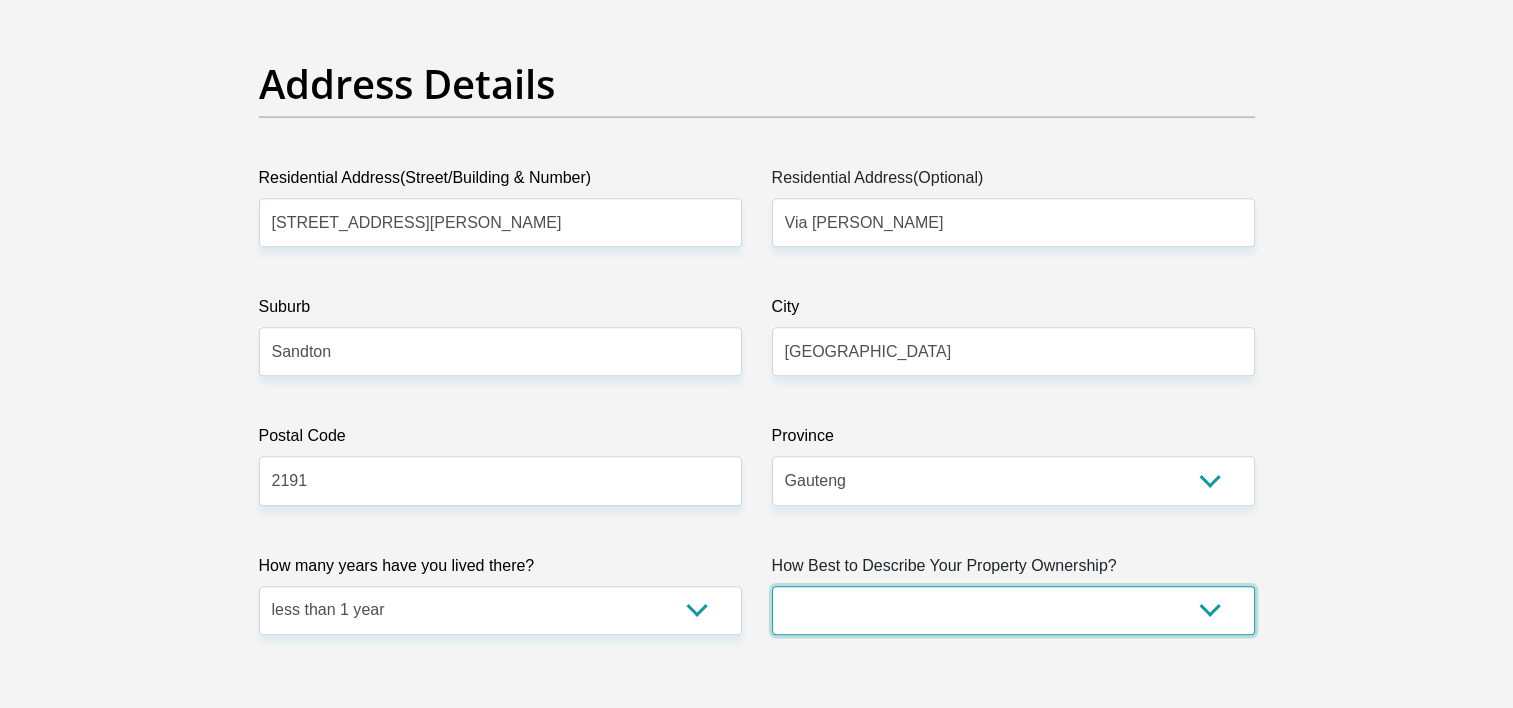 click on "Owned
Rented
Family Owned
Company Dwelling" at bounding box center (1013, 610) 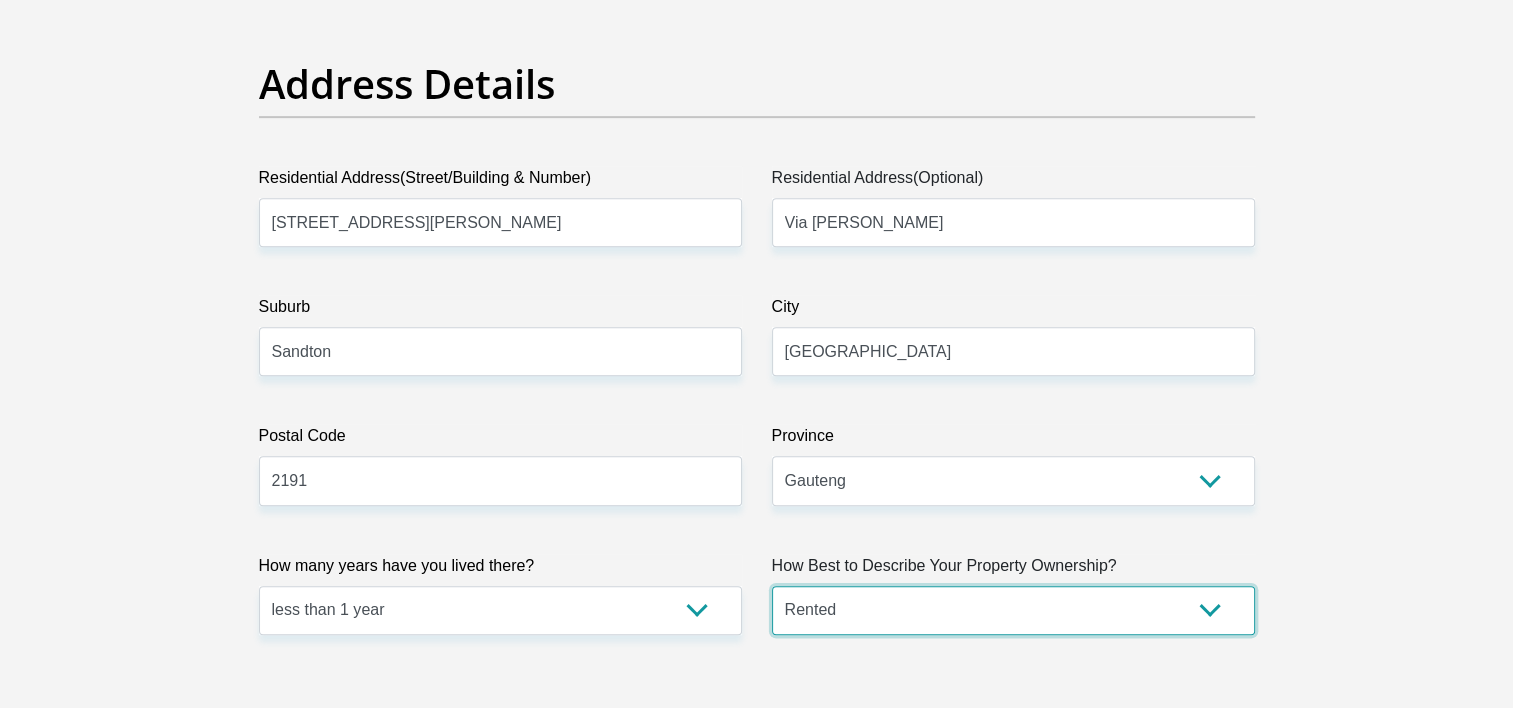 click on "Owned
Rented
Family Owned
Company Dwelling" at bounding box center (1013, 610) 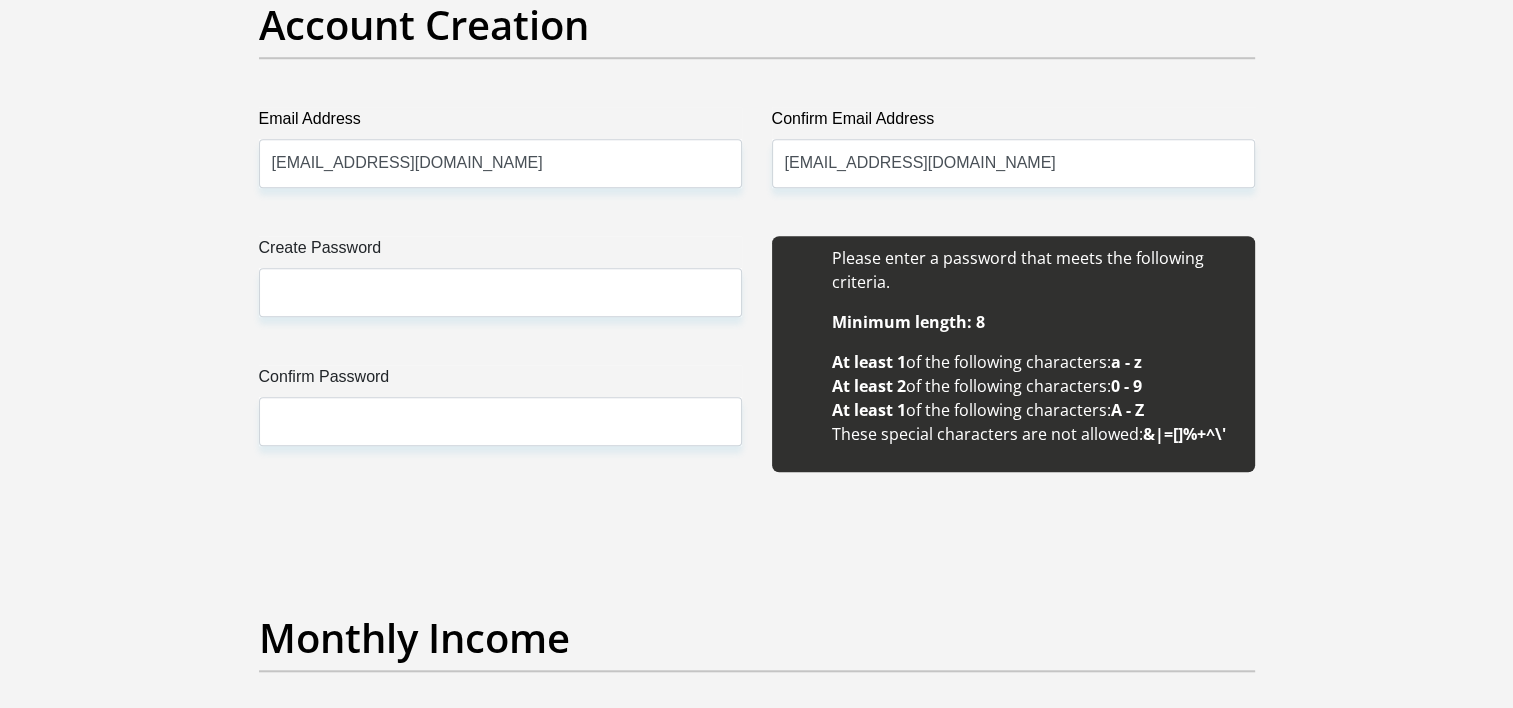 scroll, scrollTop: 1683, scrollLeft: 0, axis: vertical 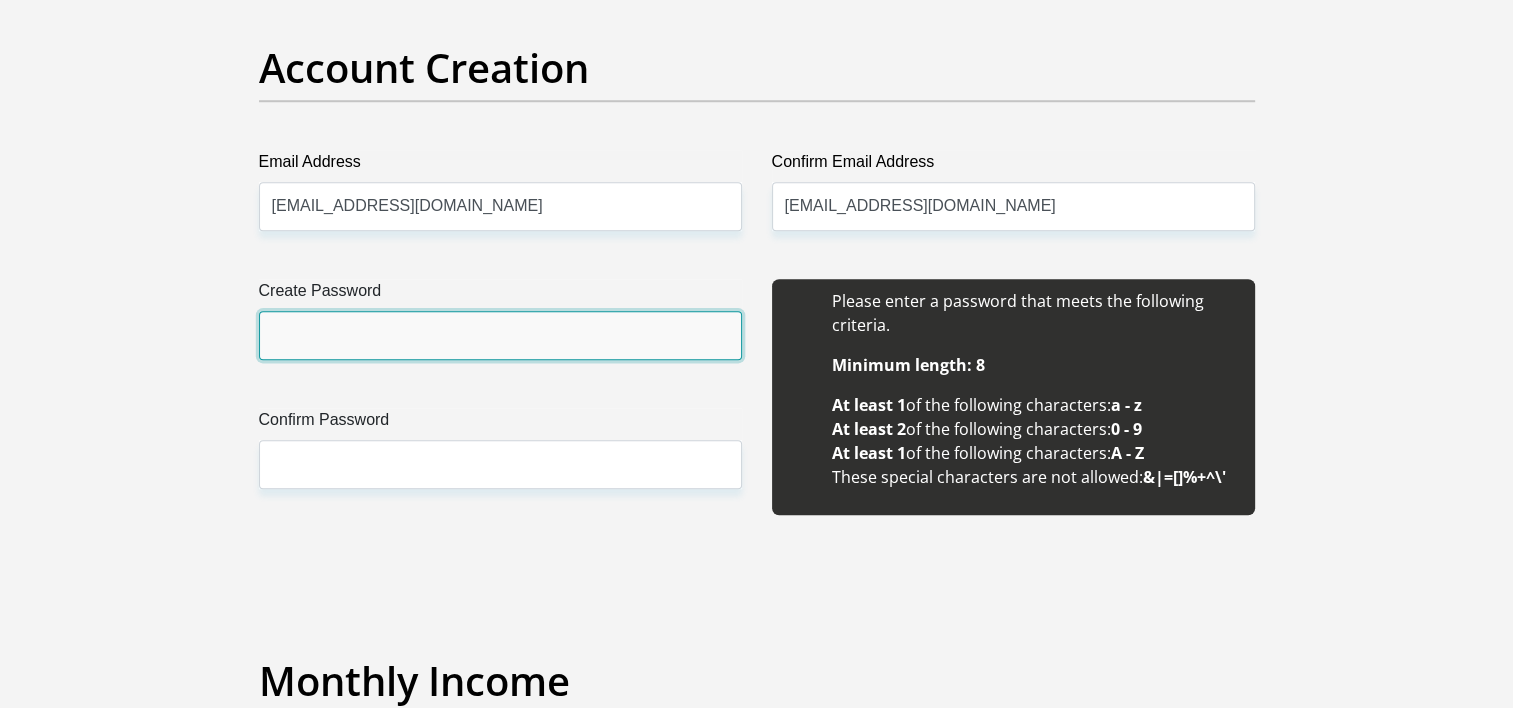 click on "Create Password" at bounding box center [500, 335] 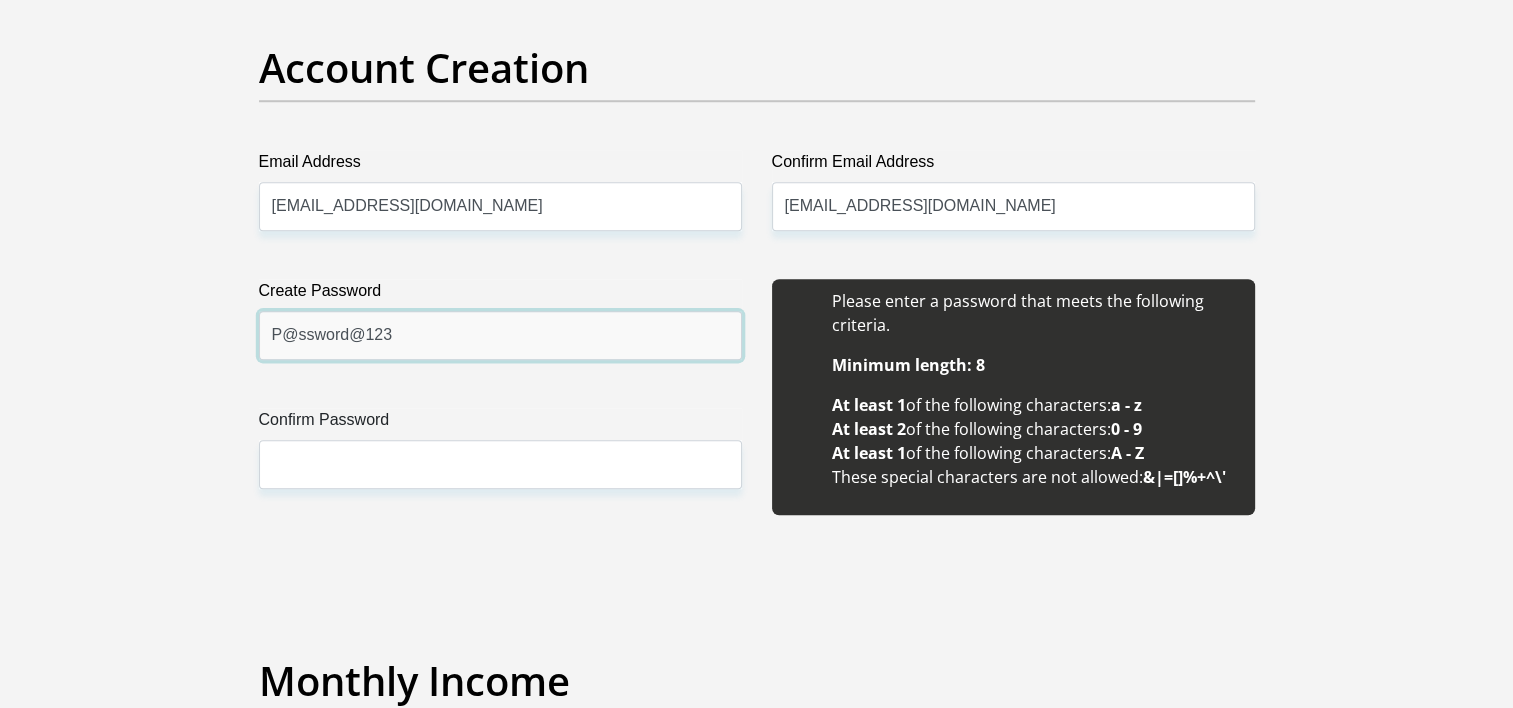 type on "P@ssword@123" 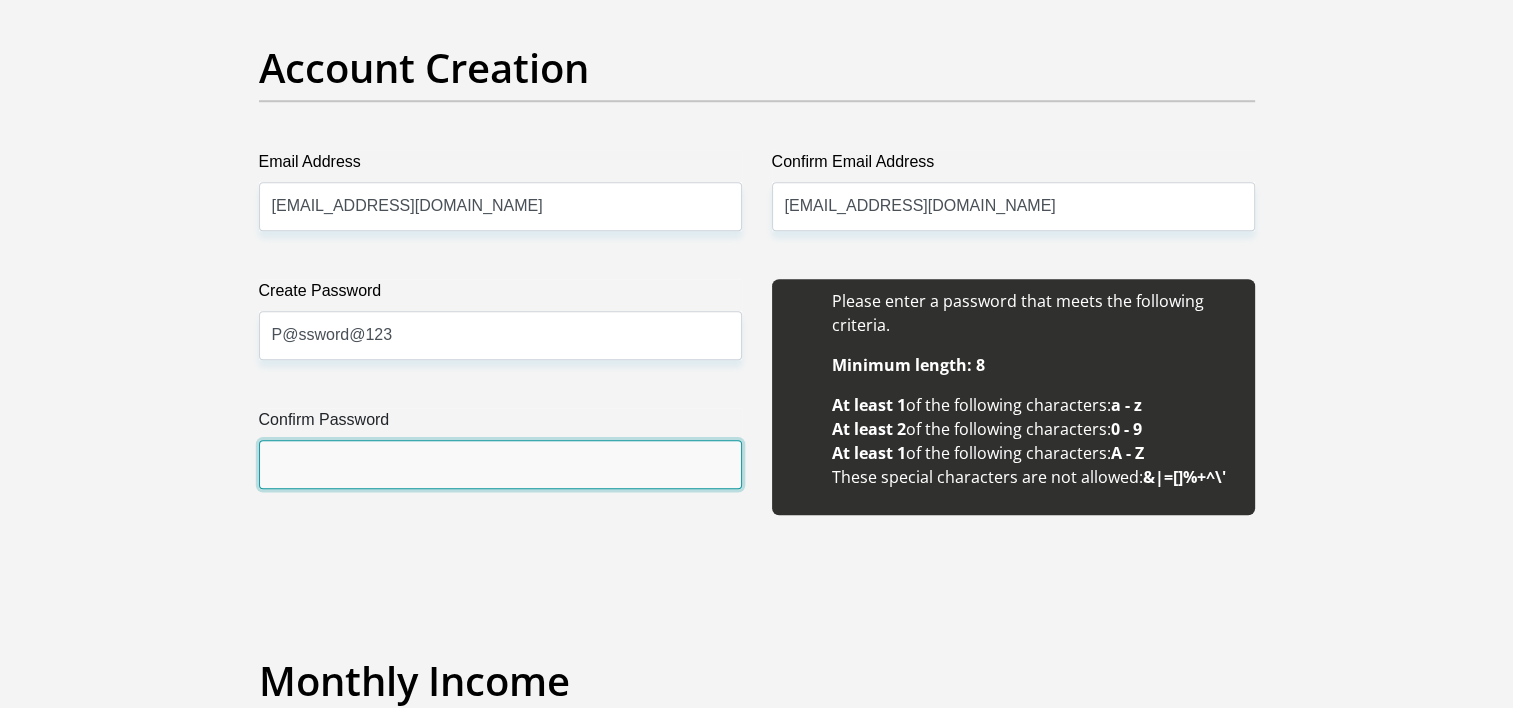click on "Confirm Password" at bounding box center (500, 464) 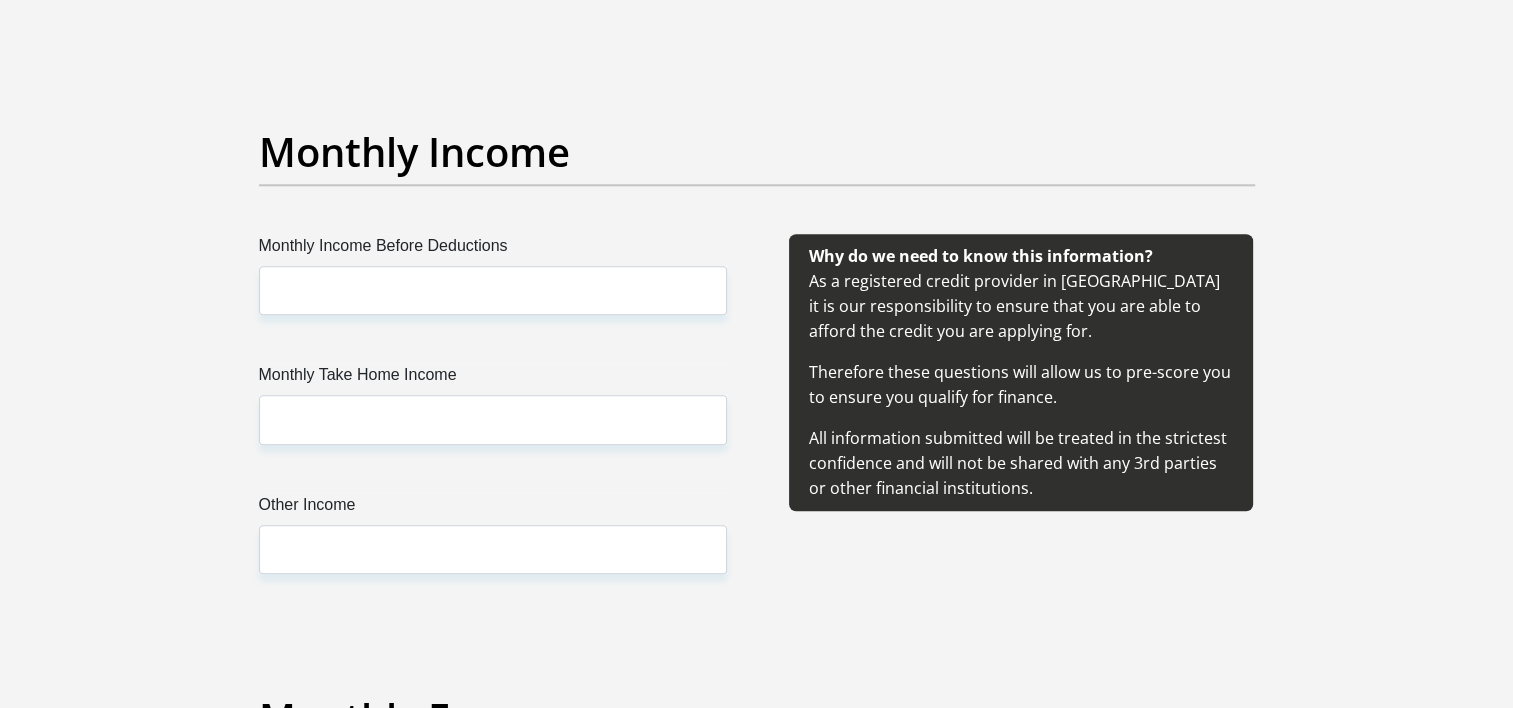 scroll, scrollTop: 2264, scrollLeft: 0, axis: vertical 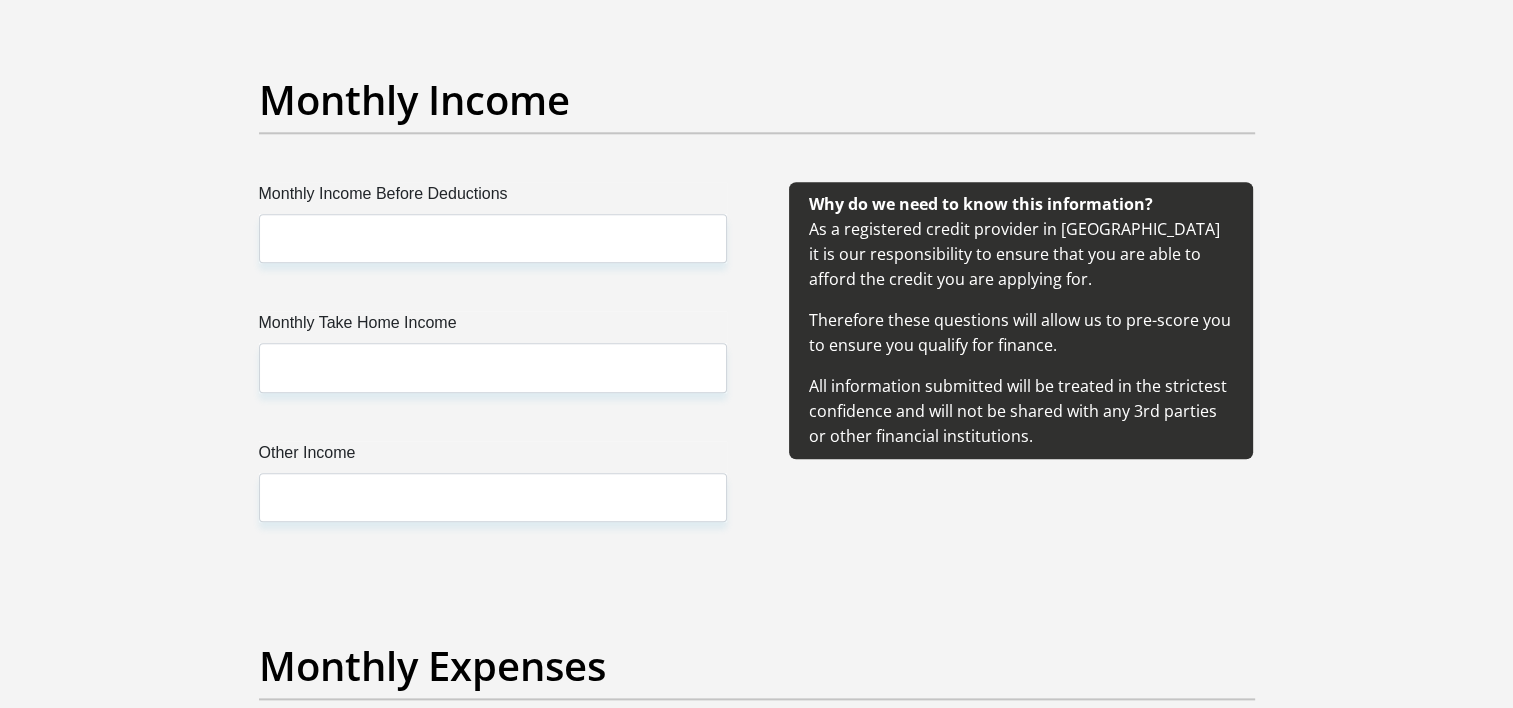 type on "P@ssword@123" 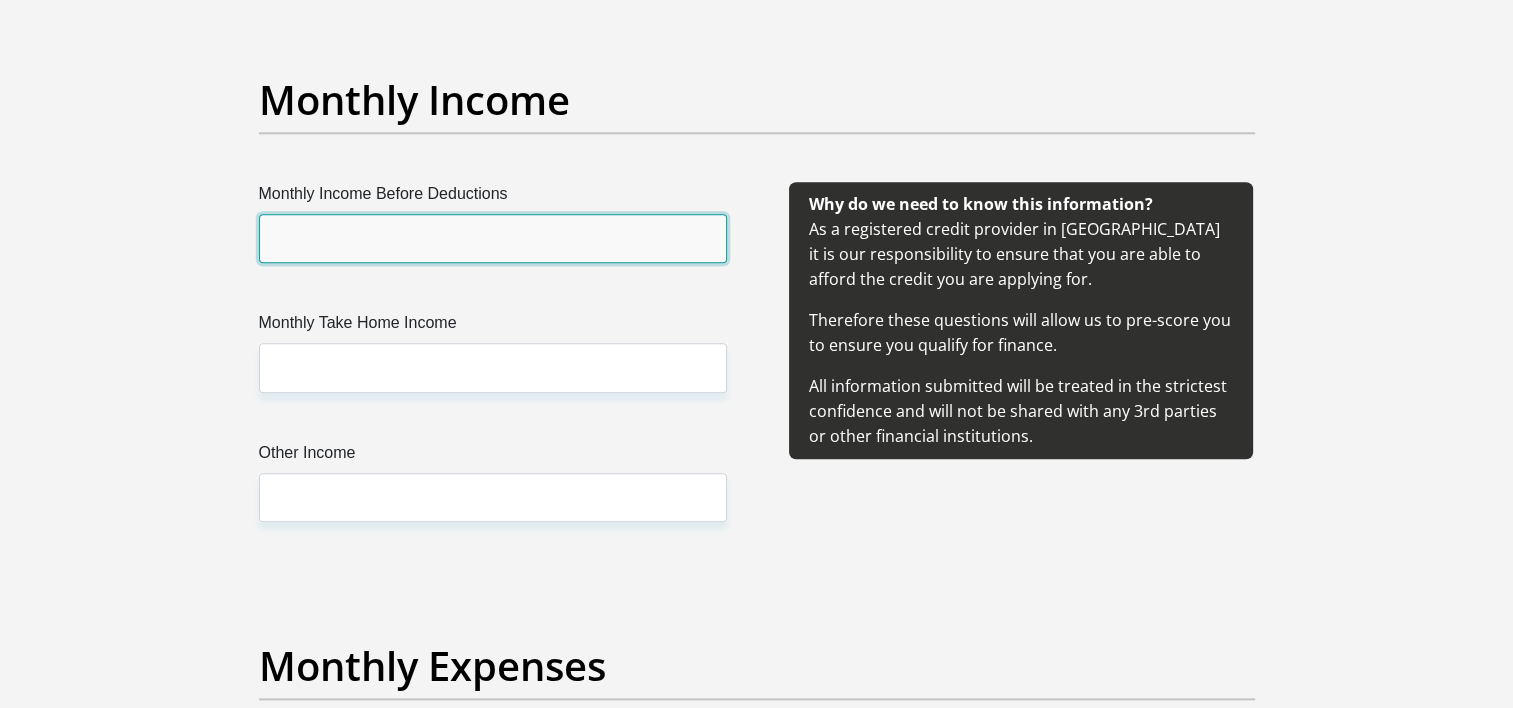 click on "Monthly Income Before Deductions" at bounding box center [493, 238] 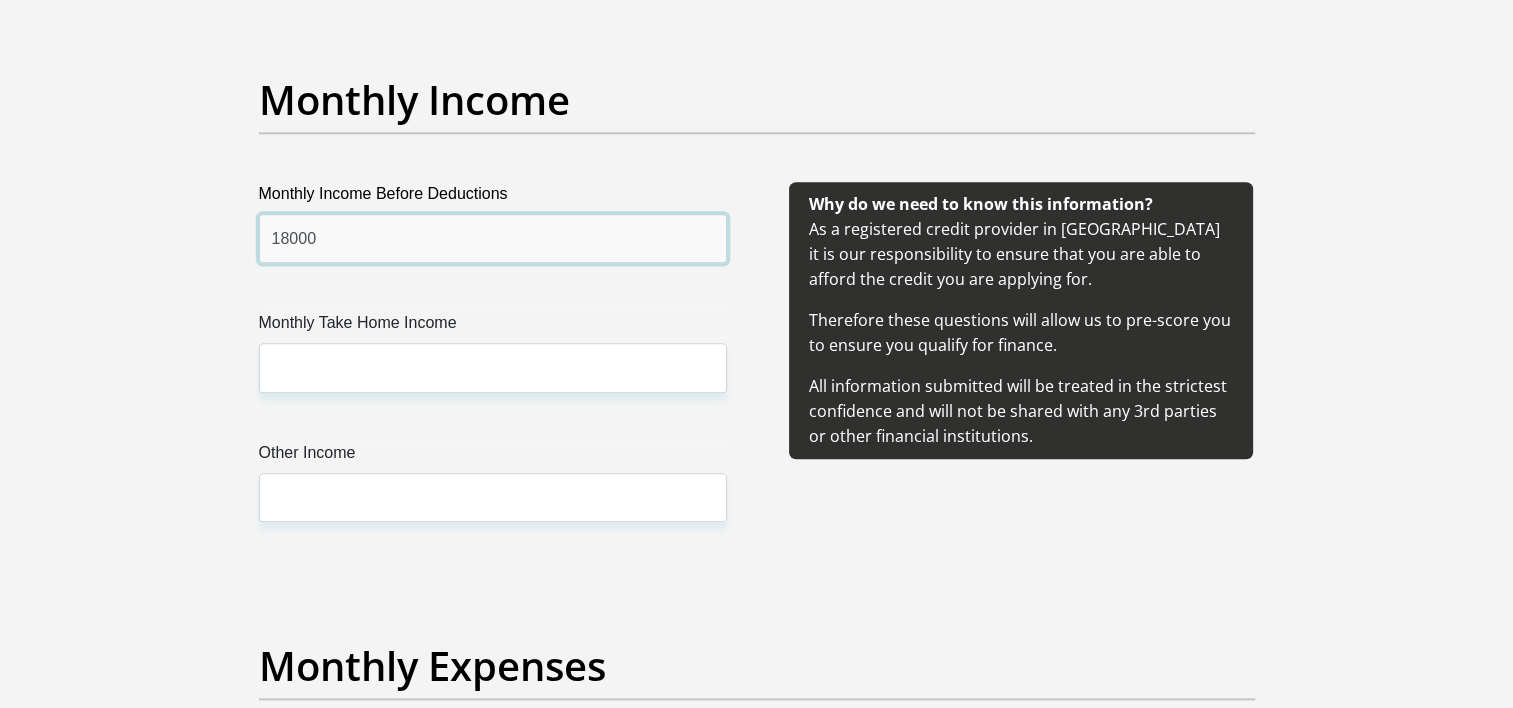 type on "18000" 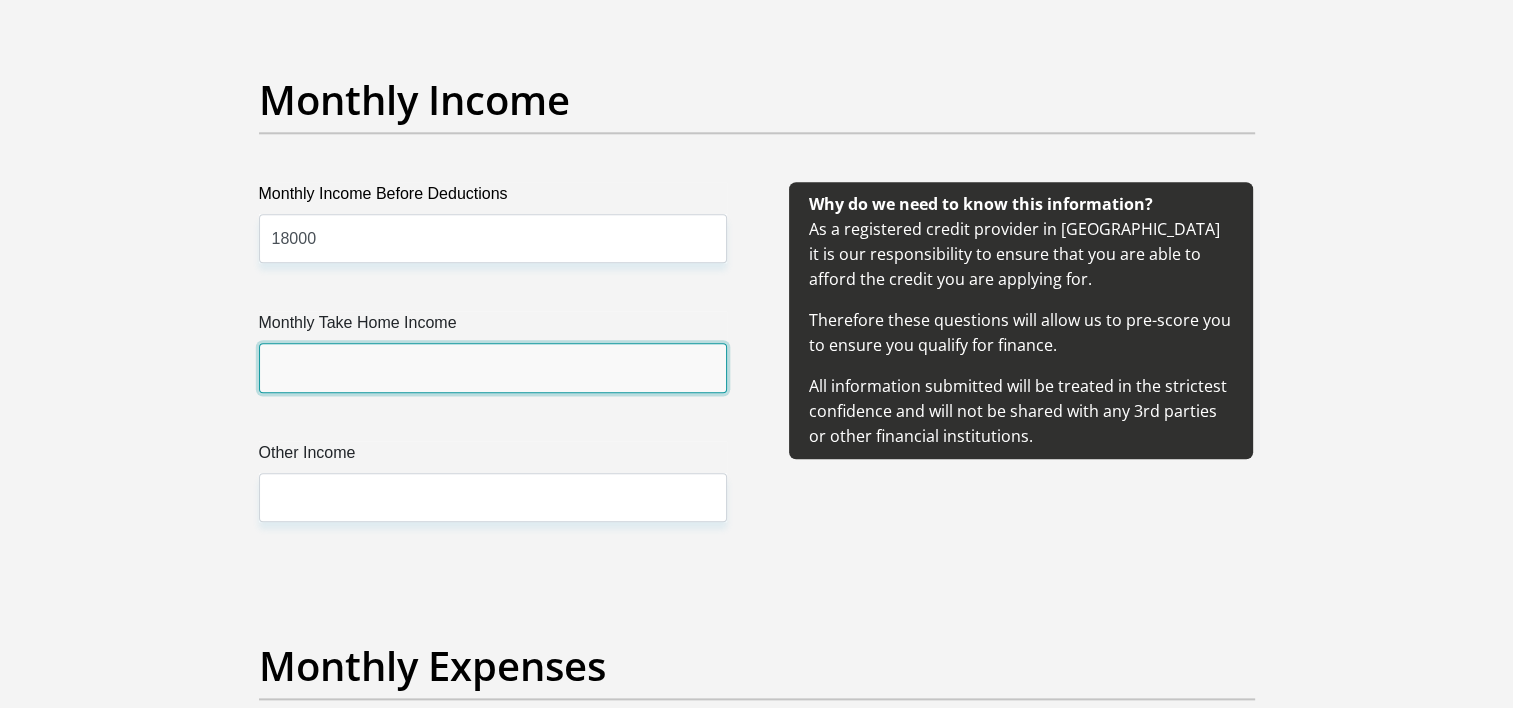 click on "Monthly Take Home Income" at bounding box center (493, 367) 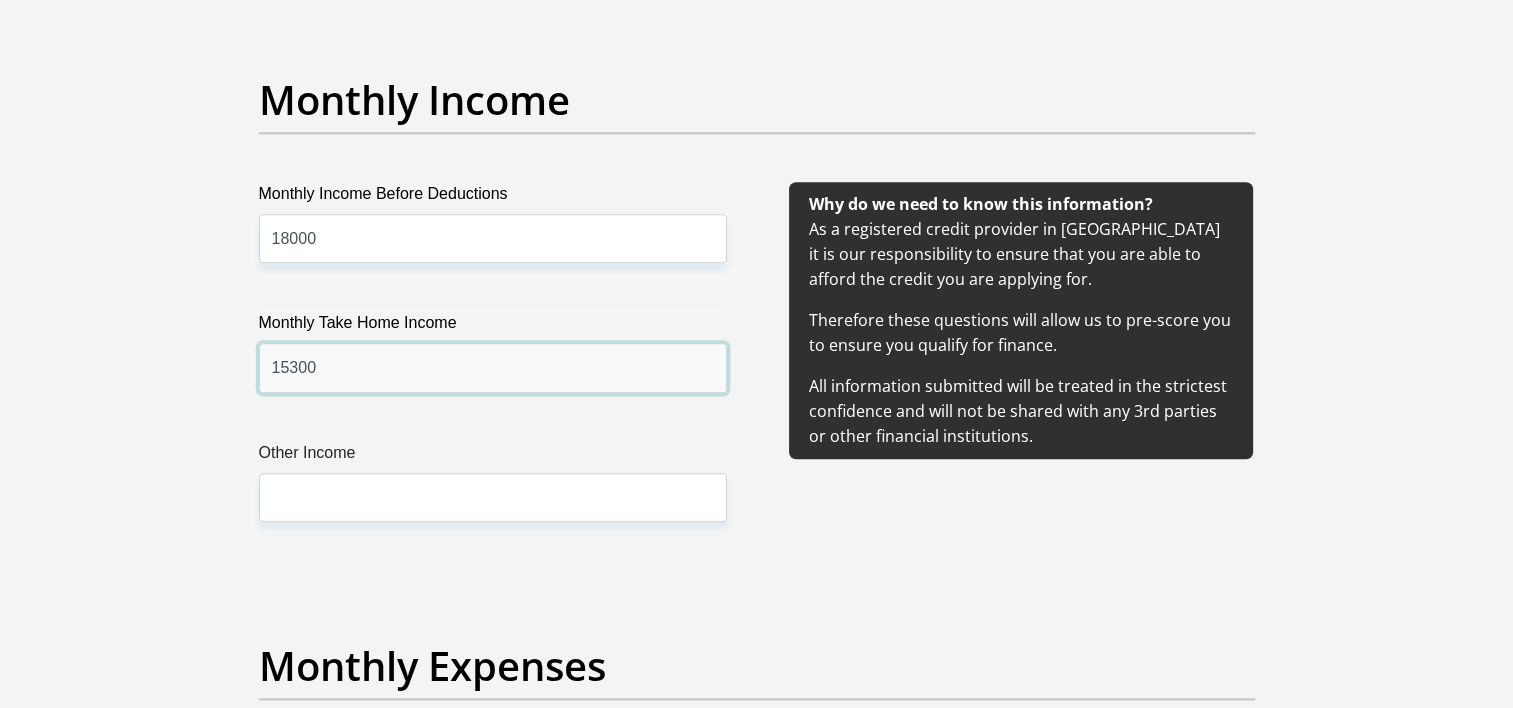 type on "15300" 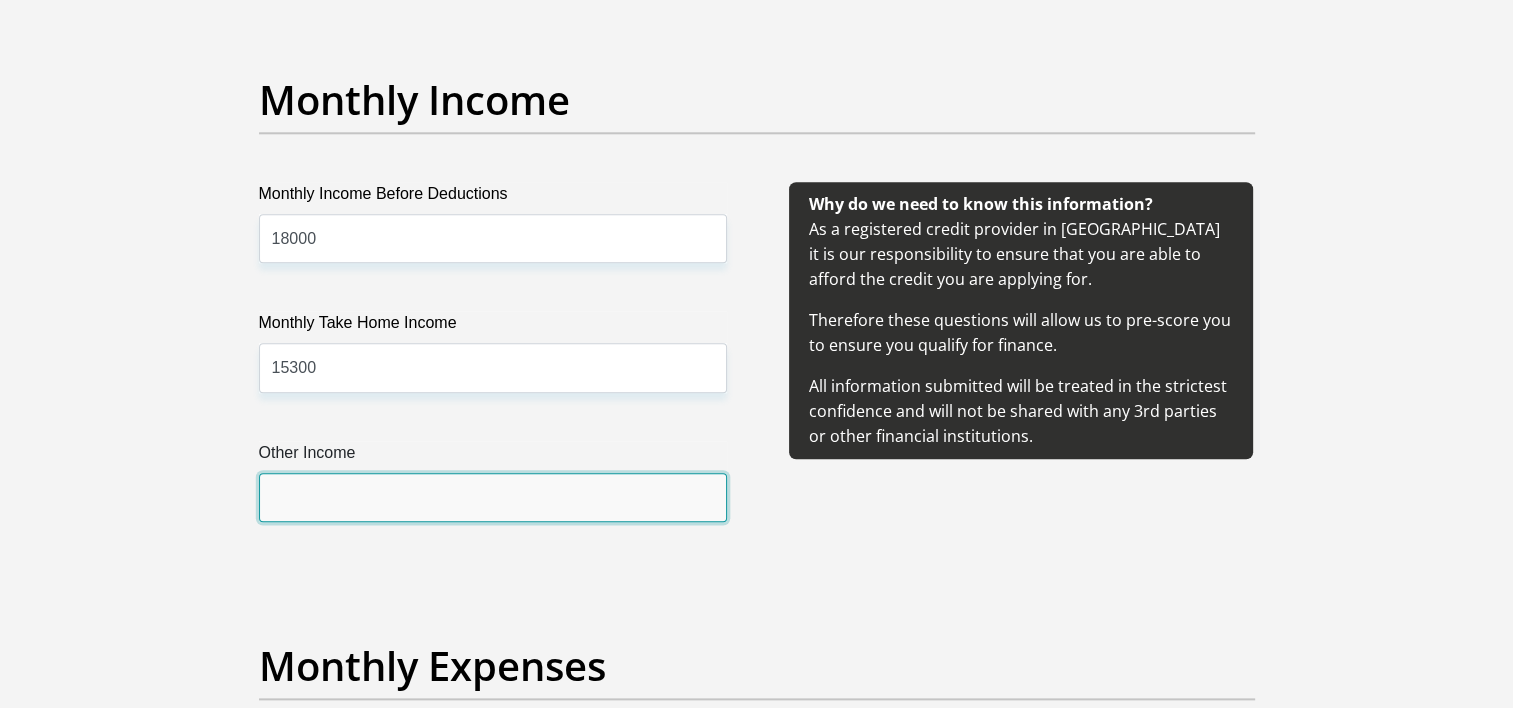 click on "Other Income" at bounding box center [493, 497] 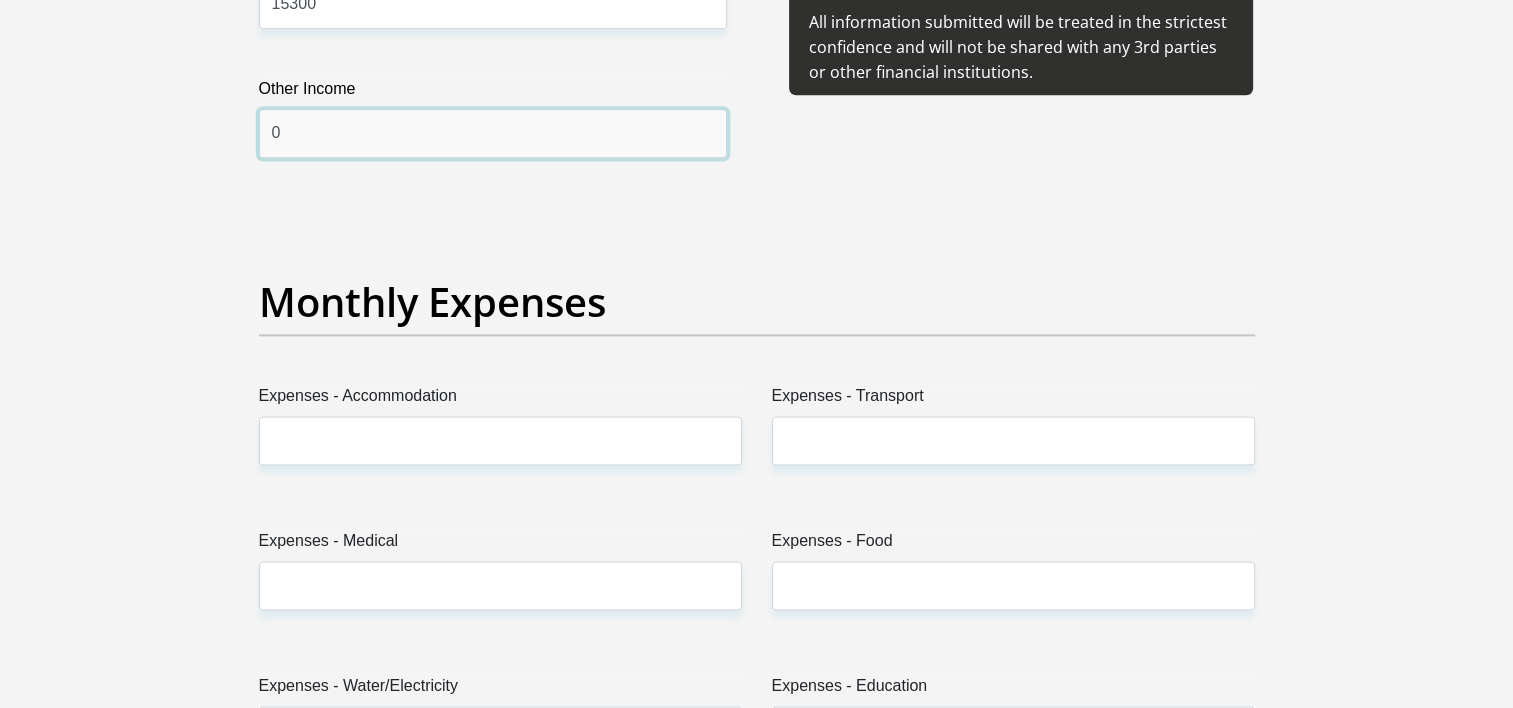 scroll, scrollTop: 2680, scrollLeft: 0, axis: vertical 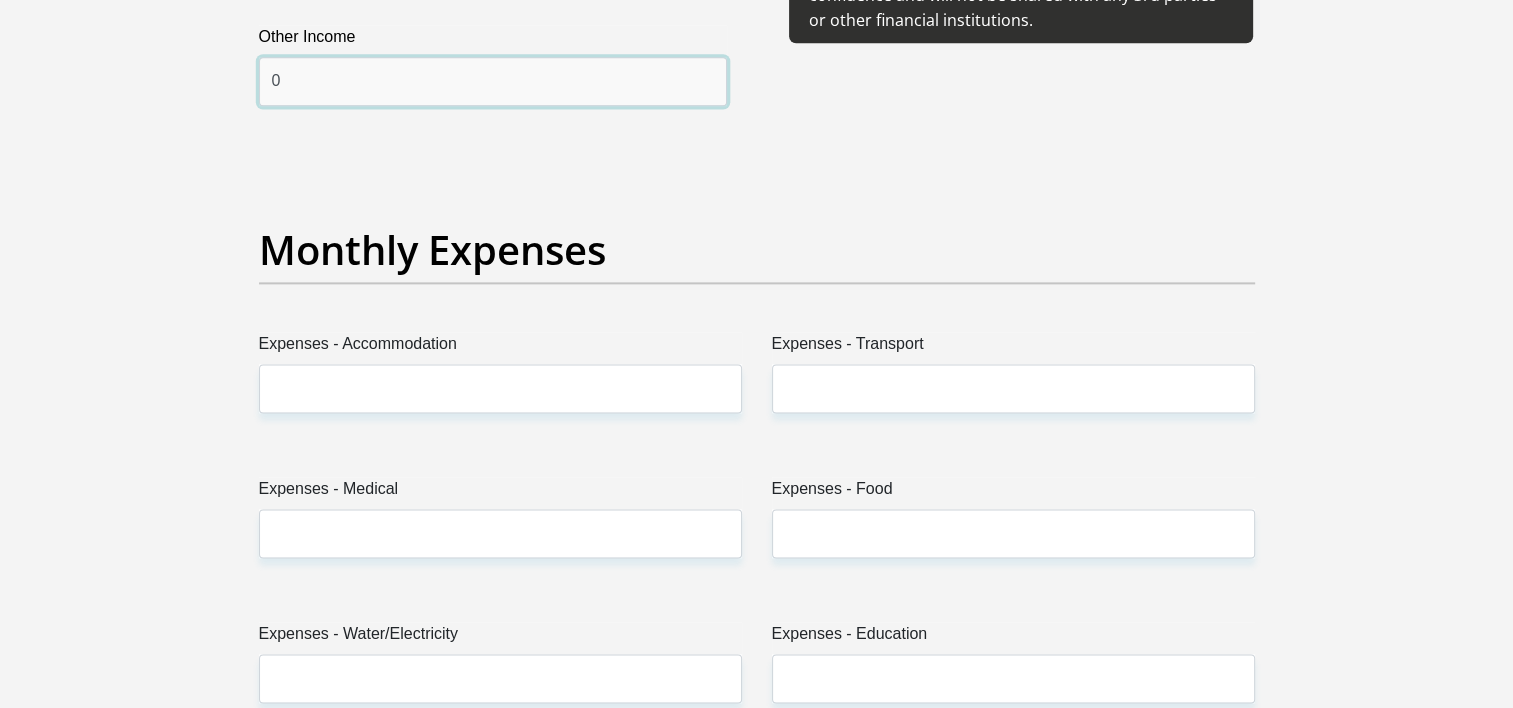 type on "0" 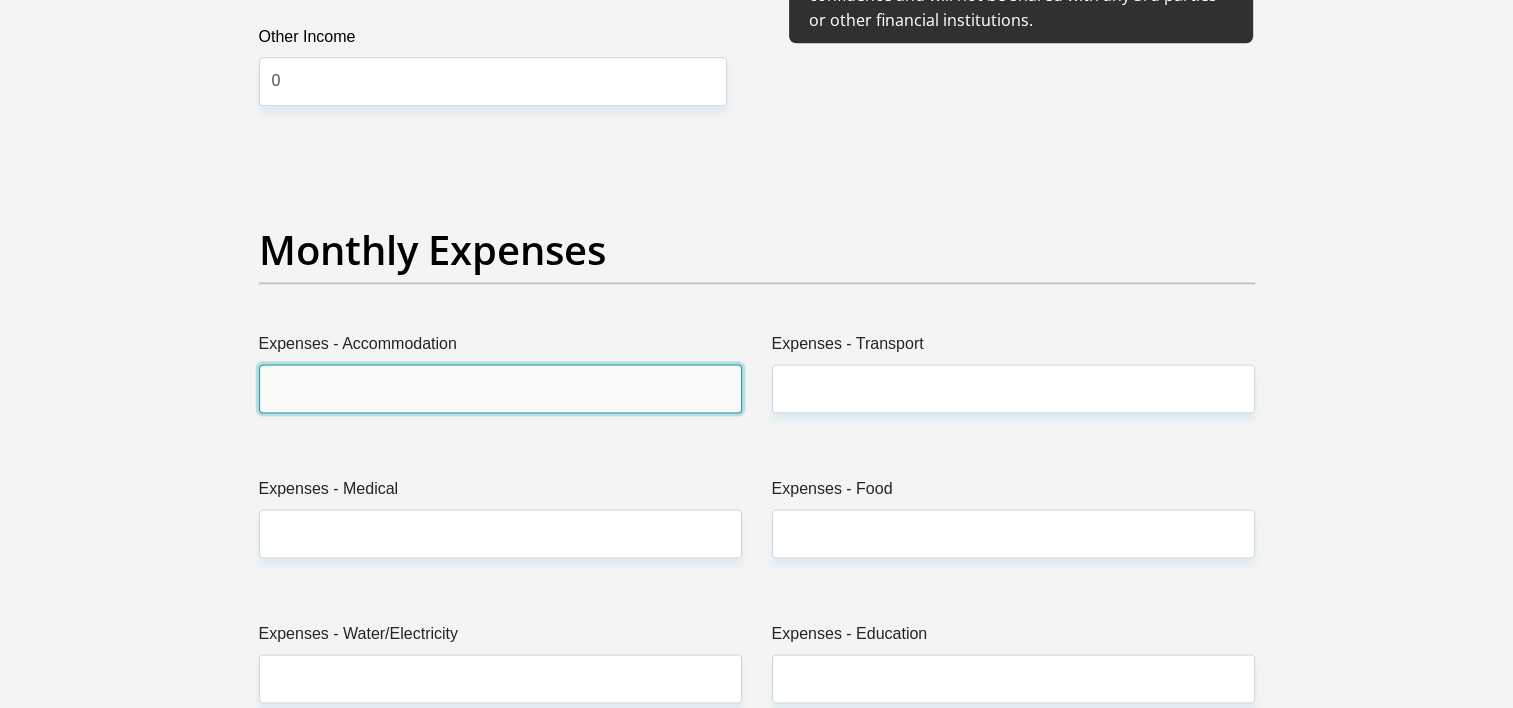 click on "Expenses - Accommodation" at bounding box center (500, 388) 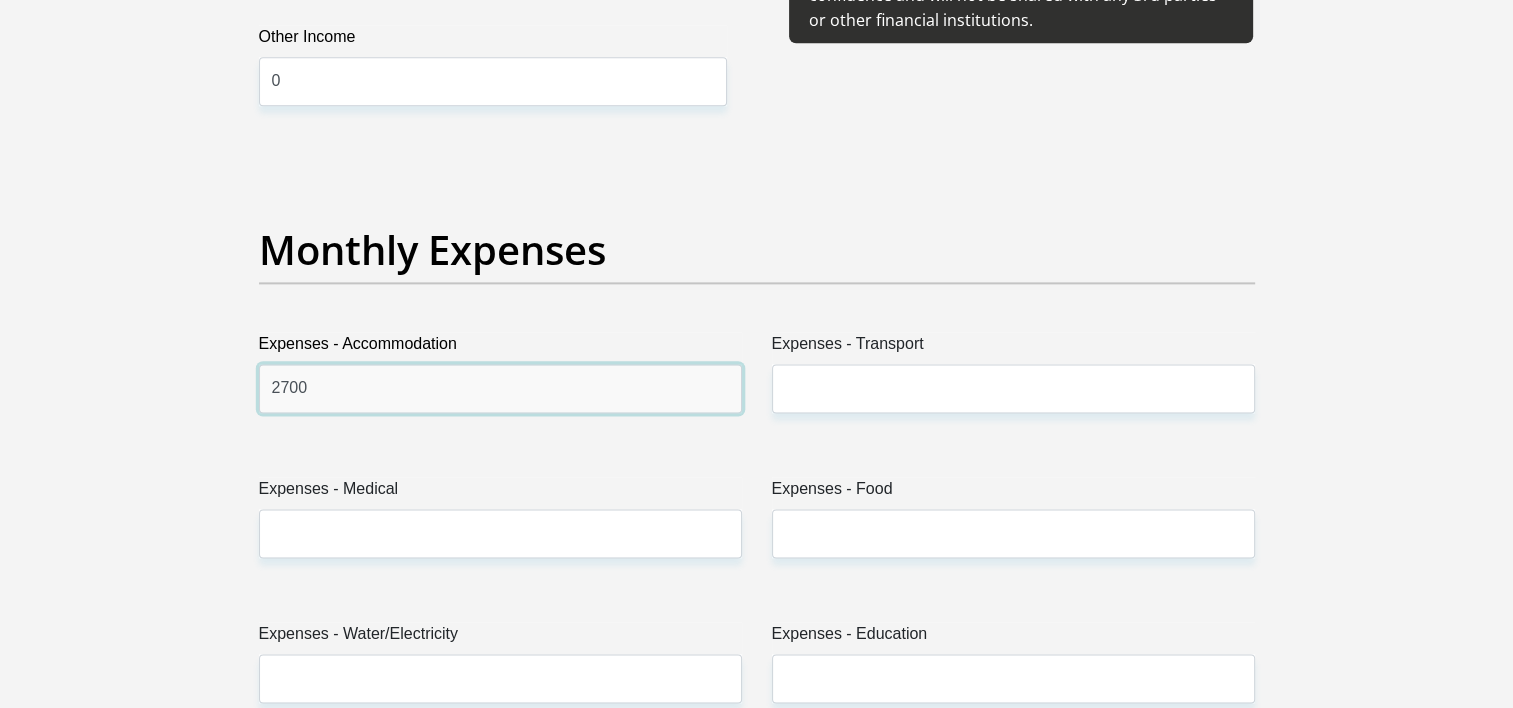 type on "2700" 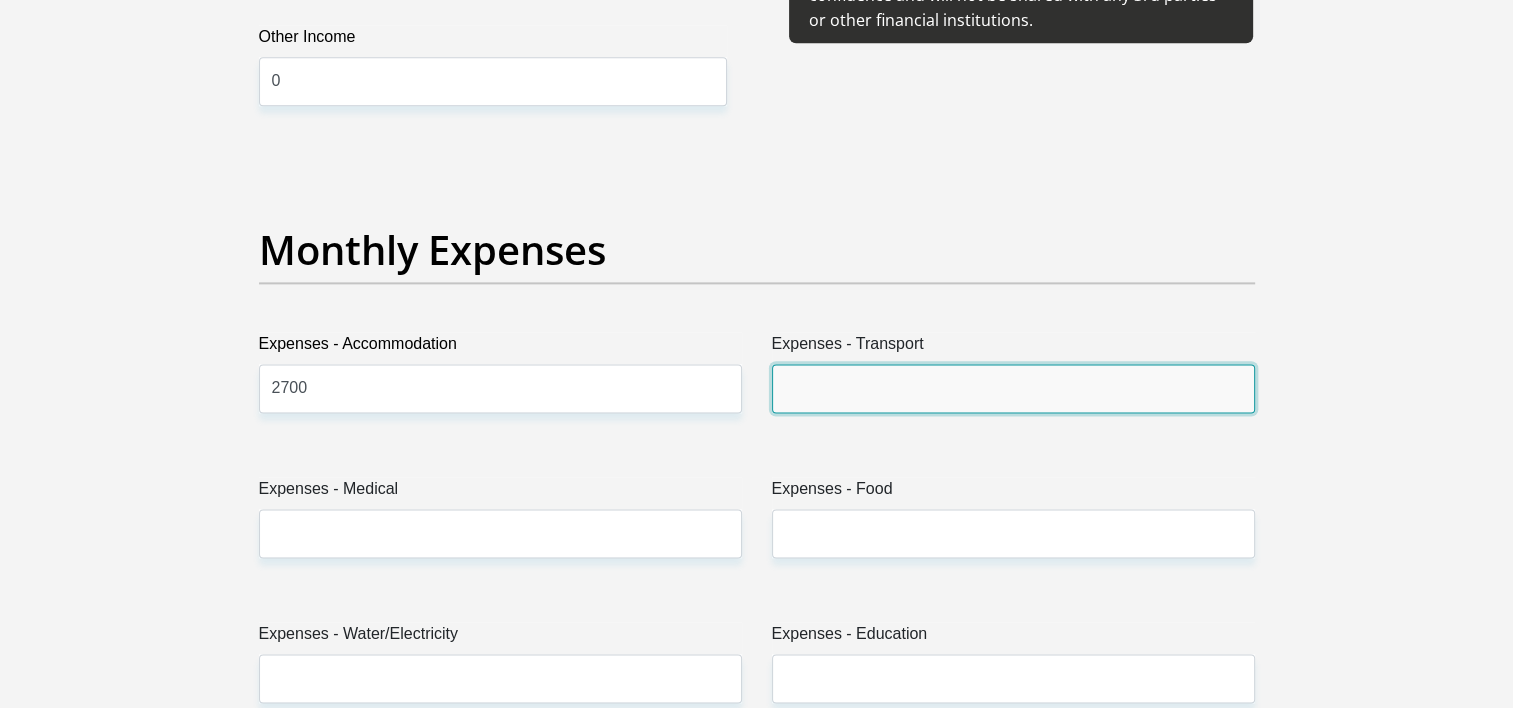 click on "Expenses - Transport" at bounding box center (1013, 388) 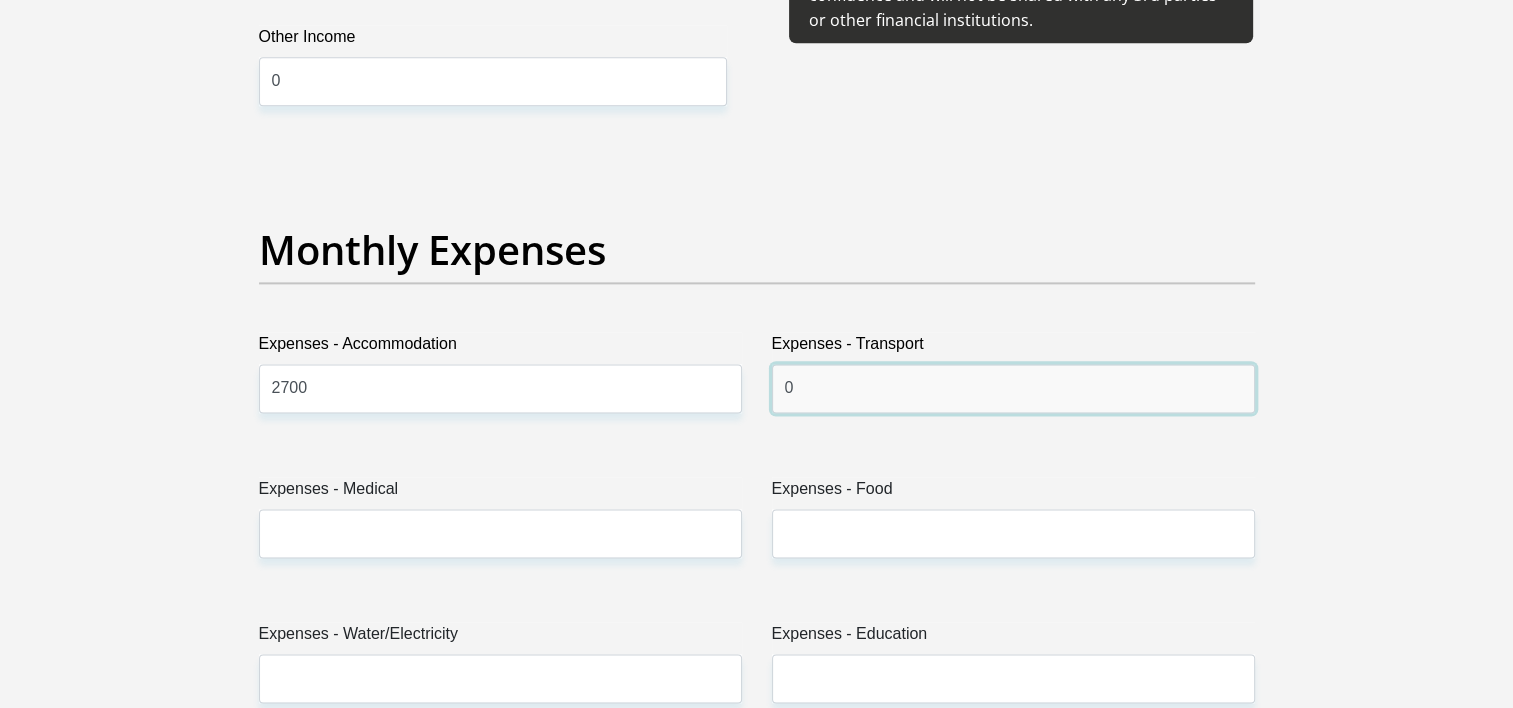 type on "0" 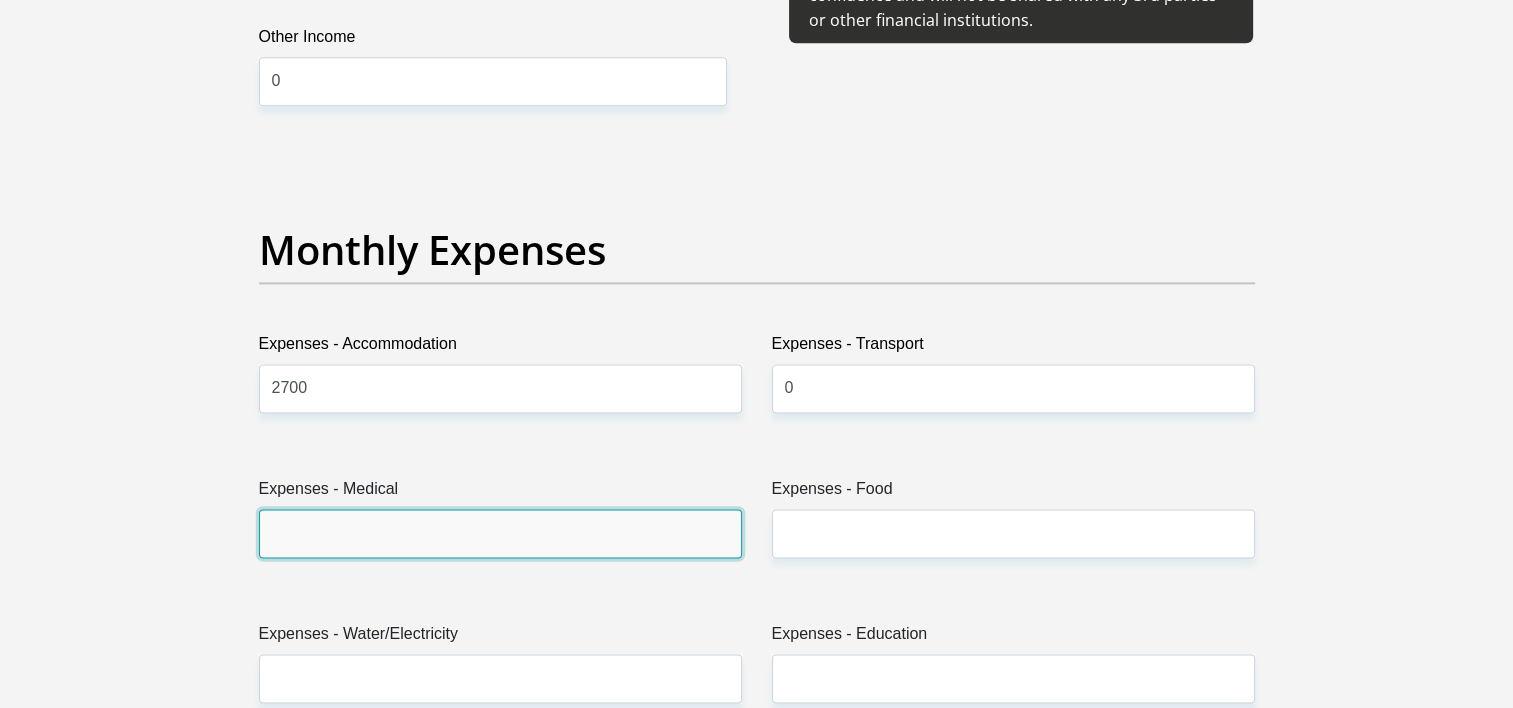 click on "Expenses - Medical" at bounding box center [500, 533] 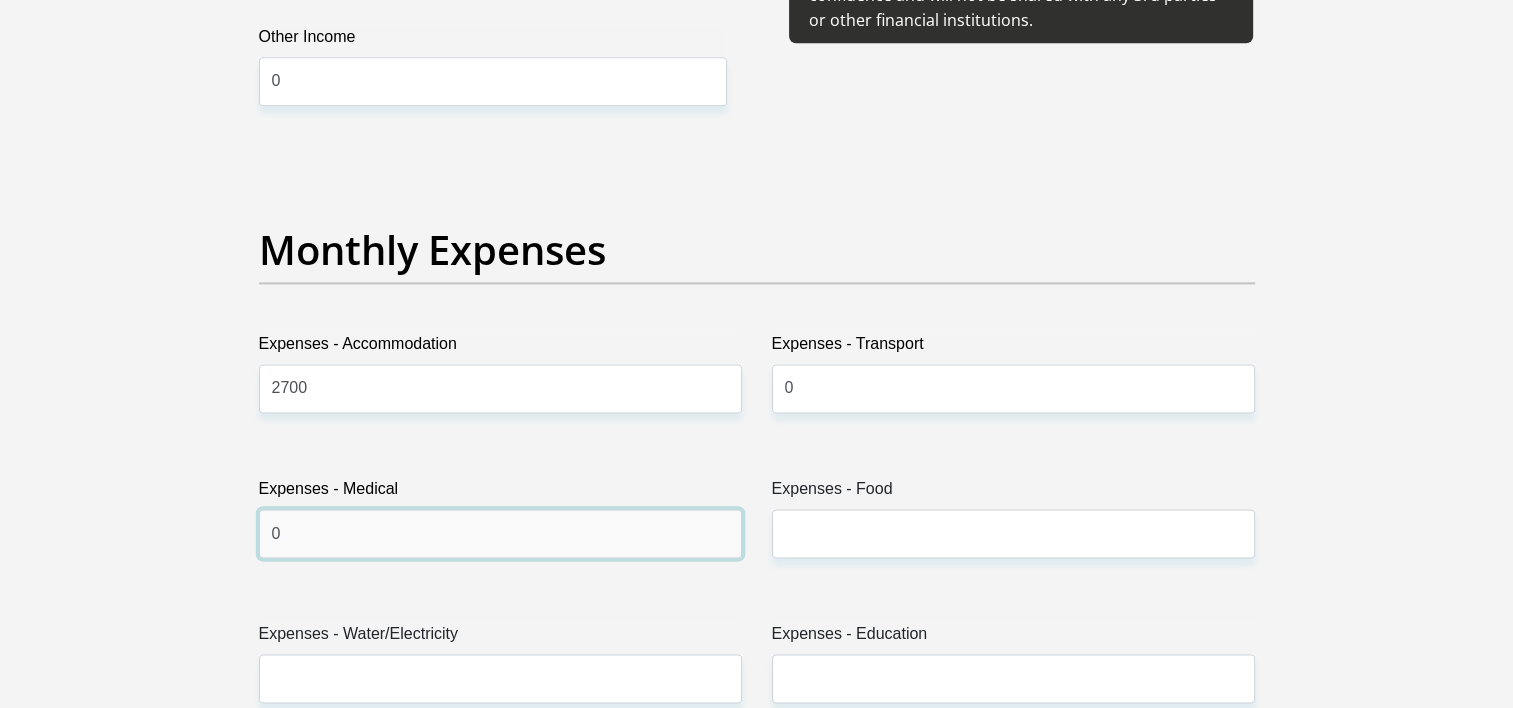 type on "0" 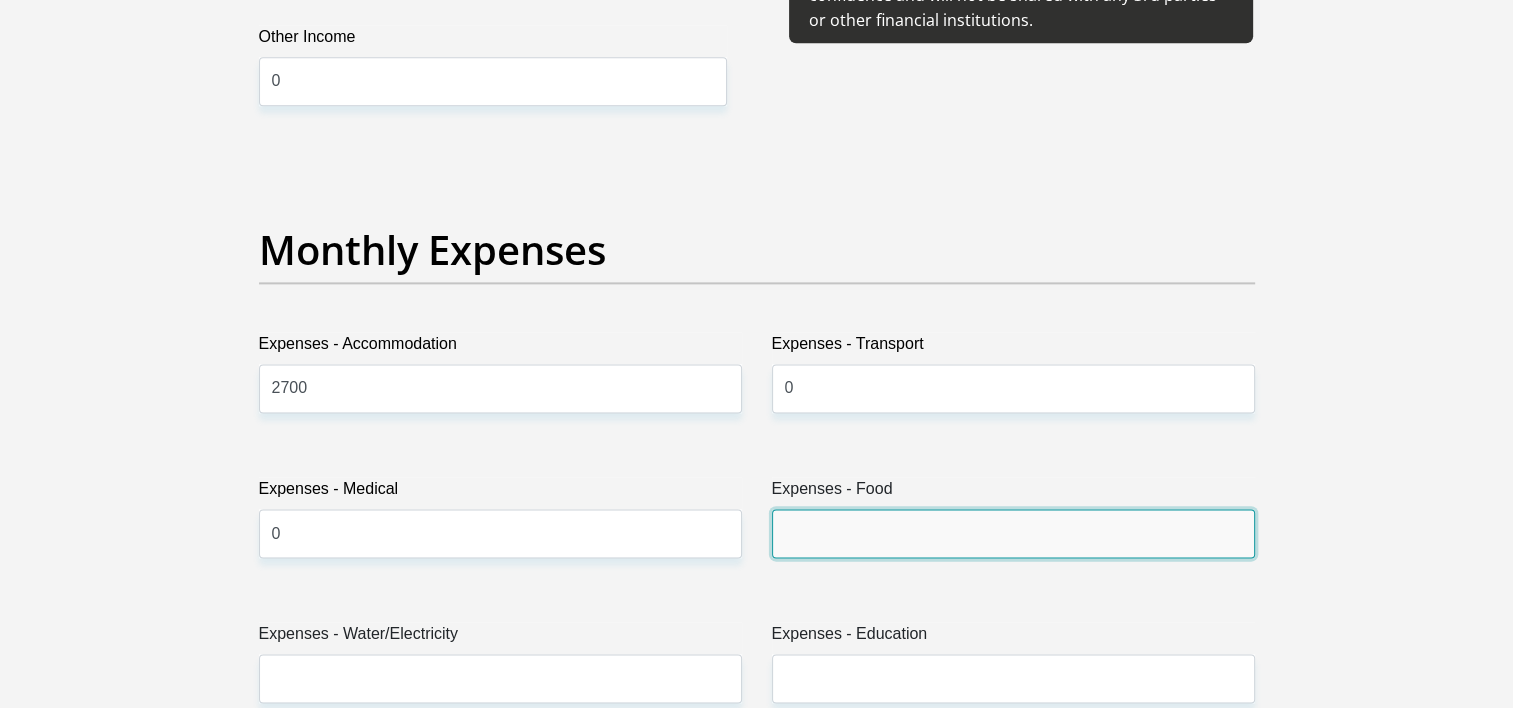 click on "Expenses - Food" at bounding box center (1013, 533) 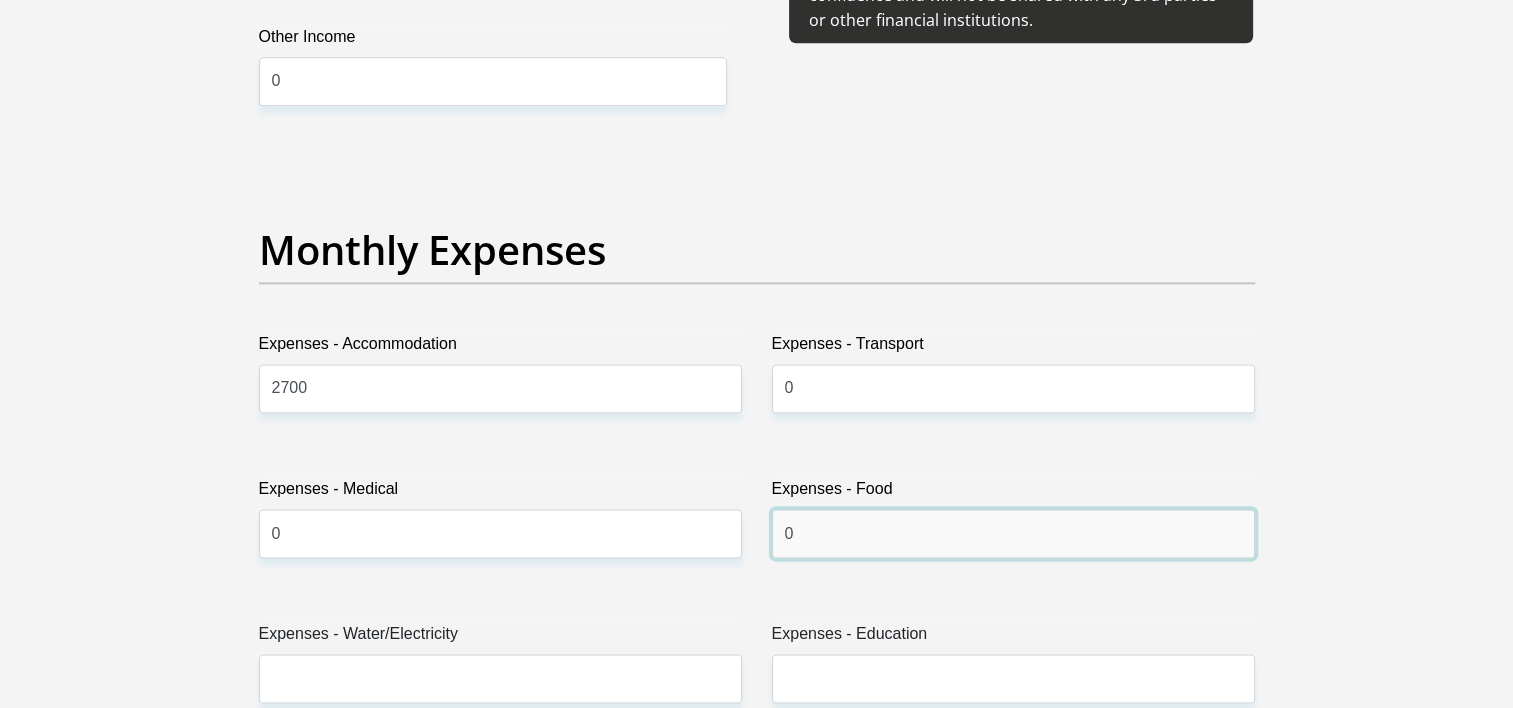 type on "0" 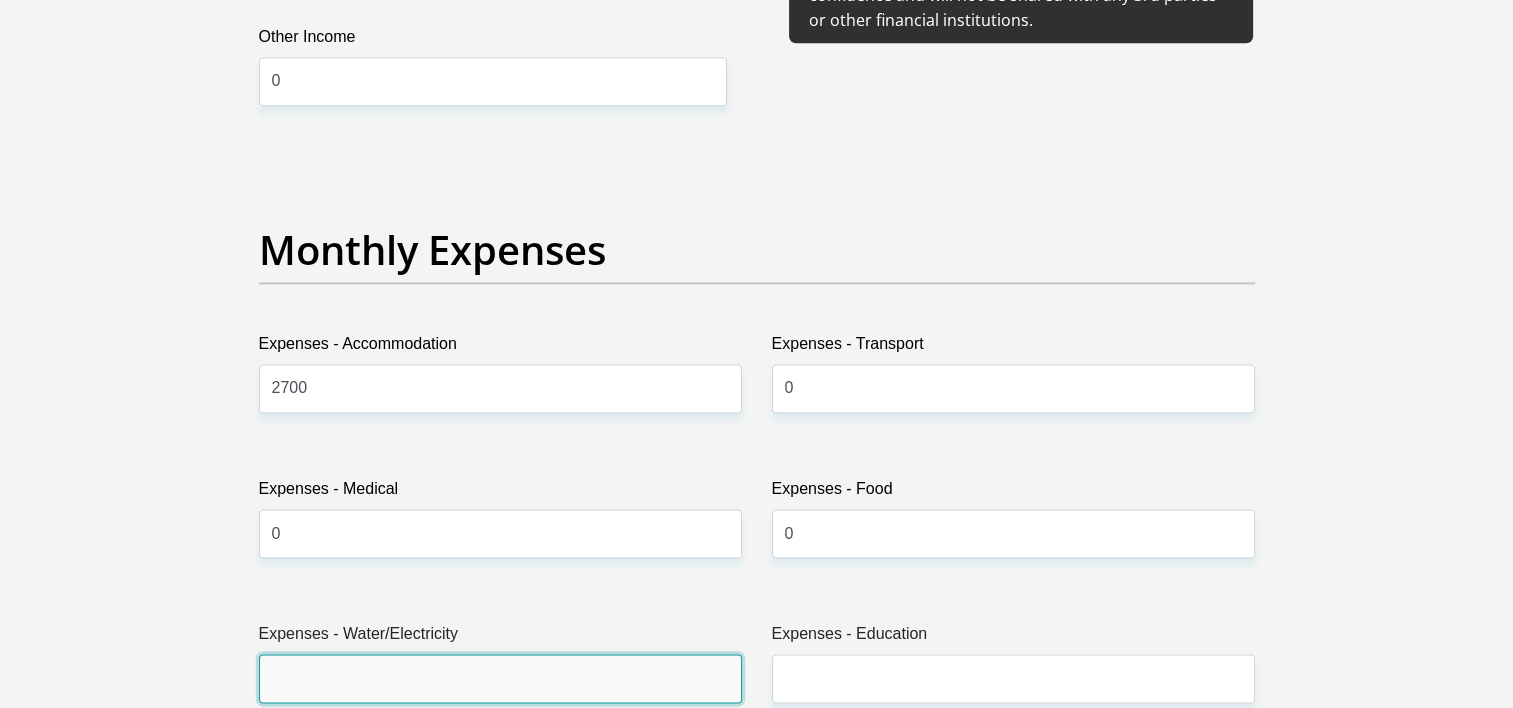 click on "Expenses - Water/Electricity" at bounding box center (500, 678) 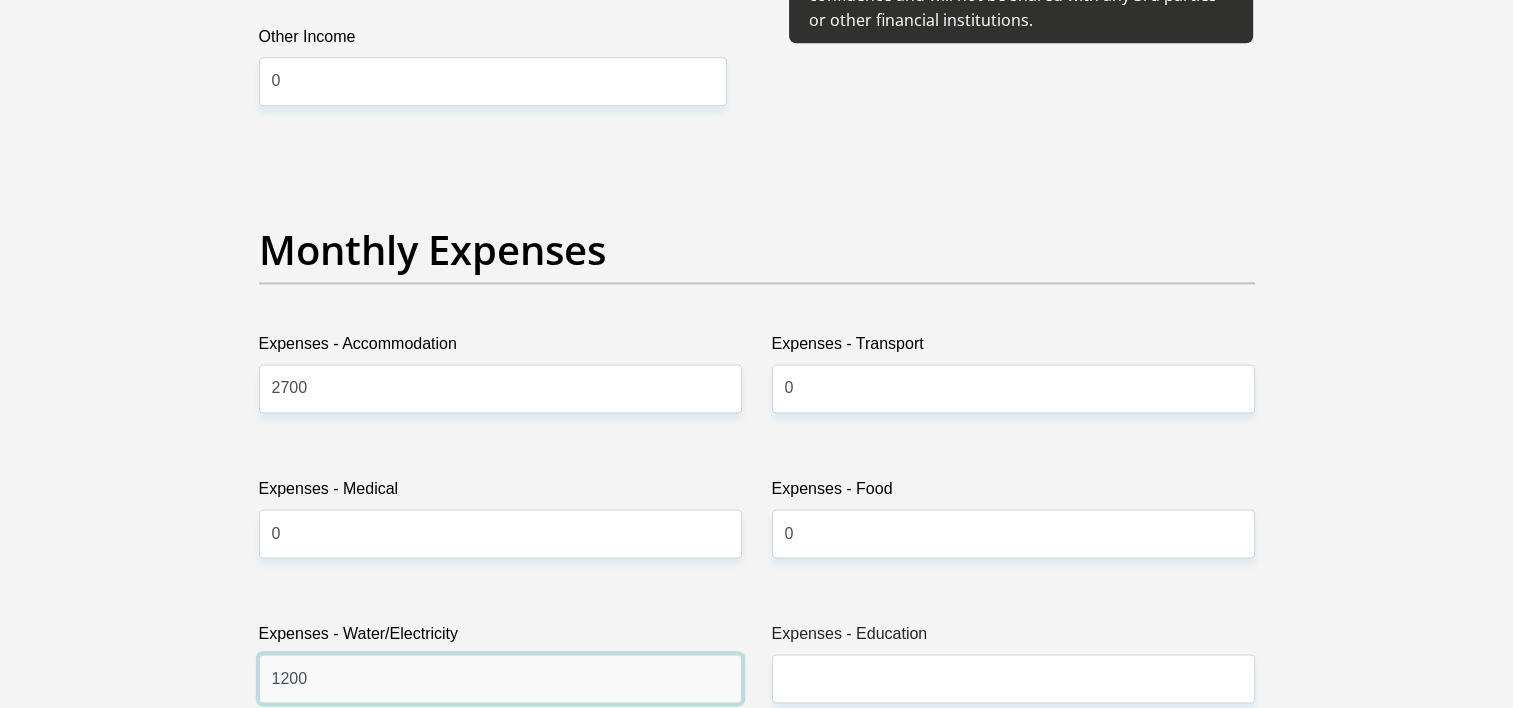 type on "1200" 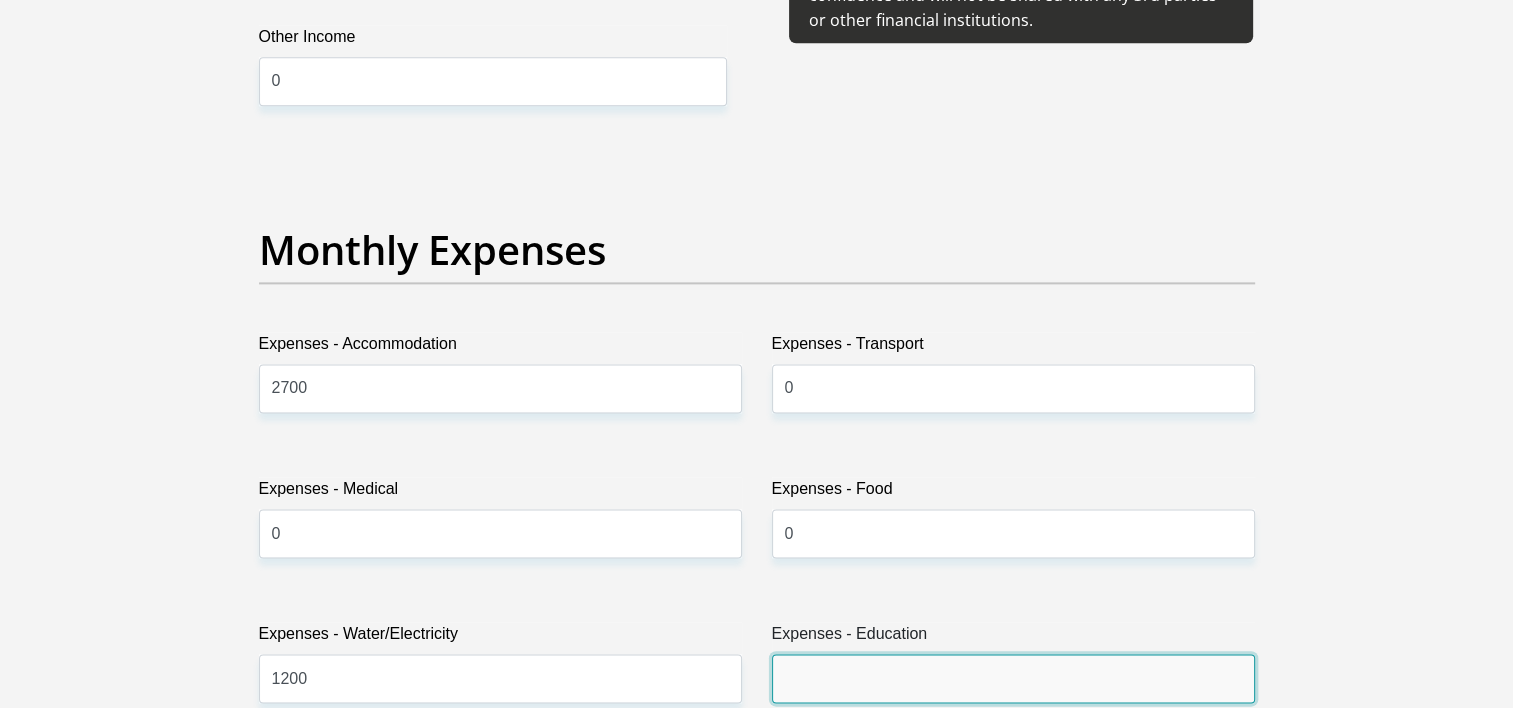 click on "Expenses - Education" at bounding box center [1013, 678] 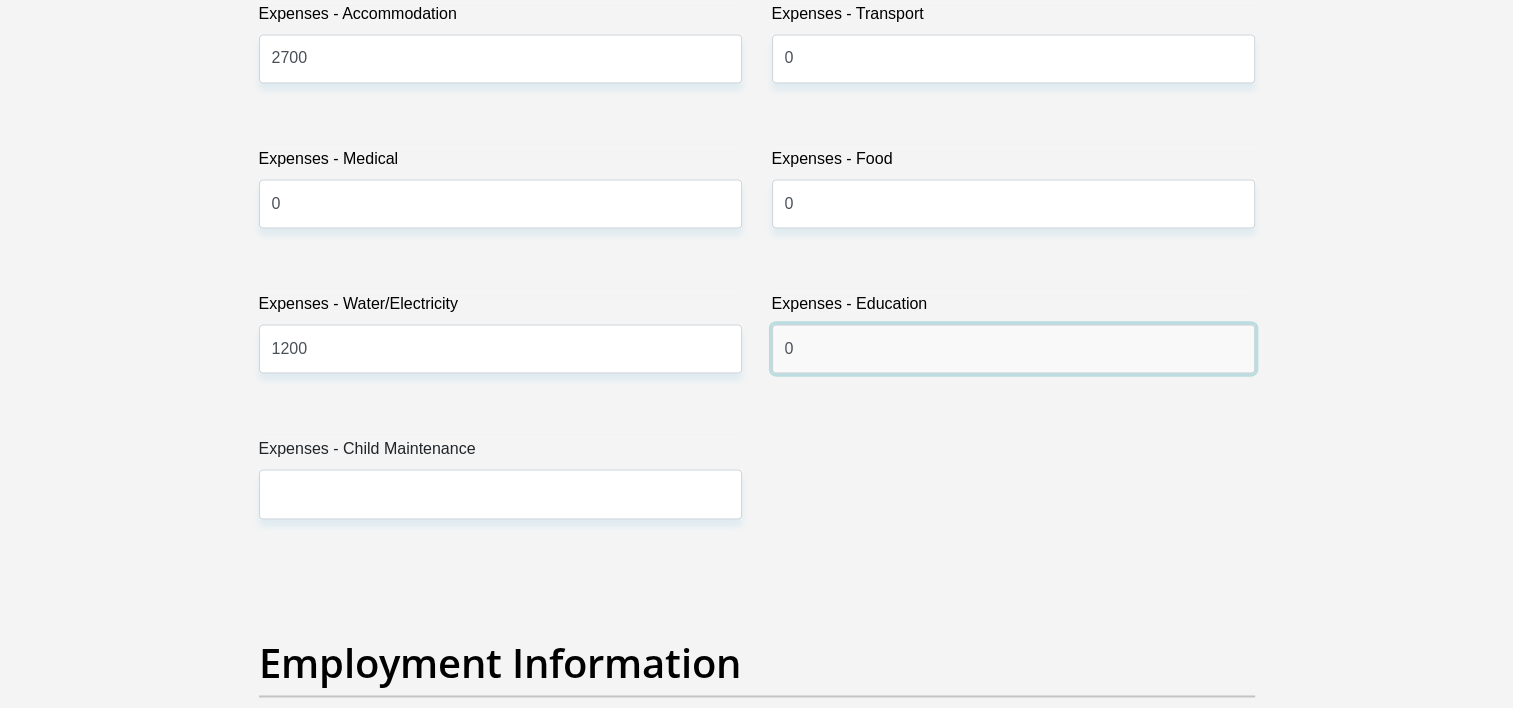 scroll, scrollTop: 3062, scrollLeft: 0, axis: vertical 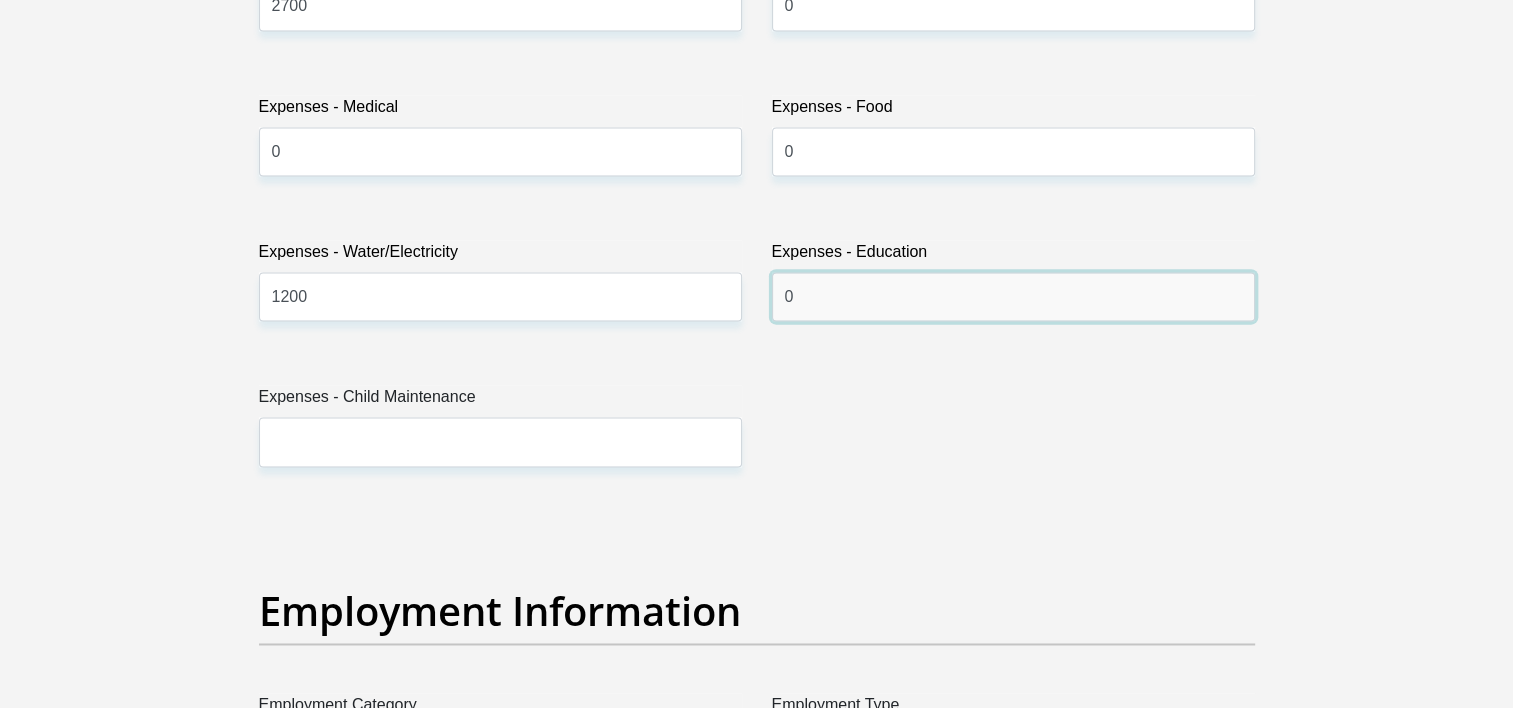 type on "0" 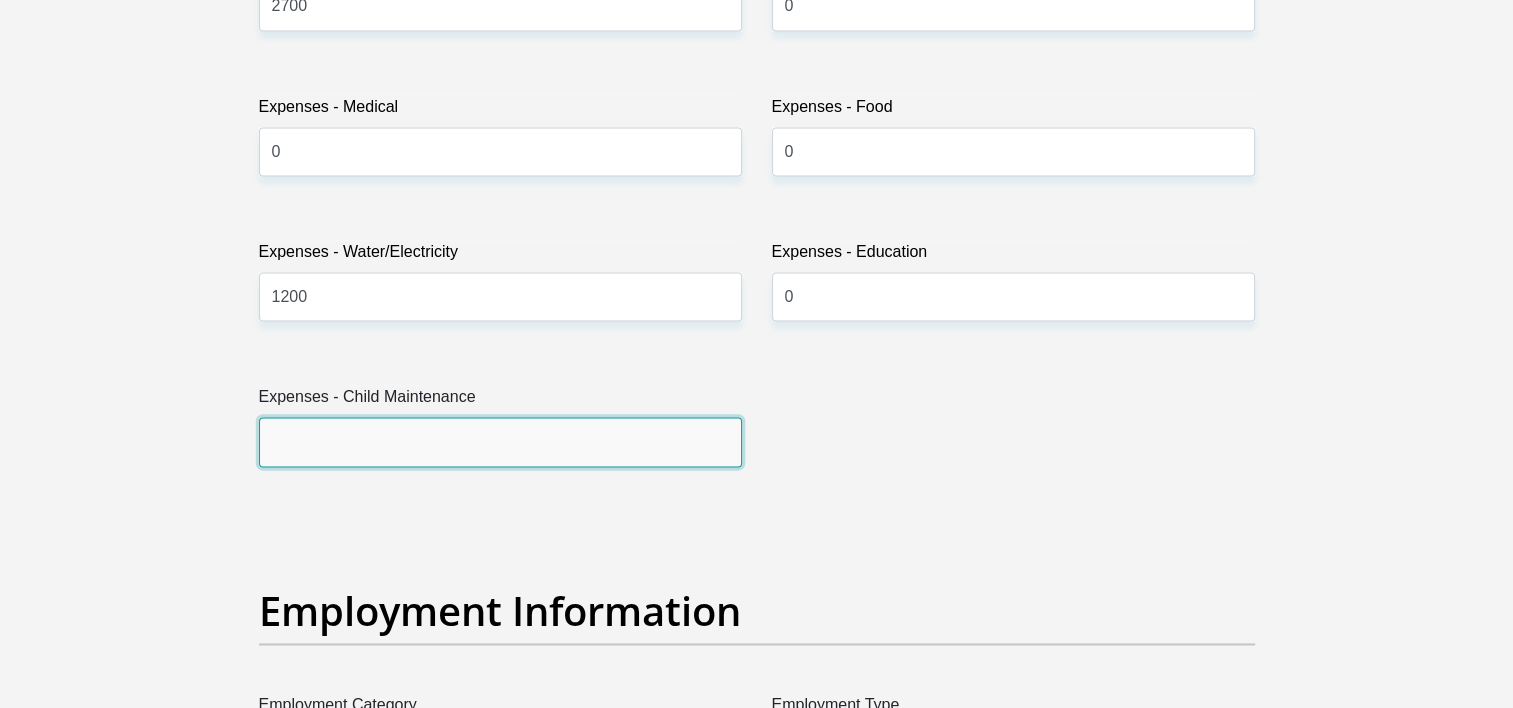click on "Expenses - Child Maintenance" at bounding box center (500, 441) 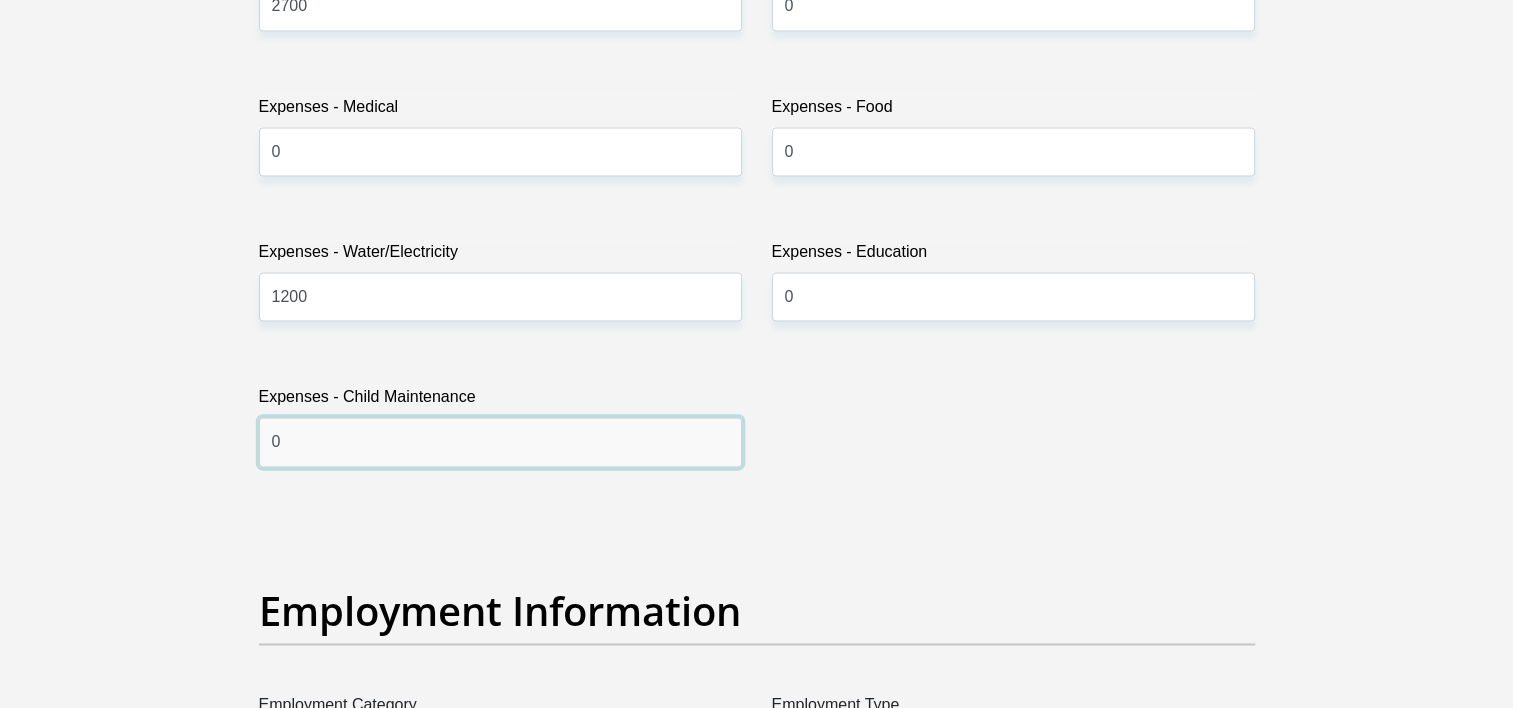 type on "0" 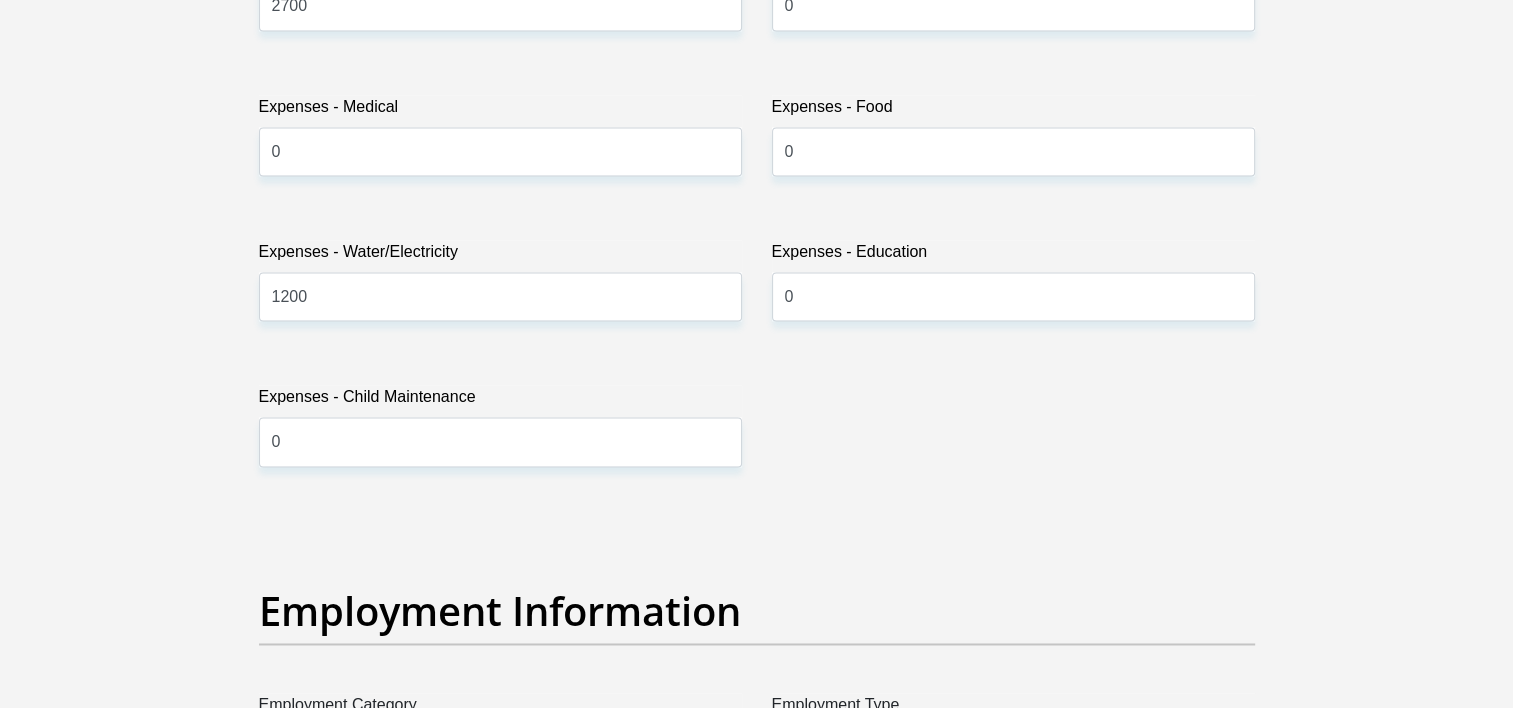 click on "Title
Mr
Ms
Mrs
Dr
[PERSON_NAME]
First Name
[PERSON_NAME]
Surname
[PERSON_NAME]
ID Number
0412215068088
Please input valid ID number
Race
Black
Coloured
Indian
White
Other
Contact Number
0606367503
Please input valid contact number
Nationality
[GEOGRAPHIC_DATA]
[GEOGRAPHIC_DATA]
[GEOGRAPHIC_DATA]  [GEOGRAPHIC_DATA]  [GEOGRAPHIC_DATA]" at bounding box center [757, 505] 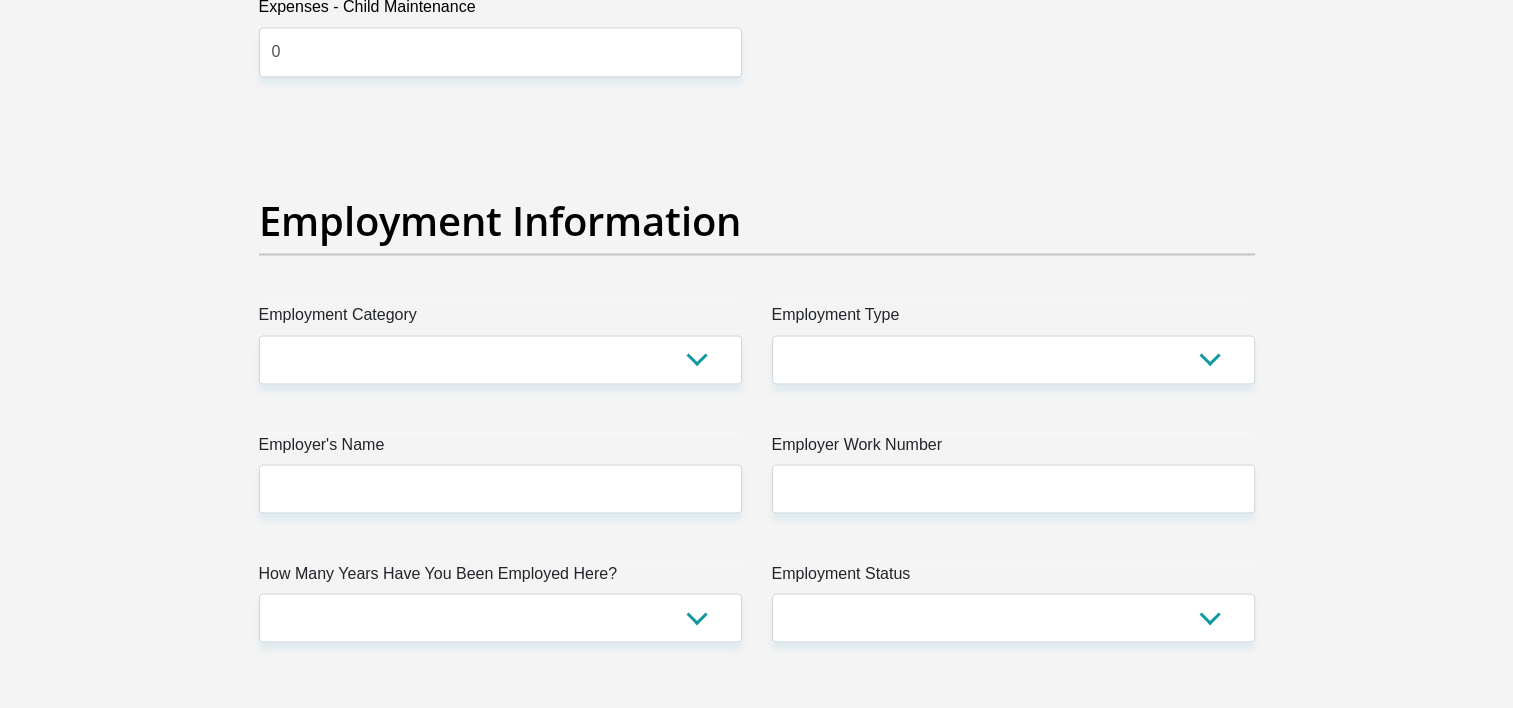 scroll, scrollTop: 3444, scrollLeft: 0, axis: vertical 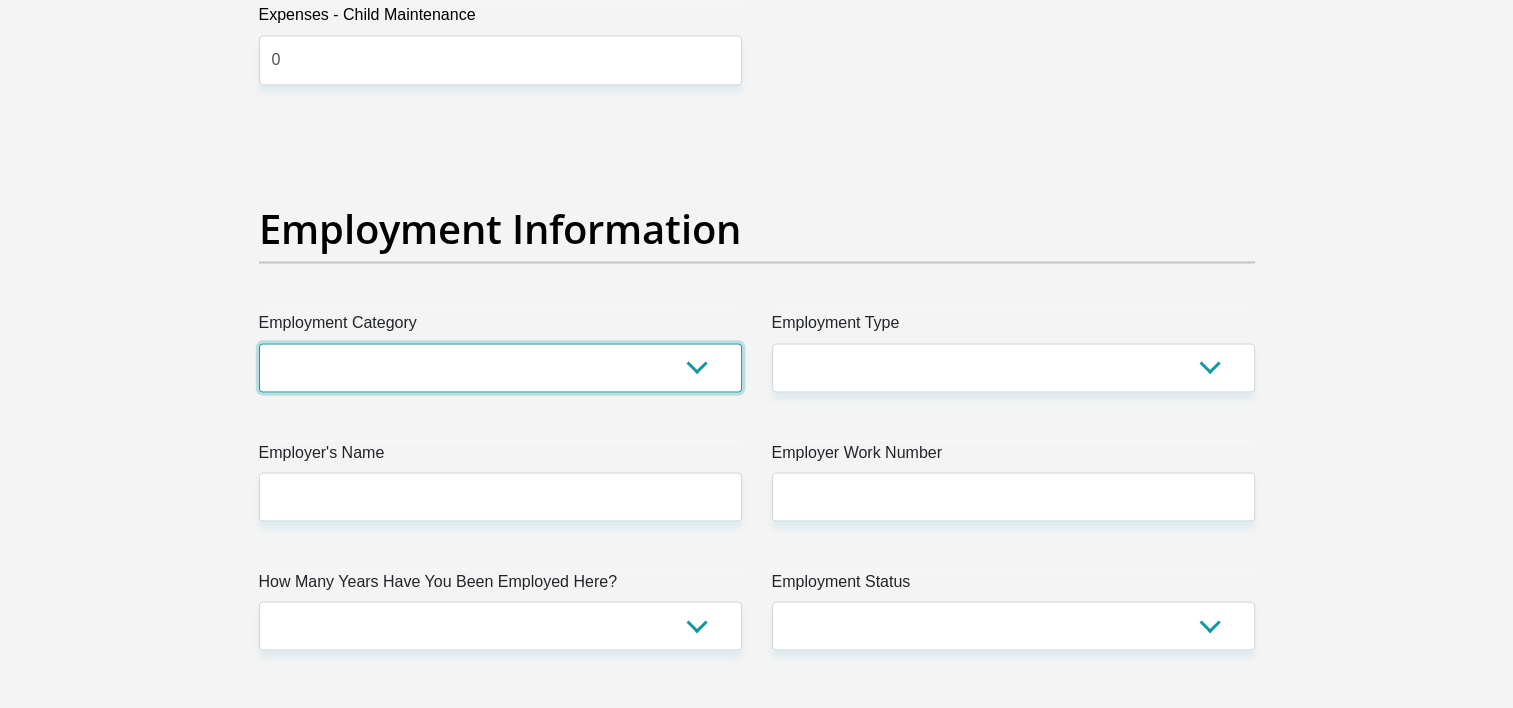 click on "AGRICULTURE
ALCOHOL & TOBACCO
CONSTRUCTION MATERIALS
METALLURGY
EQUIPMENT FOR RENEWABLE ENERGY
SPECIALIZED CONTRACTORS
CAR
GAMING (INCL. INTERNET
OTHER WHOLESALE
UNLICENSED PHARMACEUTICALS
CURRENCY EXCHANGE HOUSES
OTHER FINANCIAL INSTITUTIONS & INSURANCE
REAL ESTATE AGENTS
OIL & GAS
OTHER MATERIALS (E.G. IRON ORE)
PRECIOUS STONES & PRECIOUS METALS
POLITICAL ORGANIZATIONS
RELIGIOUS ORGANIZATIONS(NOT SECTS)
ACTI. HAVING BUSINESS DEAL WITH PUBLIC ADMINISTRATION
LAUNDROMATS" at bounding box center [500, 367] 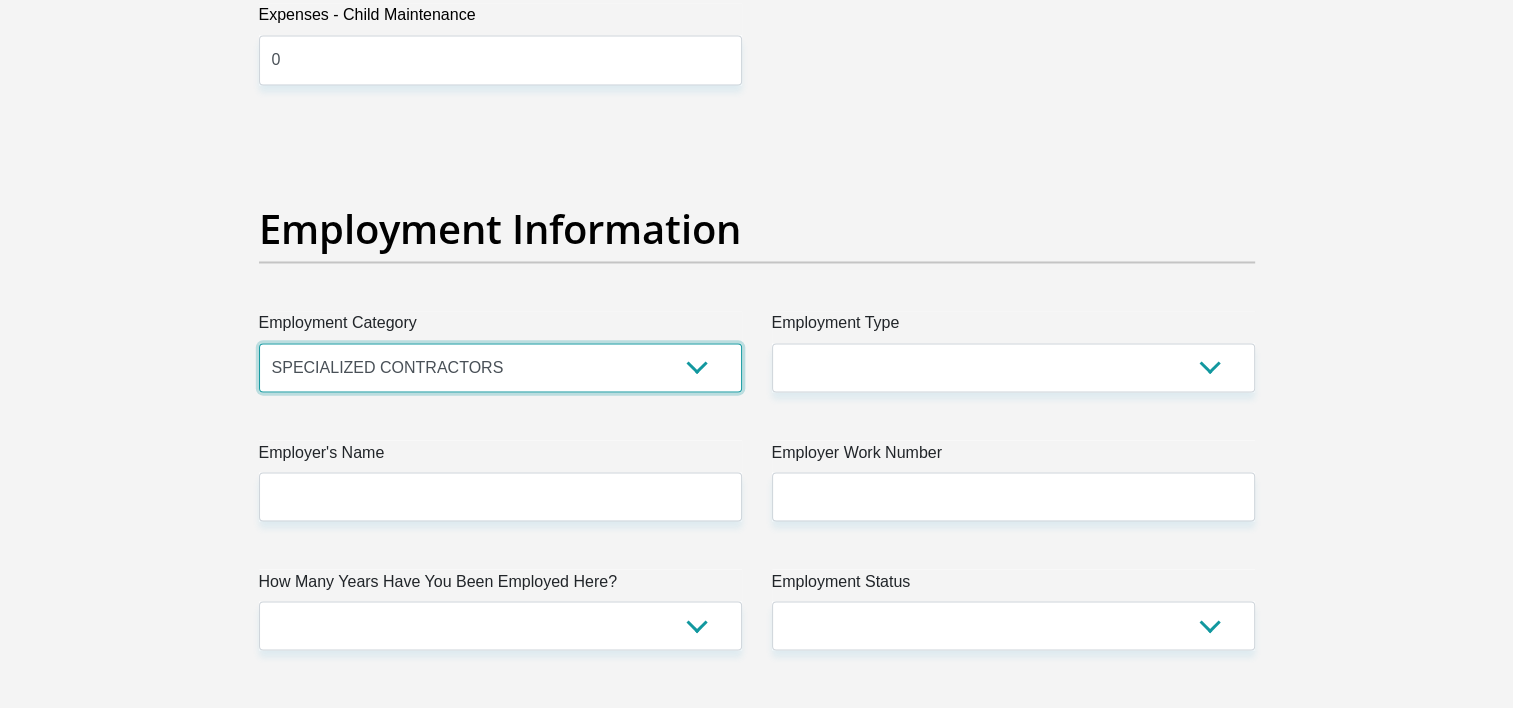 click on "AGRICULTURE
ALCOHOL & TOBACCO
CONSTRUCTION MATERIALS
METALLURGY
EQUIPMENT FOR RENEWABLE ENERGY
SPECIALIZED CONTRACTORS
CAR
GAMING (INCL. INTERNET
OTHER WHOLESALE
UNLICENSED PHARMACEUTICALS
CURRENCY EXCHANGE HOUSES
OTHER FINANCIAL INSTITUTIONS & INSURANCE
REAL ESTATE AGENTS
OIL & GAS
OTHER MATERIALS (E.G. IRON ORE)
PRECIOUS STONES & PRECIOUS METALS
POLITICAL ORGANIZATIONS
RELIGIOUS ORGANIZATIONS(NOT SECTS)
ACTI. HAVING BUSINESS DEAL WITH PUBLIC ADMINISTRATION
LAUNDROMATS" at bounding box center [500, 367] 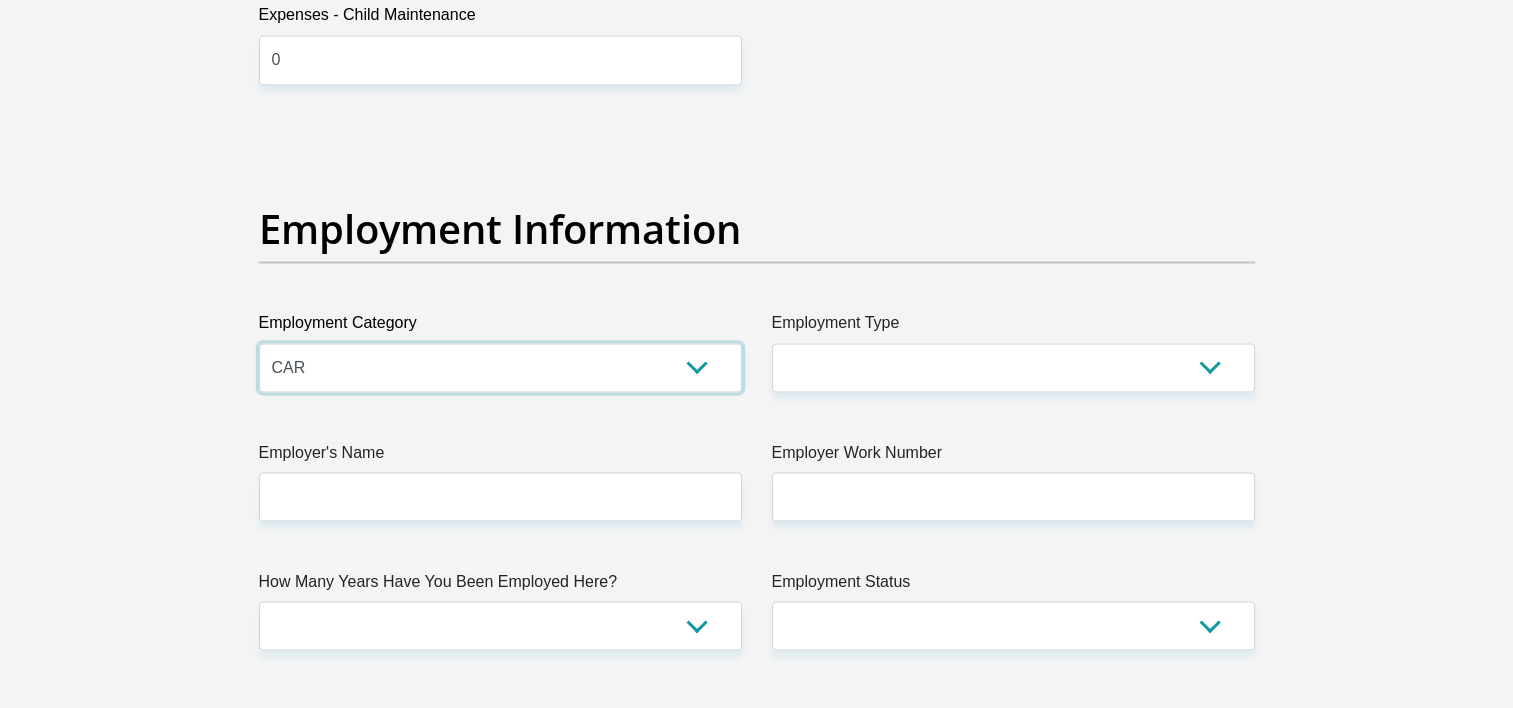 select on "9" 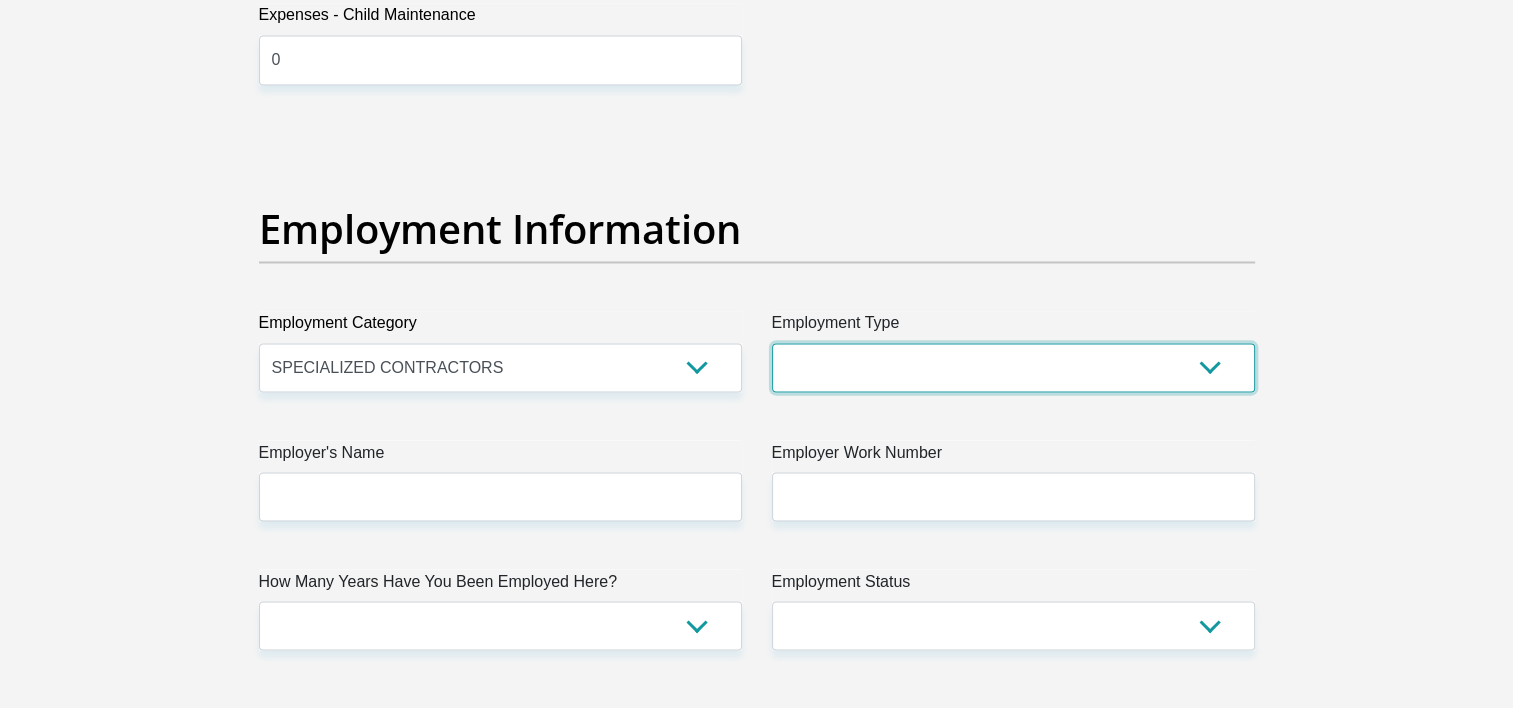 click on "College/Lecturer
Craft Seller
Creative
Driver
Executive
Farmer
Forces - Non Commissioned
Forces - Officer
Hawker
Housewife
Labourer
Licenced Professional
Manager
Miner
Non Licenced Professional
Office Staff/Clerk
Outside Worker
Pensioner
Permanent Teacher
Production/Manufacturing
Sales
Self-Employed
Semi-Professional Worker
Service Industry  Social Worker  Student" at bounding box center [1013, 367] 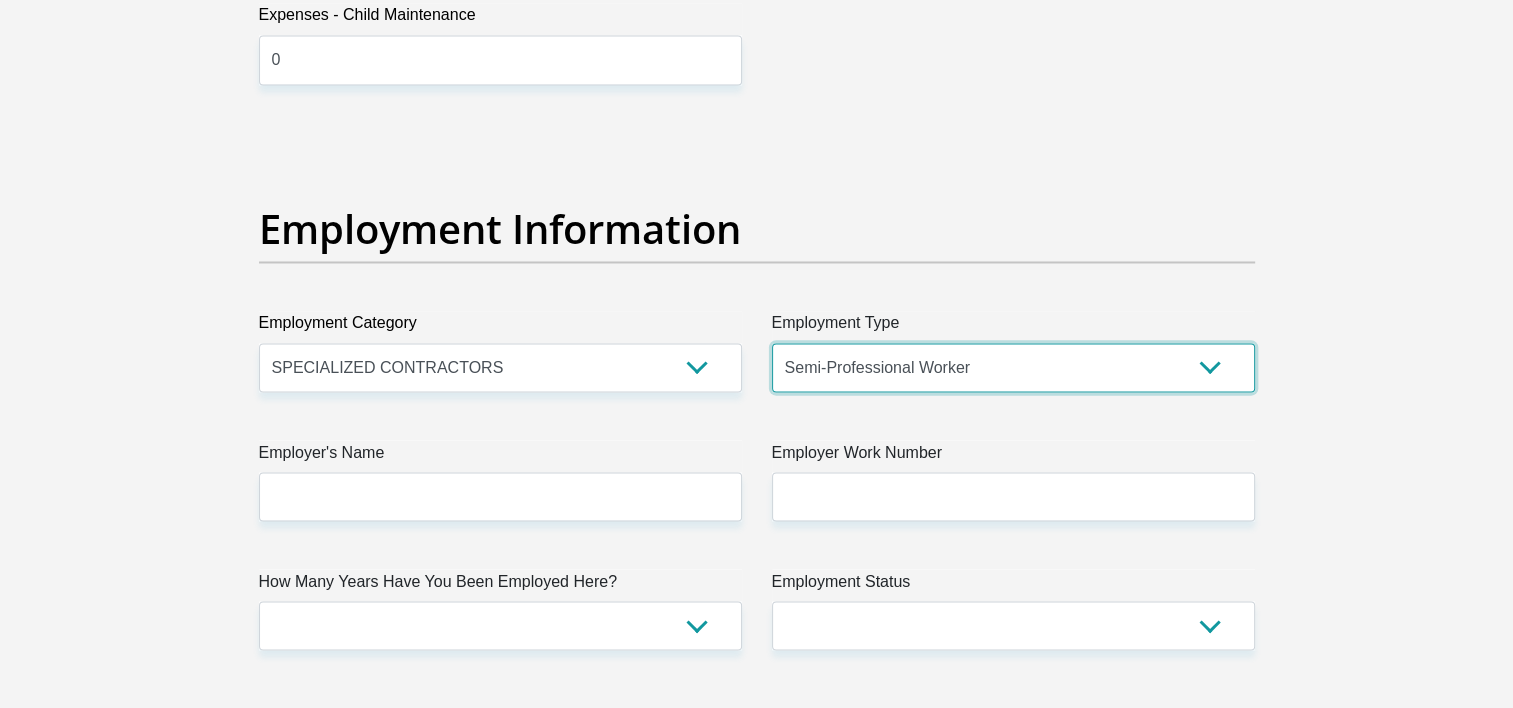 click on "College/Lecturer
Craft Seller
Creative
Driver
Executive
Farmer
Forces - Non Commissioned
Forces - Officer
Hawker
Housewife
Labourer
Licenced Professional
Manager
Miner
Non Licenced Professional
Office Staff/Clerk
Outside Worker
Pensioner
Permanent Teacher
Production/Manufacturing
Sales
Self-Employed
Semi-Professional Worker
Service Industry  Social Worker  Student" at bounding box center (1013, 367) 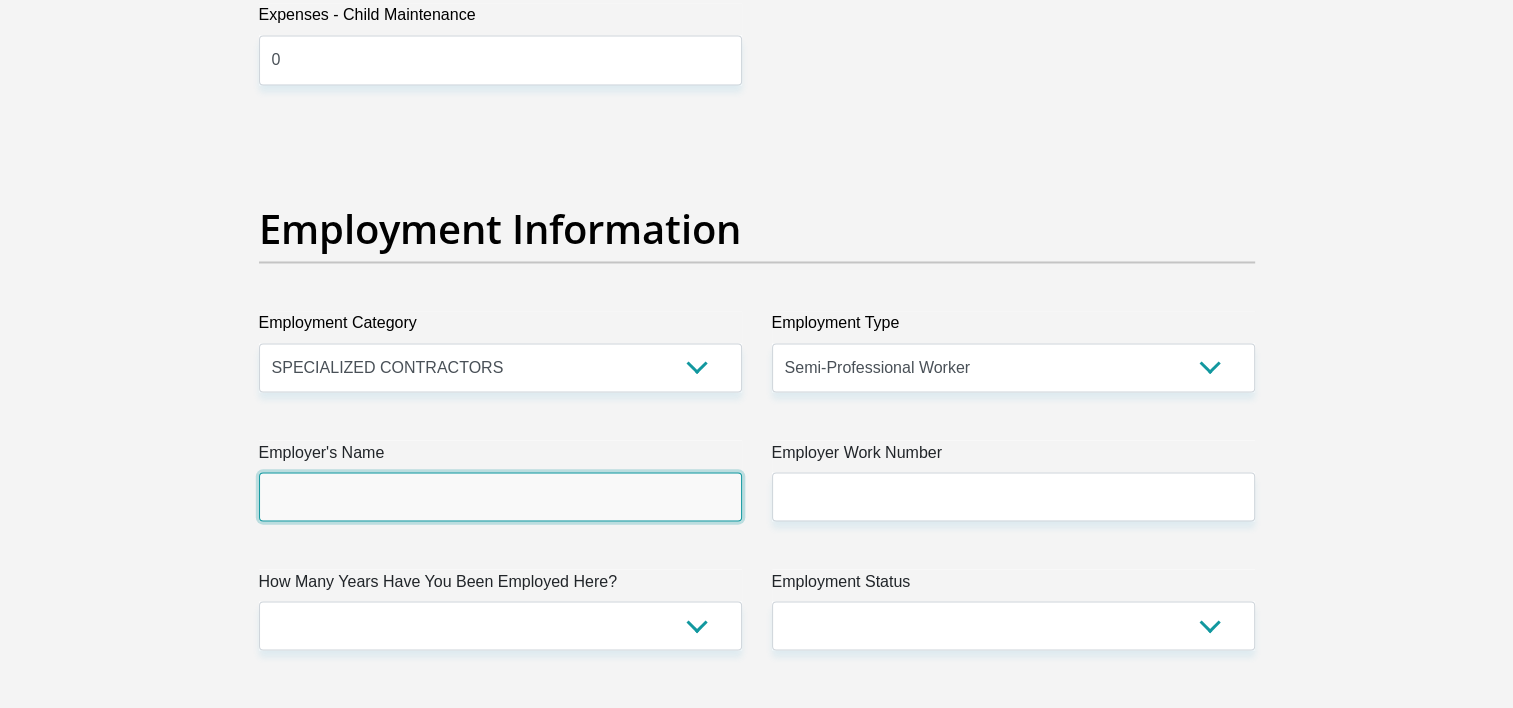 click on "Employer's Name" at bounding box center (500, 496) 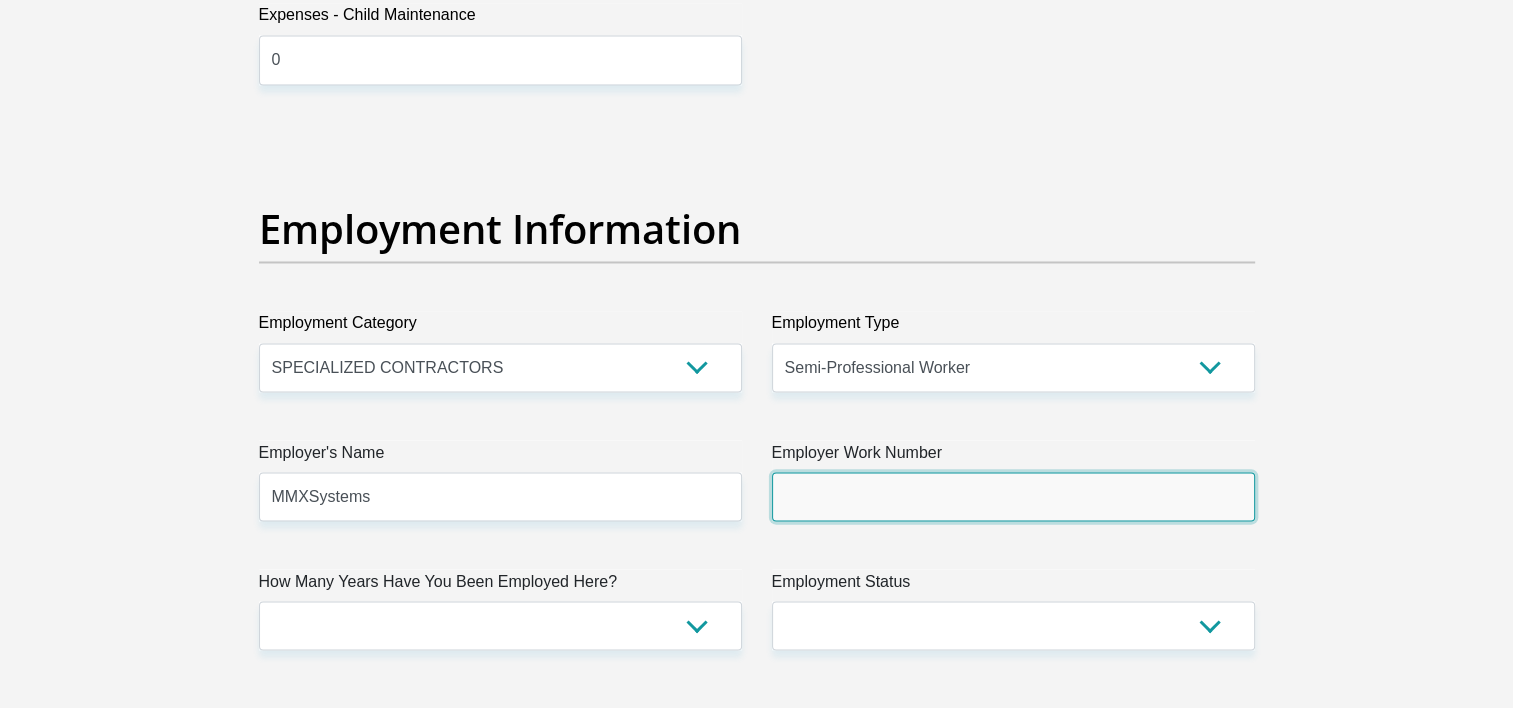 type on "0606367503" 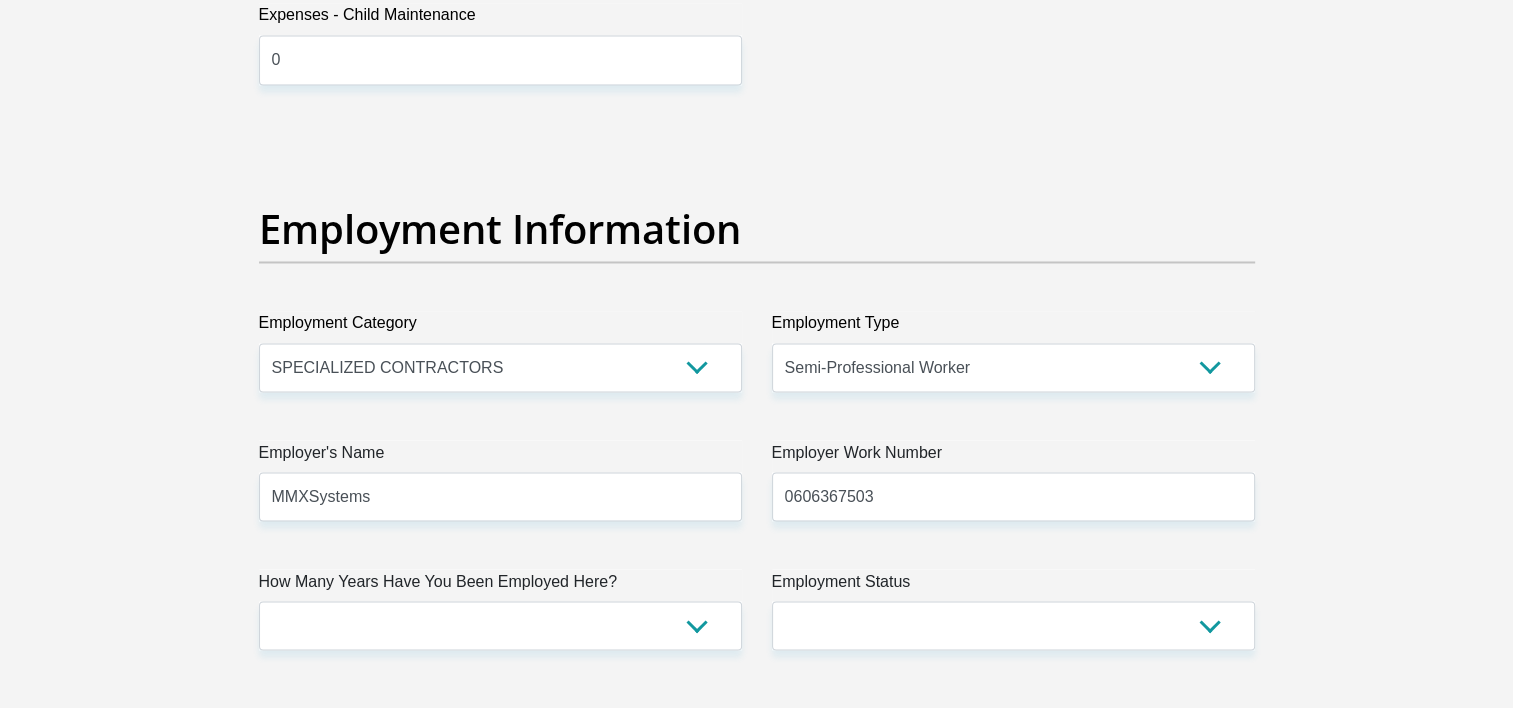 type on "[PERSON_NAME]" 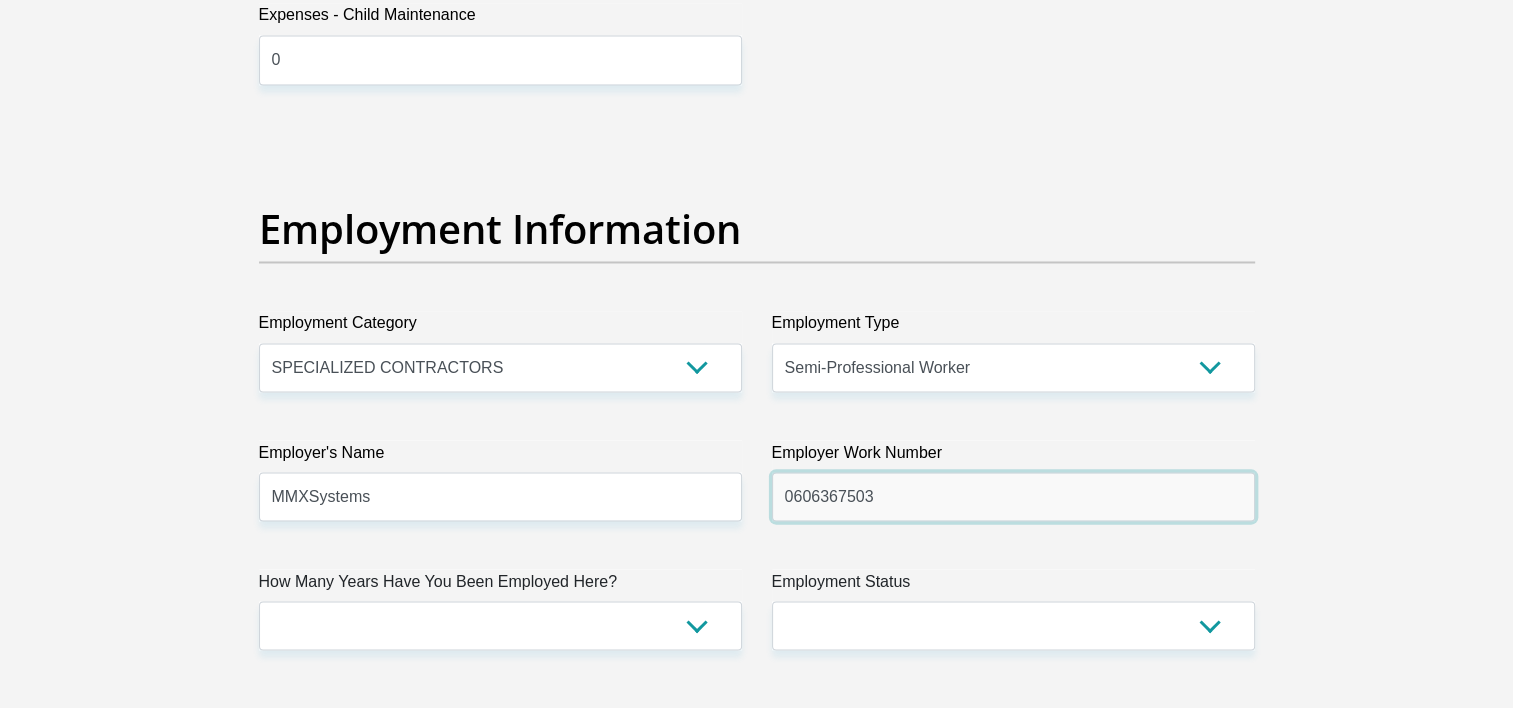 drag, startPoint x: 908, startPoint y: 496, endPoint x: 753, endPoint y: 495, distance: 155.00322 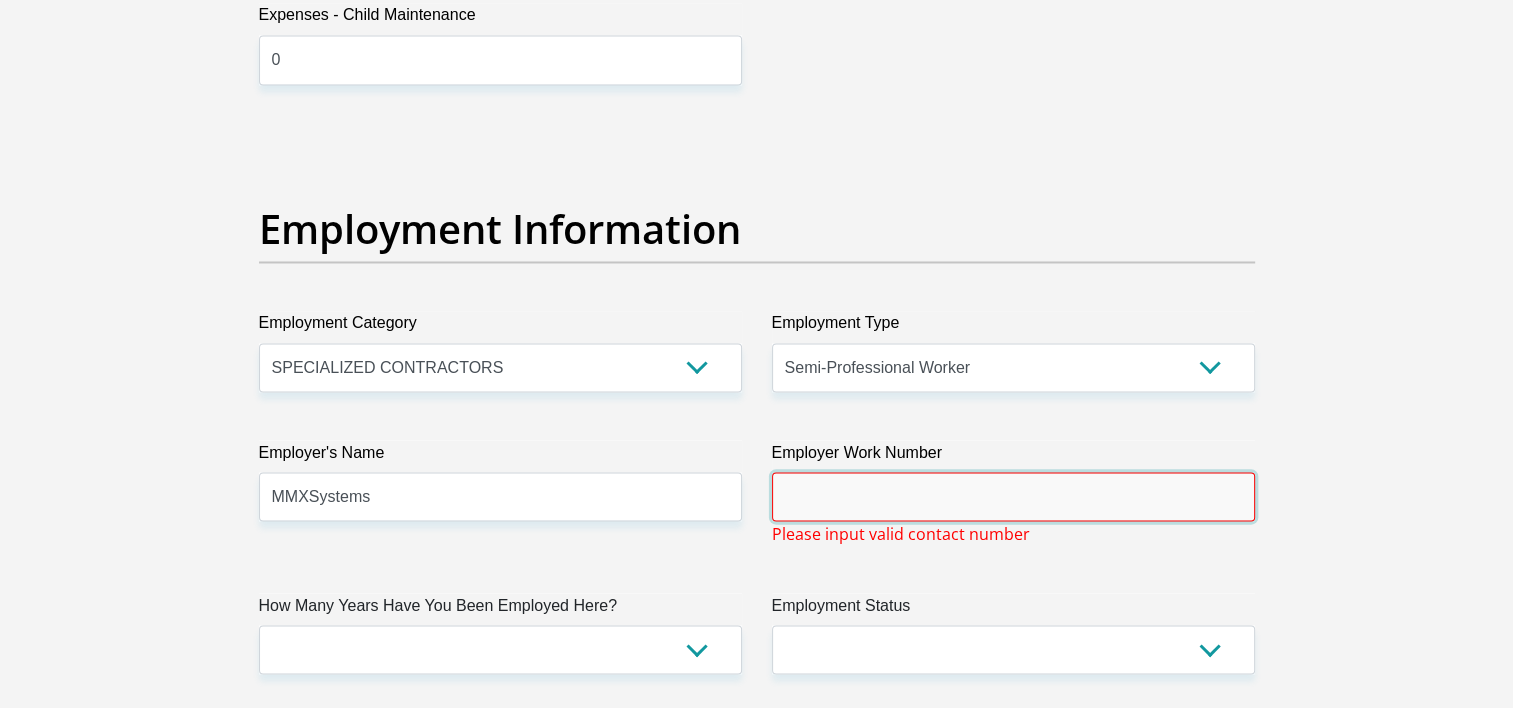 type 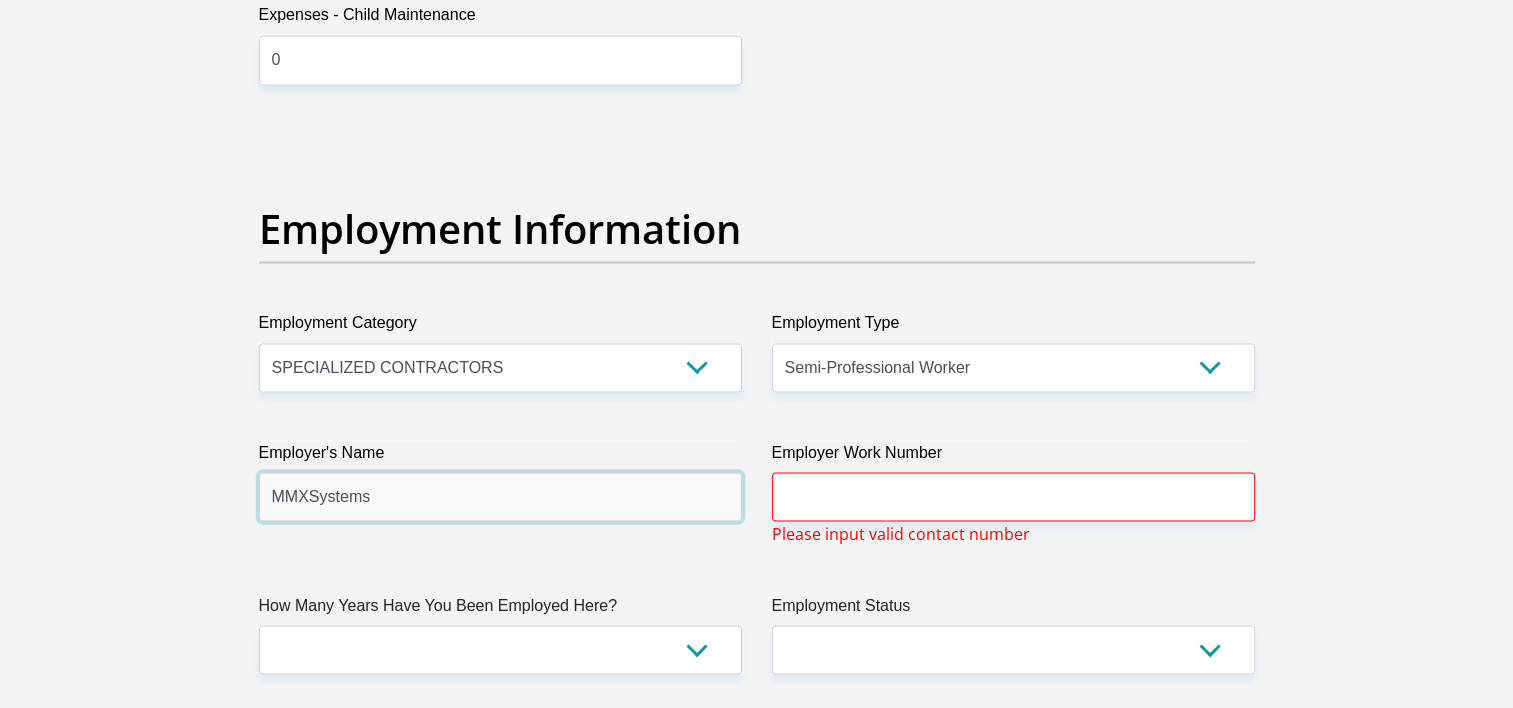 click on "MMXSystems" at bounding box center (500, 496) 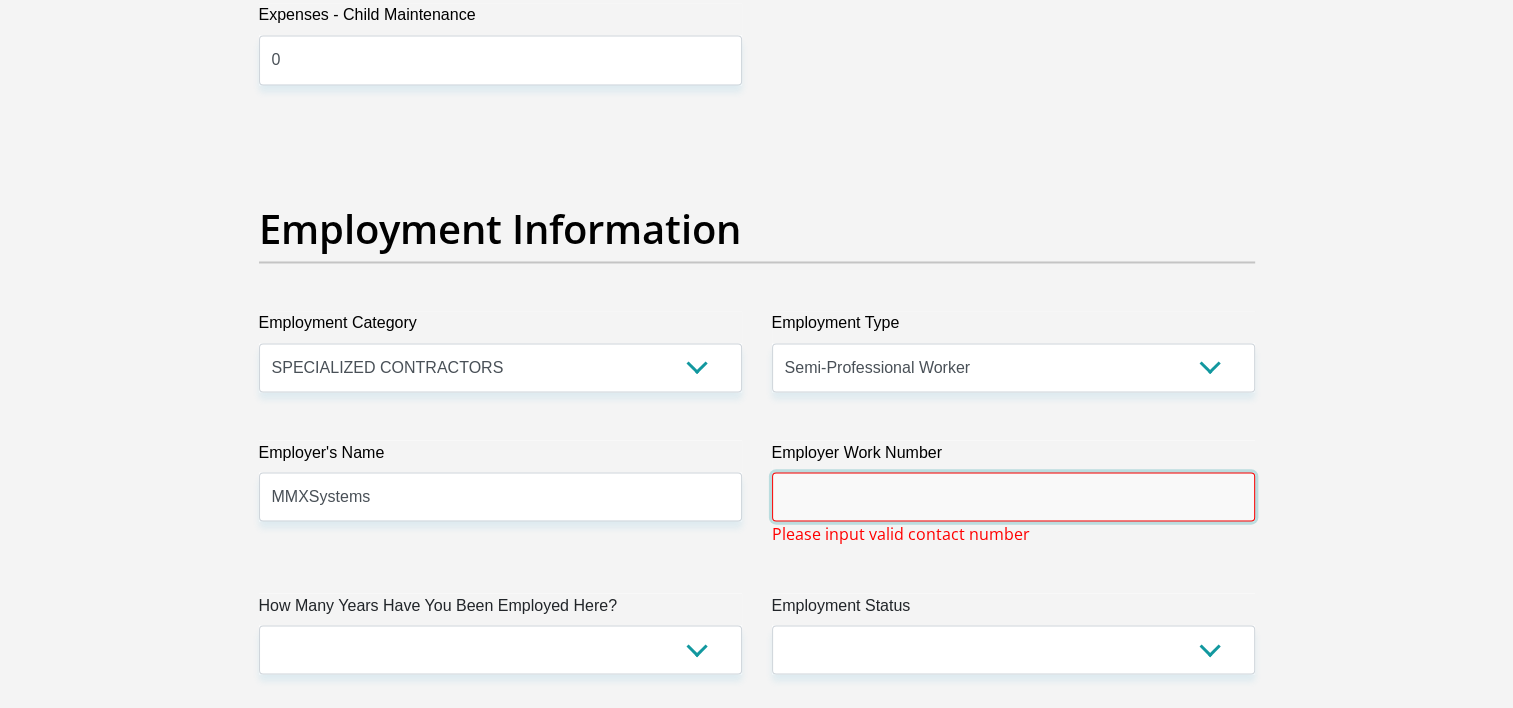 click on "Employer Work Number" at bounding box center (1013, 496) 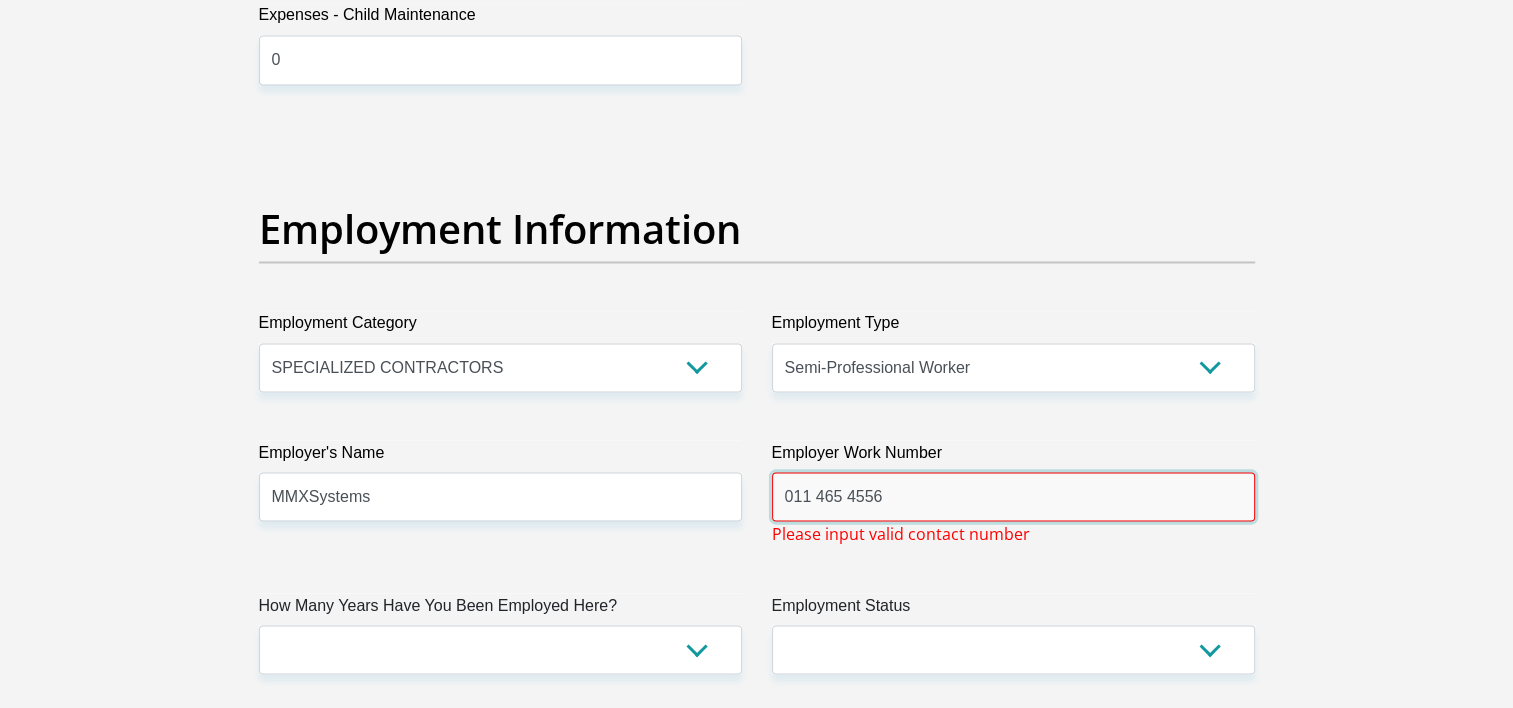 type on "011 465 4556" 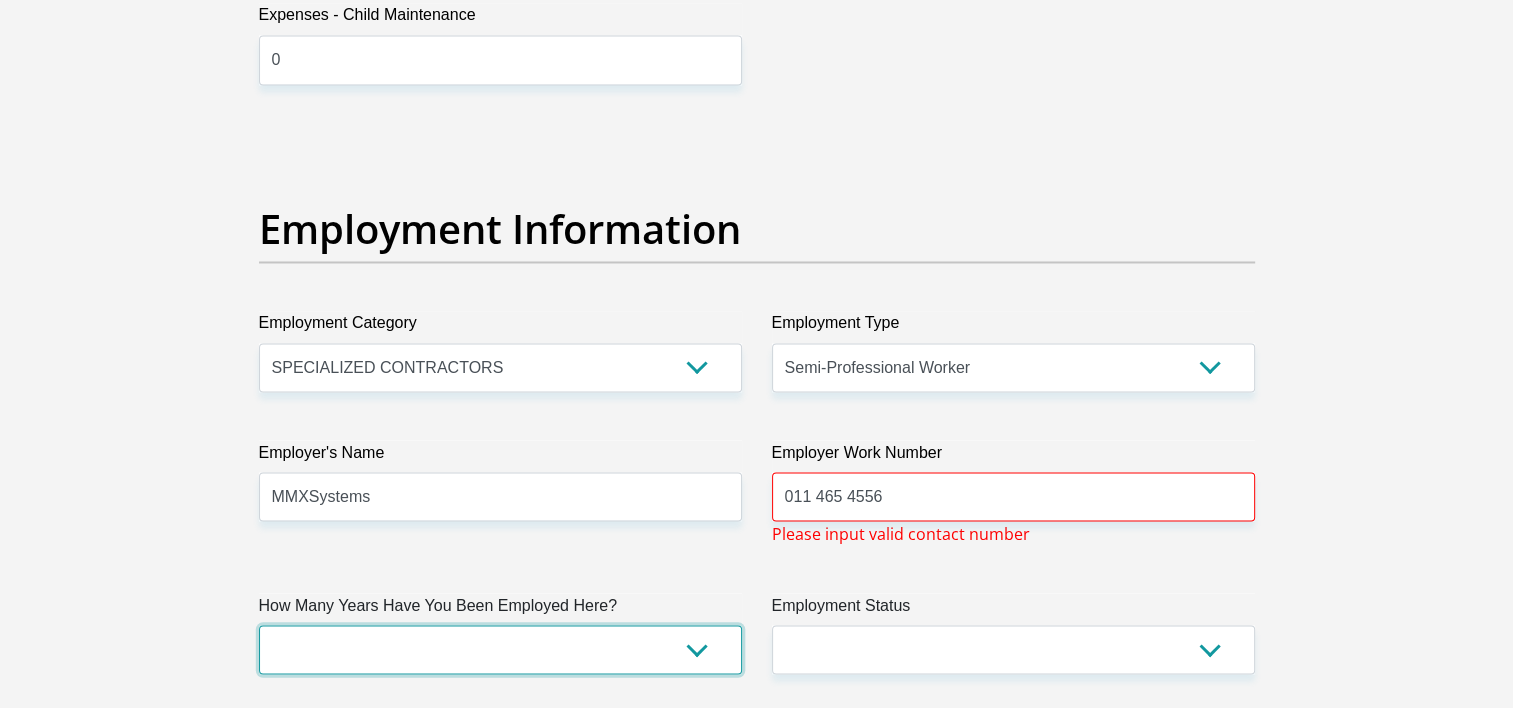 click on "less than 1 year
1-3 years
3-5 years
5+ years" at bounding box center (500, 649) 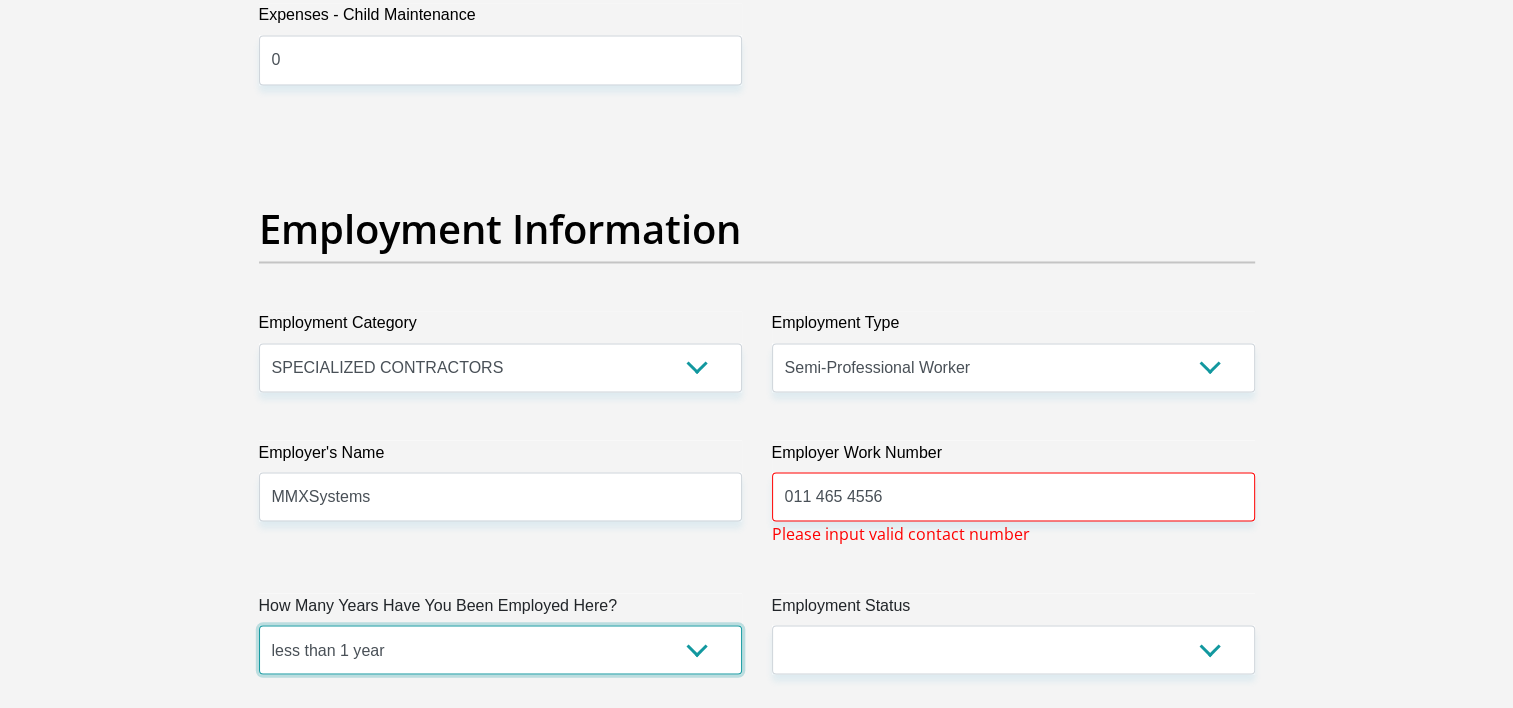 click on "less than 1 year
1-3 years
3-5 years
5+ years" at bounding box center [500, 649] 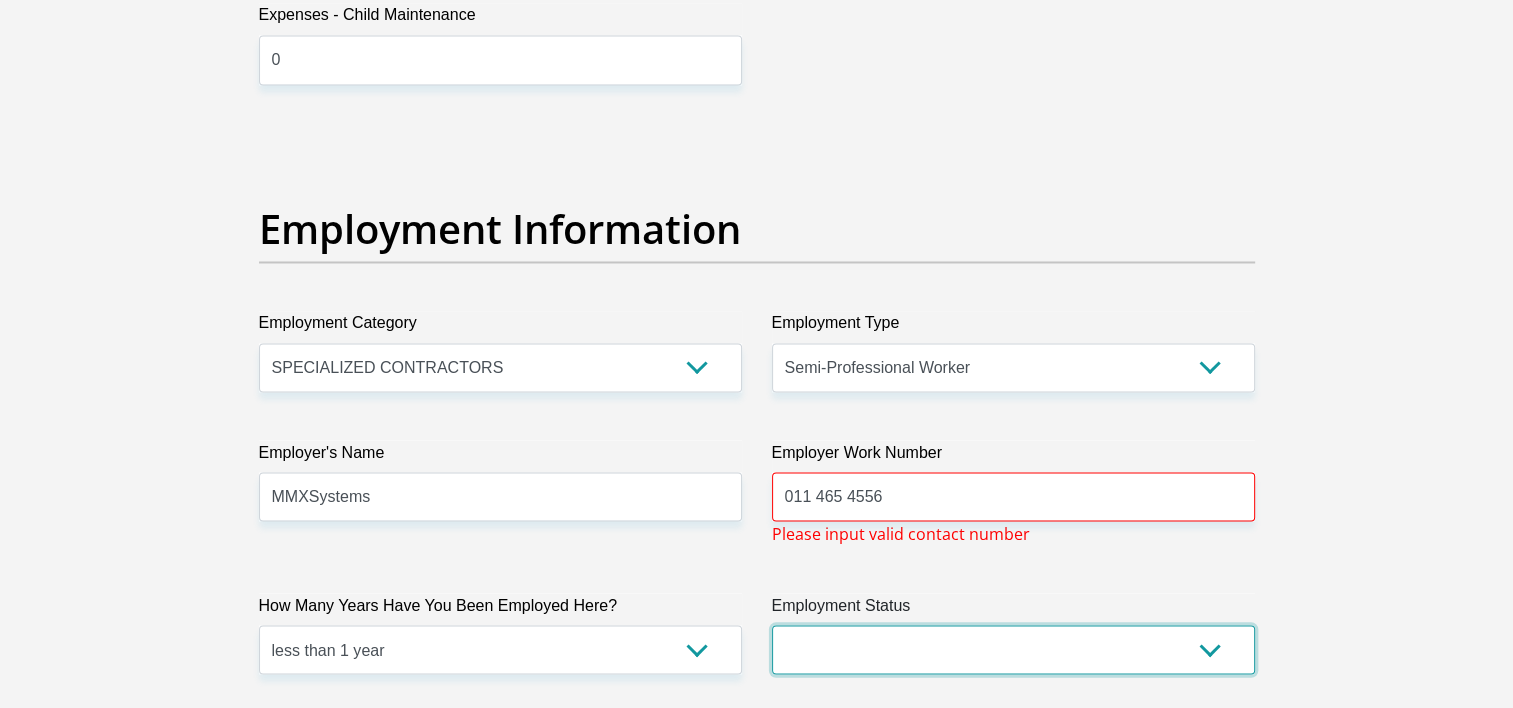 click on "Permanent/Full-time
Part-time/Casual
[DEMOGRAPHIC_DATA] Worker
Self-Employed
Housewife
Retired
Student
Medically Boarded
Disability
Unemployed" at bounding box center (1013, 649) 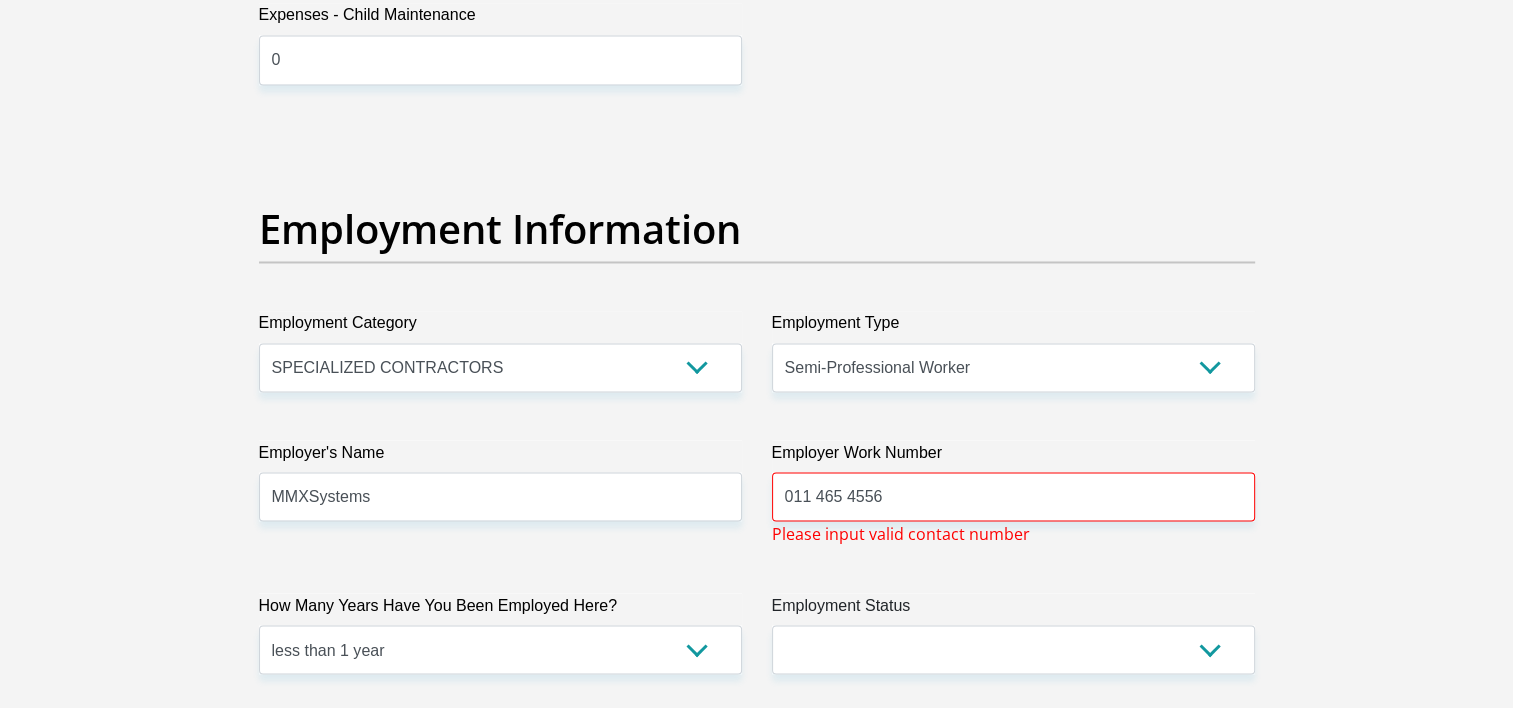 click on "Title
Mr
Ms
Mrs
Dr
[PERSON_NAME]
First Name
[PERSON_NAME]
Surname
[PERSON_NAME]
ID Number
0412215068088
Please input valid ID number
Race
Black
Coloured
Indian
White
Other
Contact Number
0606367503
Please input valid contact number
Nationality
[GEOGRAPHIC_DATA]
[GEOGRAPHIC_DATA]
[GEOGRAPHIC_DATA]  [GEOGRAPHIC_DATA]  [GEOGRAPHIC_DATA]" at bounding box center [757, 135] 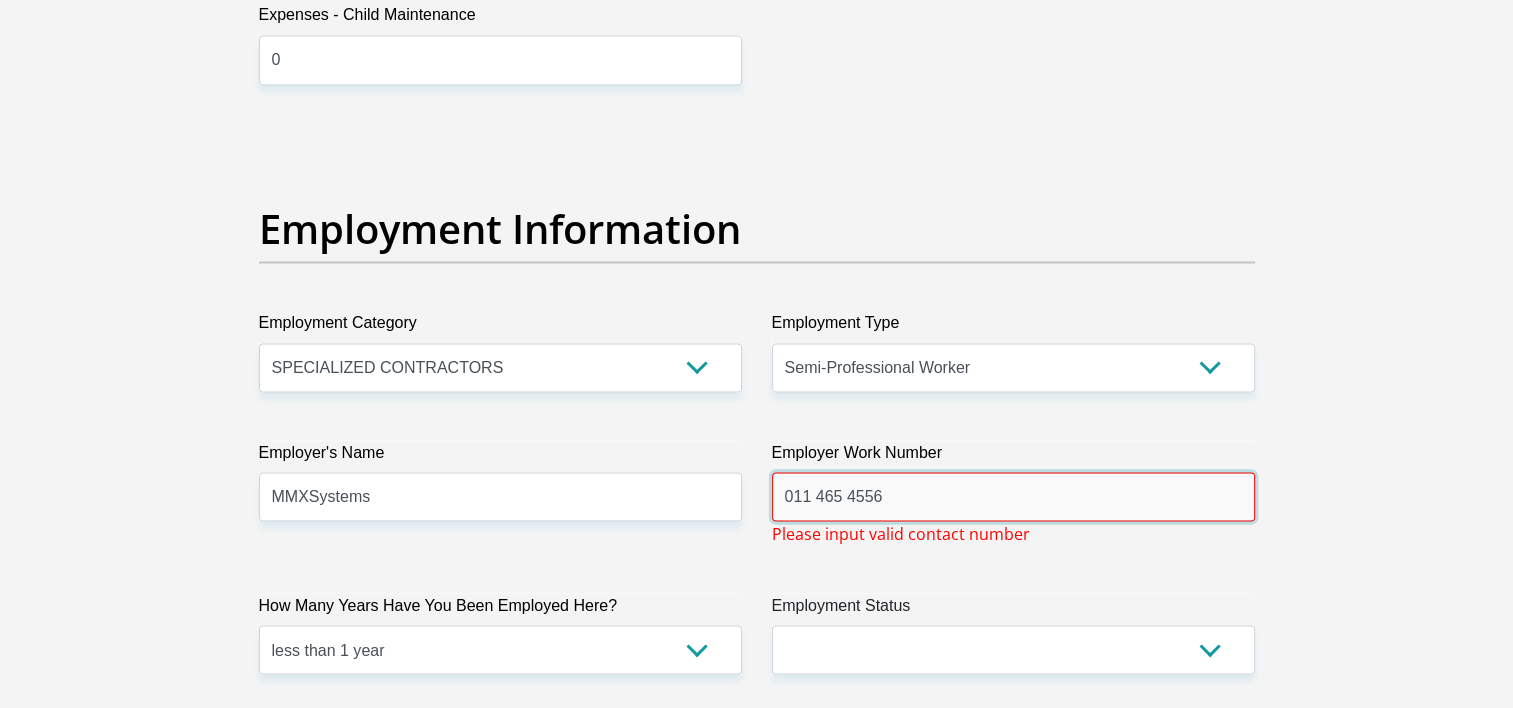 click on "011 465 4556" at bounding box center (1013, 496) 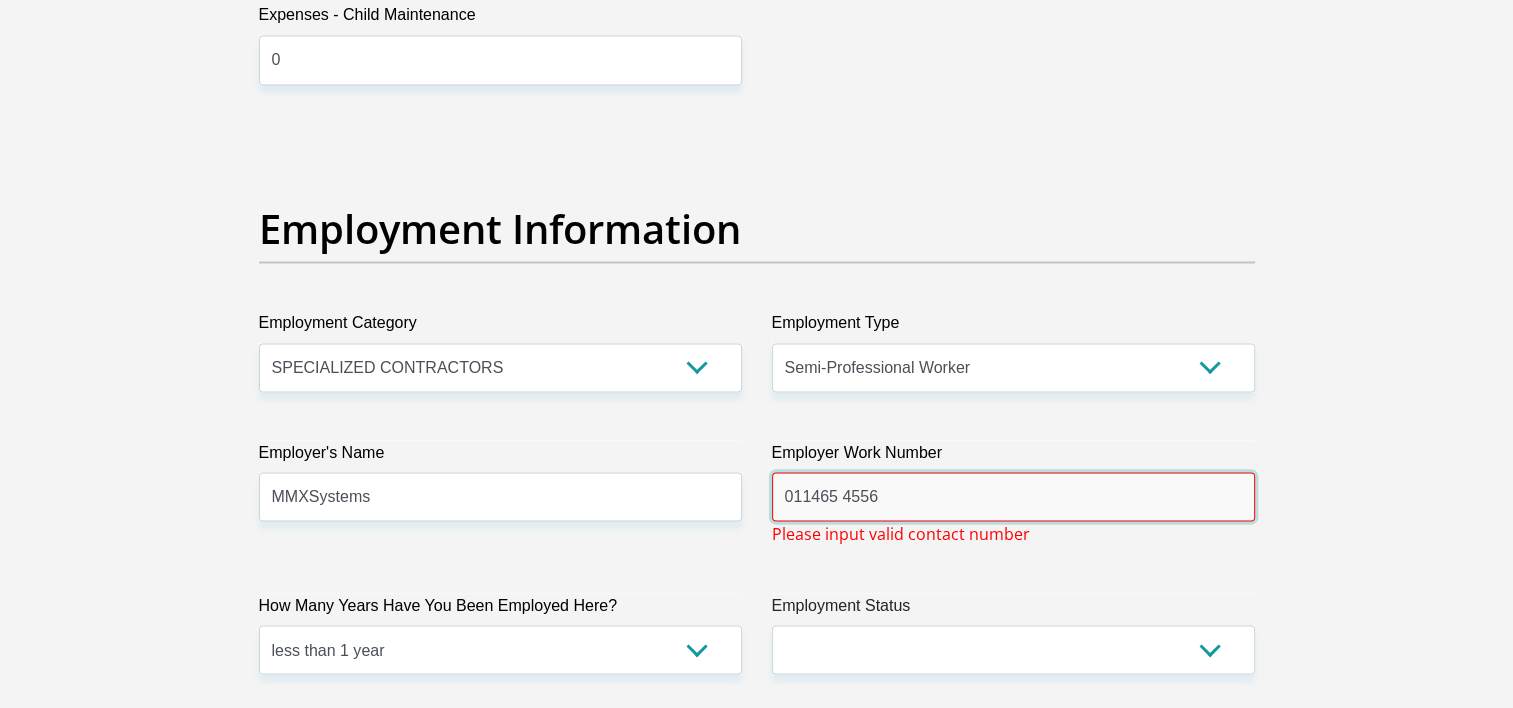 click on "011465 4556" at bounding box center (1013, 496) 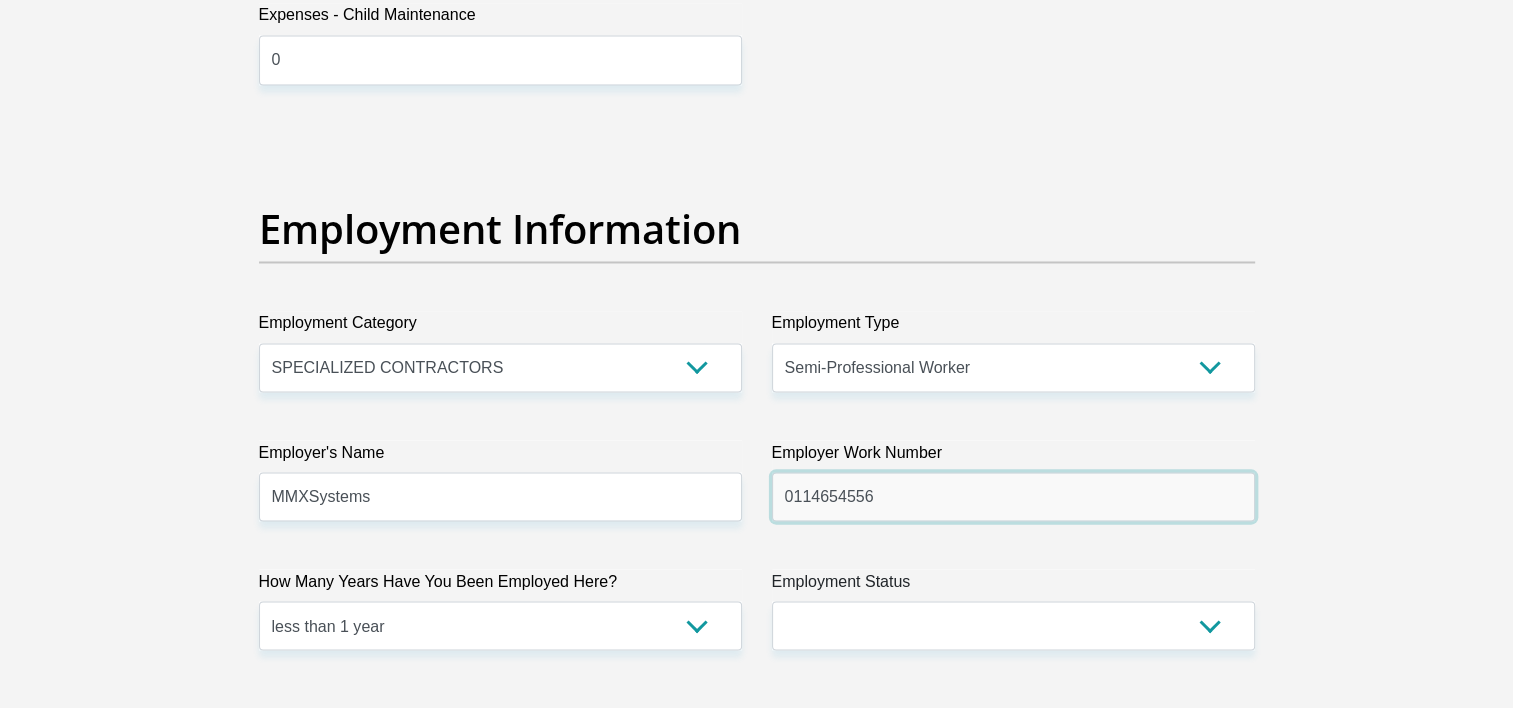 type on "0114654556" 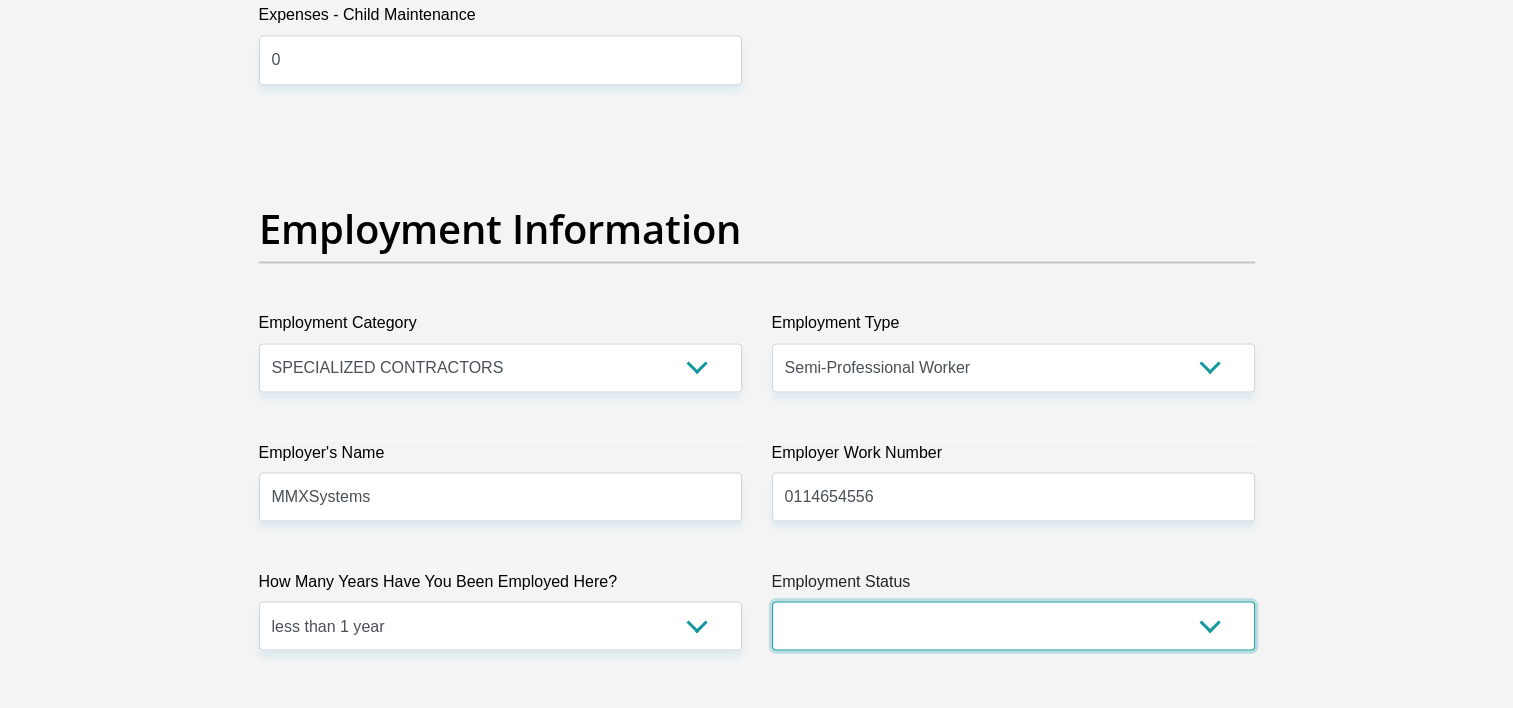 click on "Permanent/Full-time
Part-time/Casual
[DEMOGRAPHIC_DATA] Worker
Self-Employed
Housewife
Retired
Student
Medically Boarded
Disability
Unemployed" at bounding box center (1013, 625) 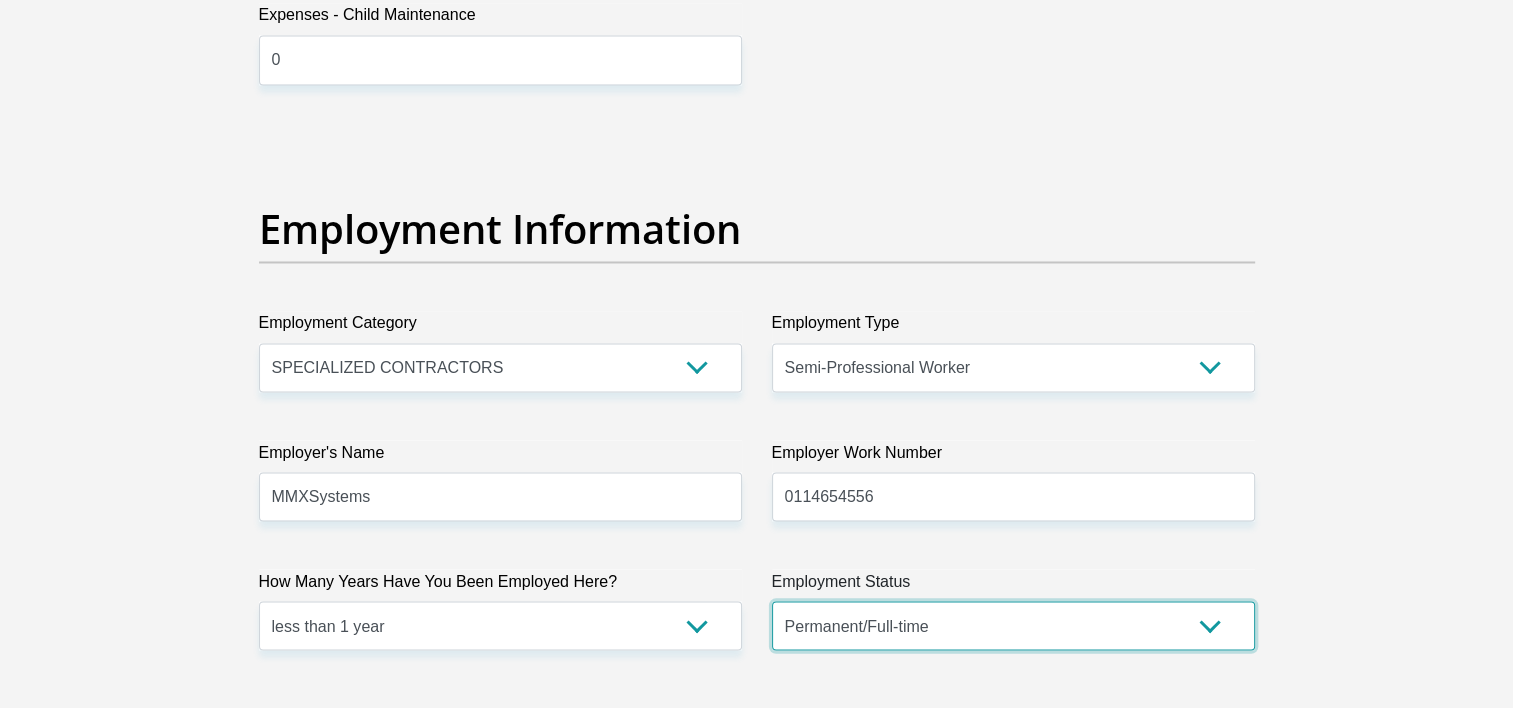 click on "Permanent/Full-time
Part-time/Casual
[DEMOGRAPHIC_DATA] Worker
Self-Employed
Housewife
Retired
Student
Medically Boarded
Disability
Unemployed" at bounding box center [1013, 625] 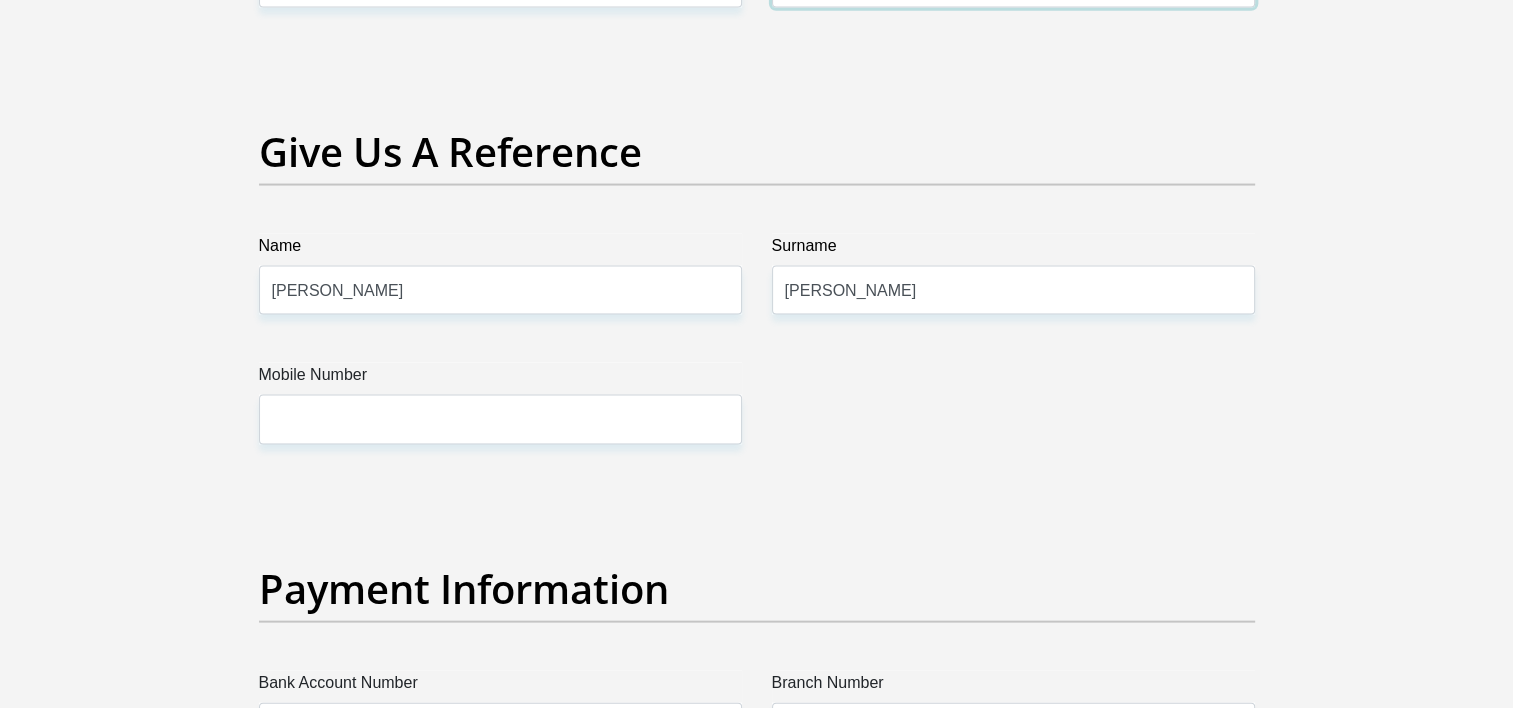 scroll, scrollTop: 4095, scrollLeft: 0, axis: vertical 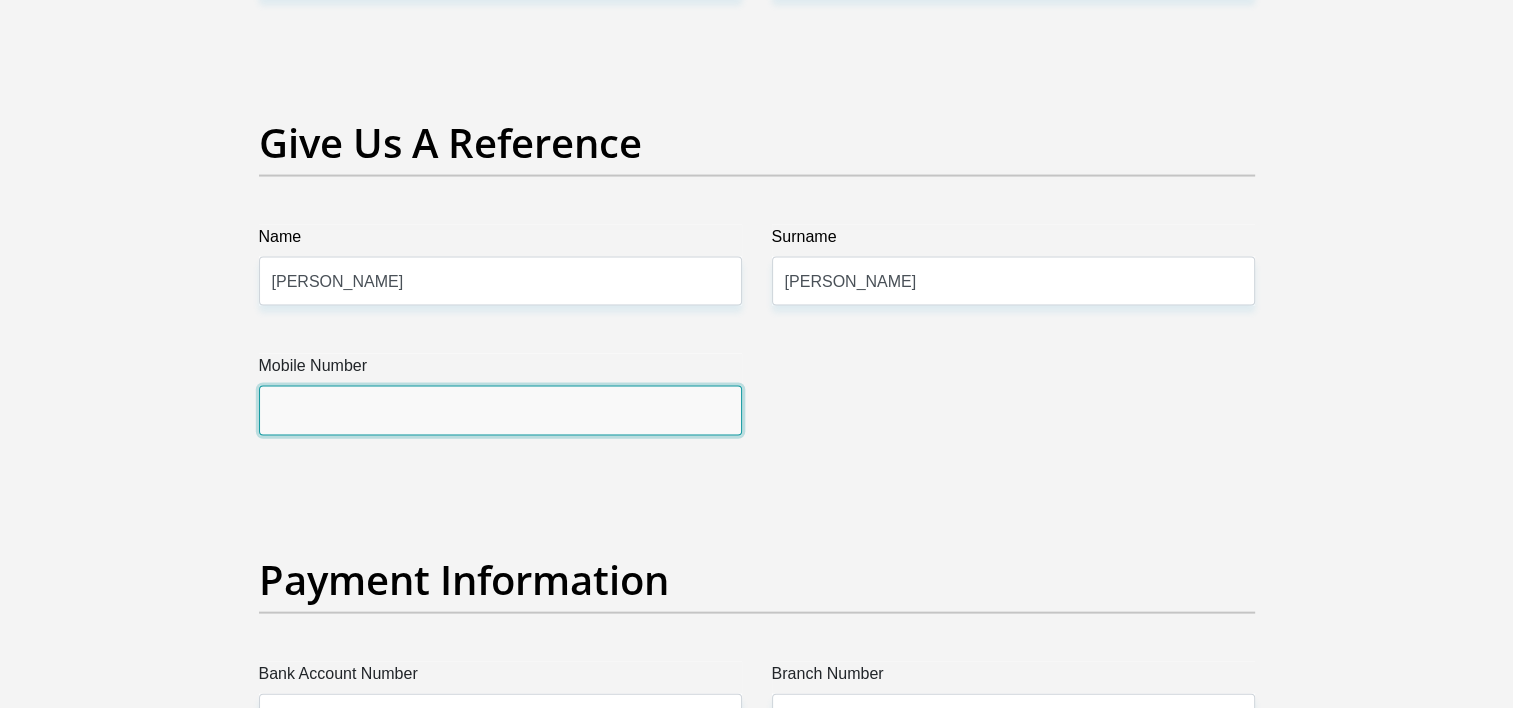 click on "Mobile Number" at bounding box center [500, 410] 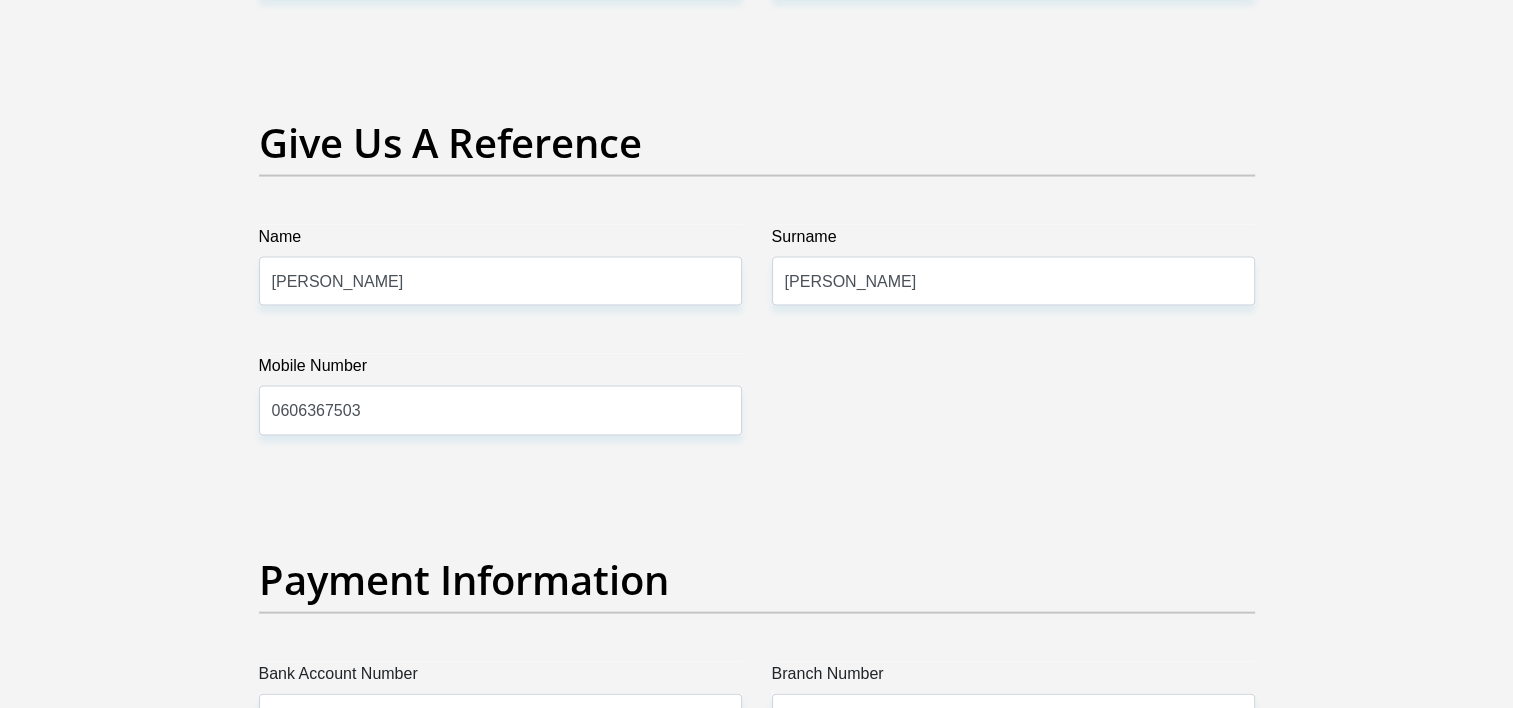 click on "Title
Mr
Ms
Mrs
Dr
[PERSON_NAME]
First Name
[PERSON_NAME]
Surname
[PERSON_NAME]
ID Number
0412215068088
Please input valid ID number
Race
Black
Coloured
Indian
White
Other
Contact Number
0606367503
Please input valid contact number
Nationality
[GEOGRAPHIC_DATA]
[GEOGRAPHIC_DATA]
[GEOGRAPHIC_DATA]  [GEOGRAPHIC_DATA]  [GEOGRAPHIC_DATA]" at bounding box center [757, -528] 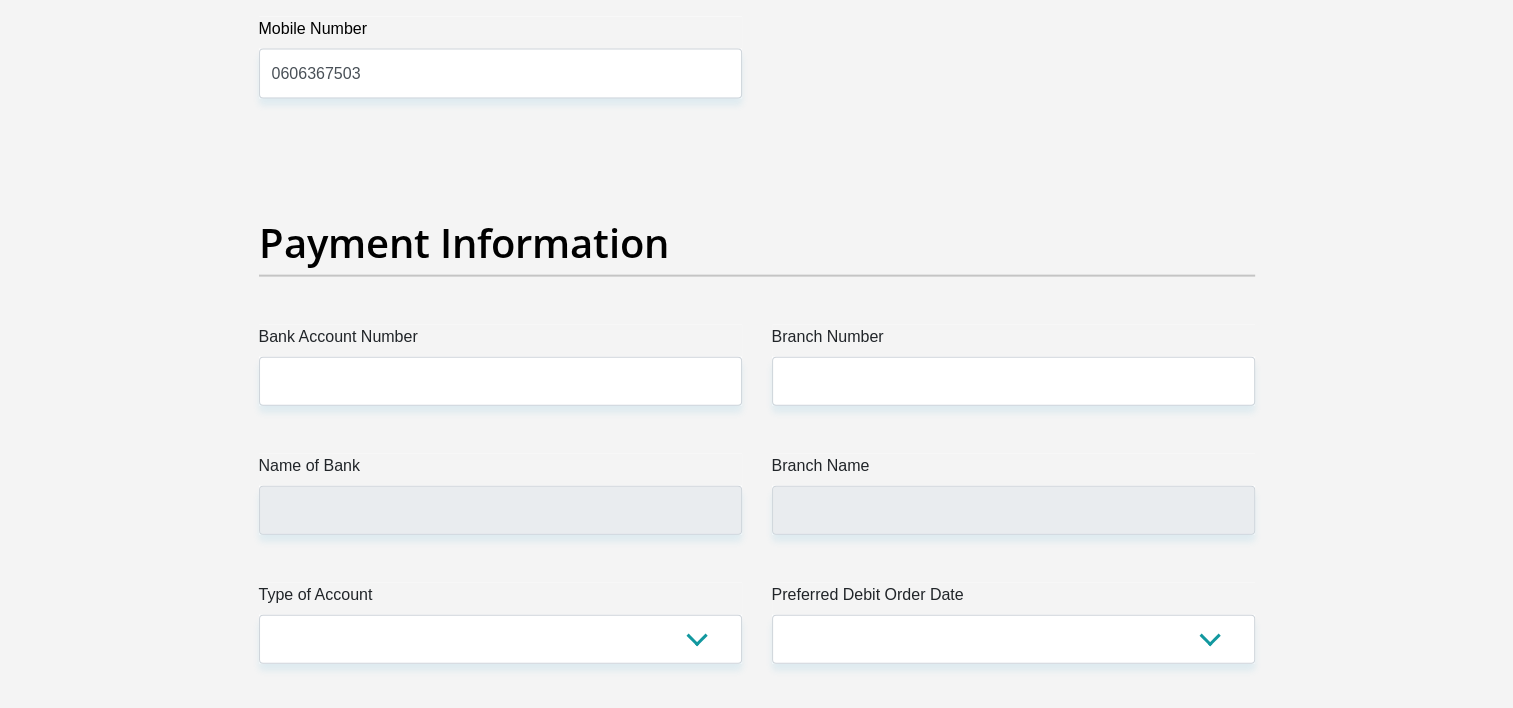 scroll, scrollTop: 4485, scrollLeft: 0, axis: vertical 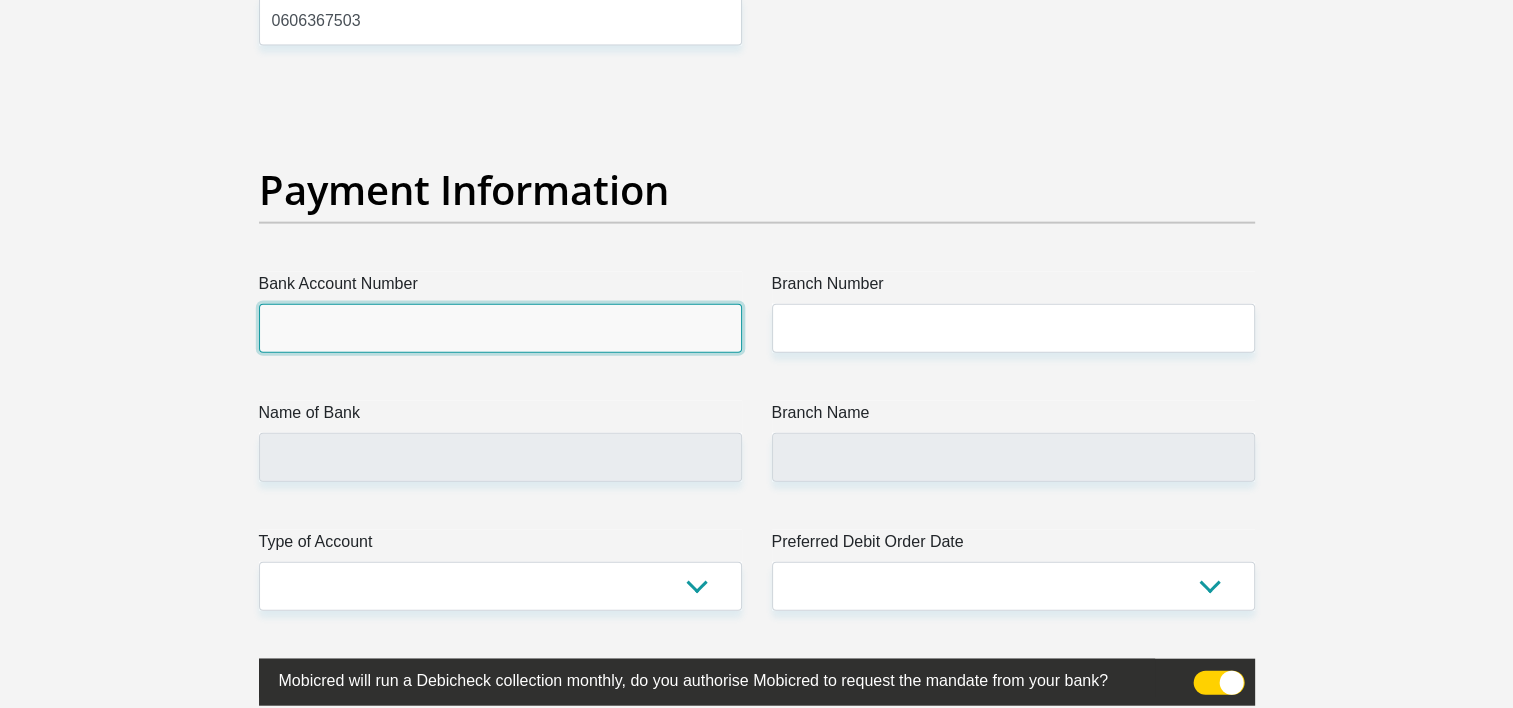 drag, startPoint x: 602, startPoint y: 321, endPoint x: 460, endPoint y: 332, distance: 142.42542 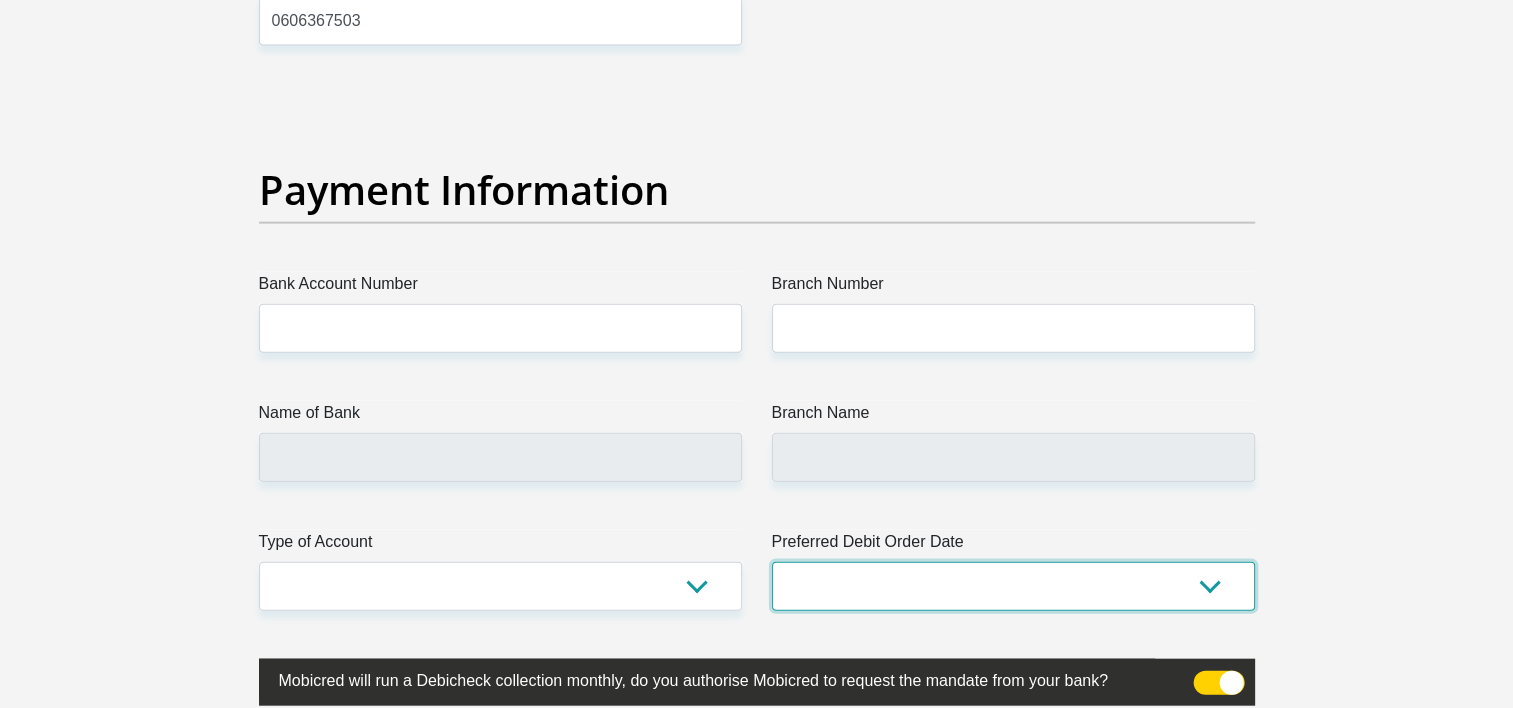 click on "1st
2nd
3rd
4th
5th
7th
18th
19th
20th
21st
22nd
23rd
24th
25th
26th
27th
28th
29th
30th" at bounding box center [1013, 586] 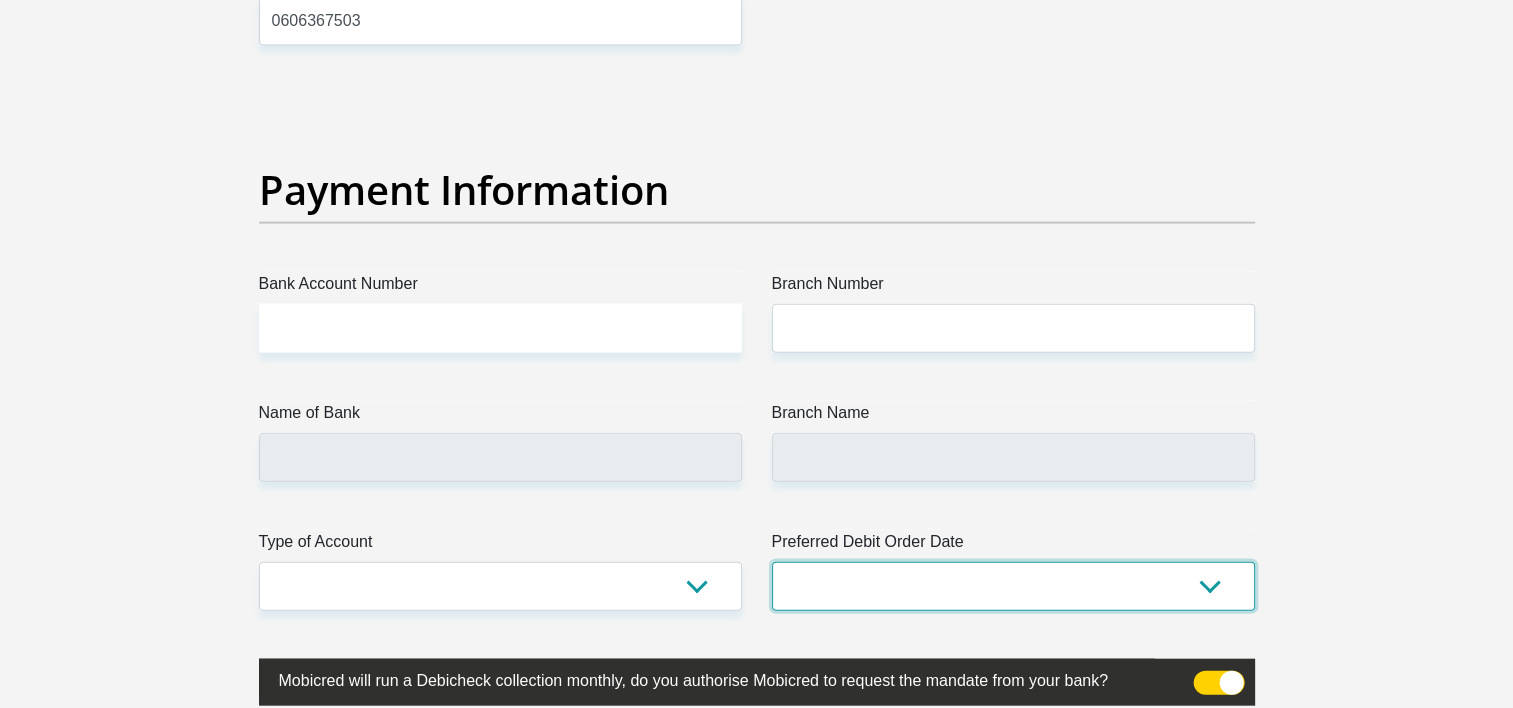 select on "25" 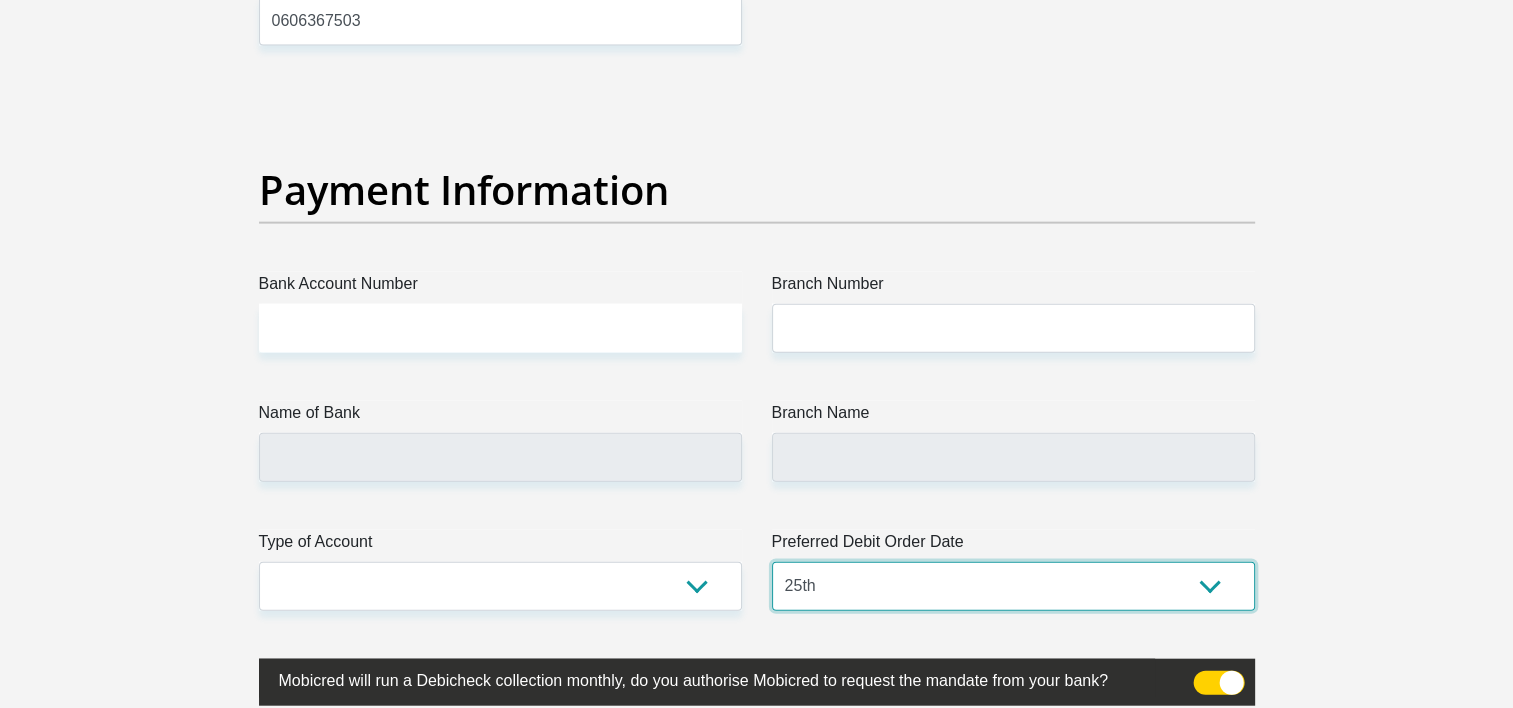 click on "1st
2nd
3rd
4th
5th
7th
18th
19th
20th
21st
22nd
23rd
24th
25th
26th
27th
28th
29th
30th" at bounding box center (1013, 586) 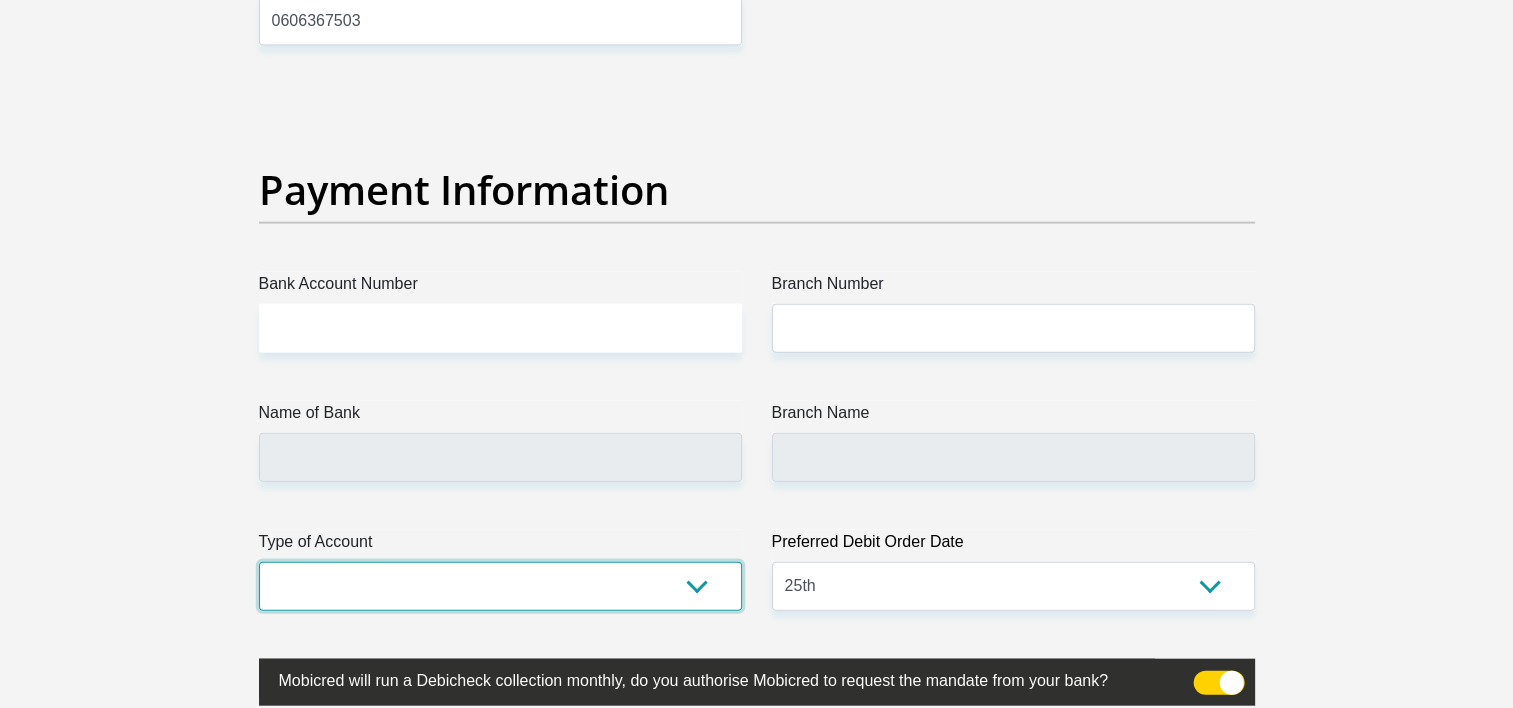 click on "Cheque
Savings" at bounding box center [500, 586] 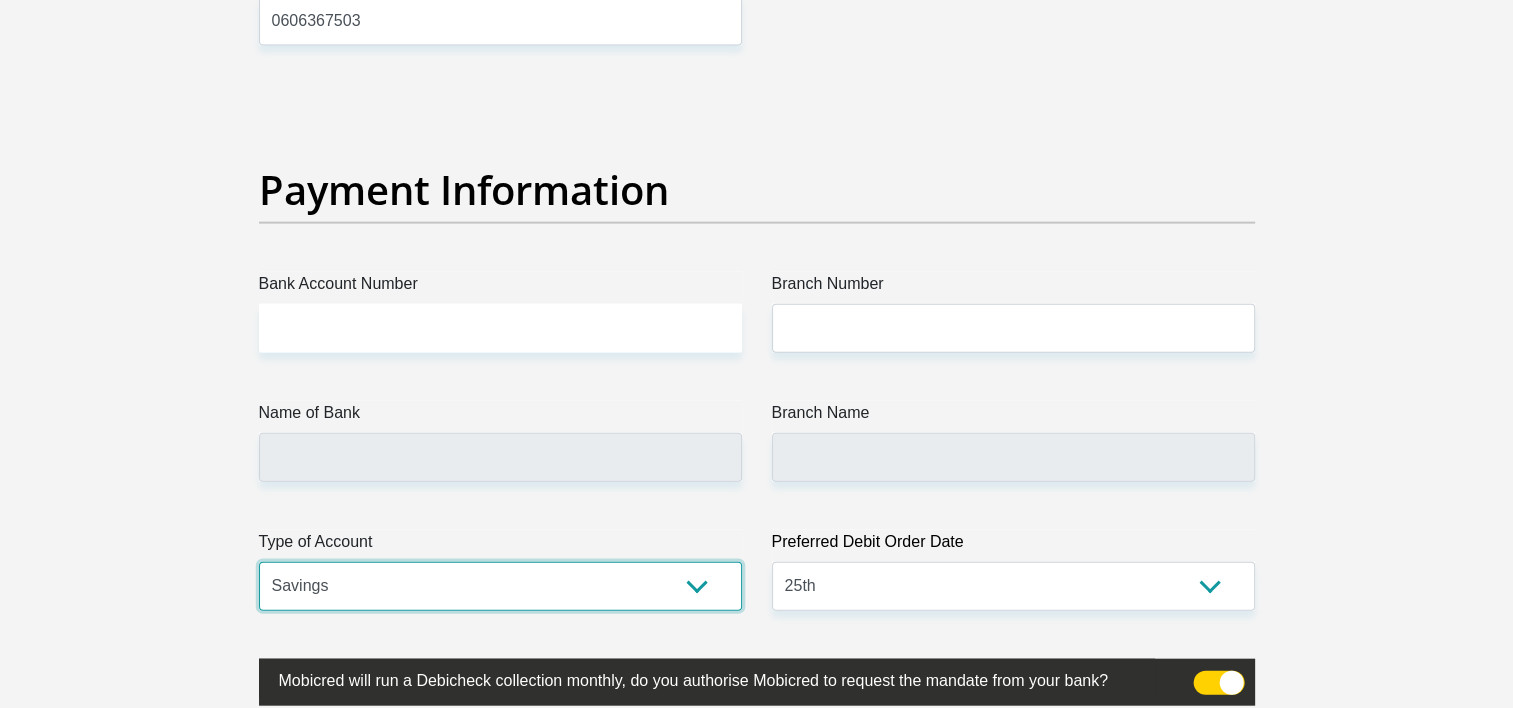 click on "Cheque
Savings" at bounding box center (500, 586) 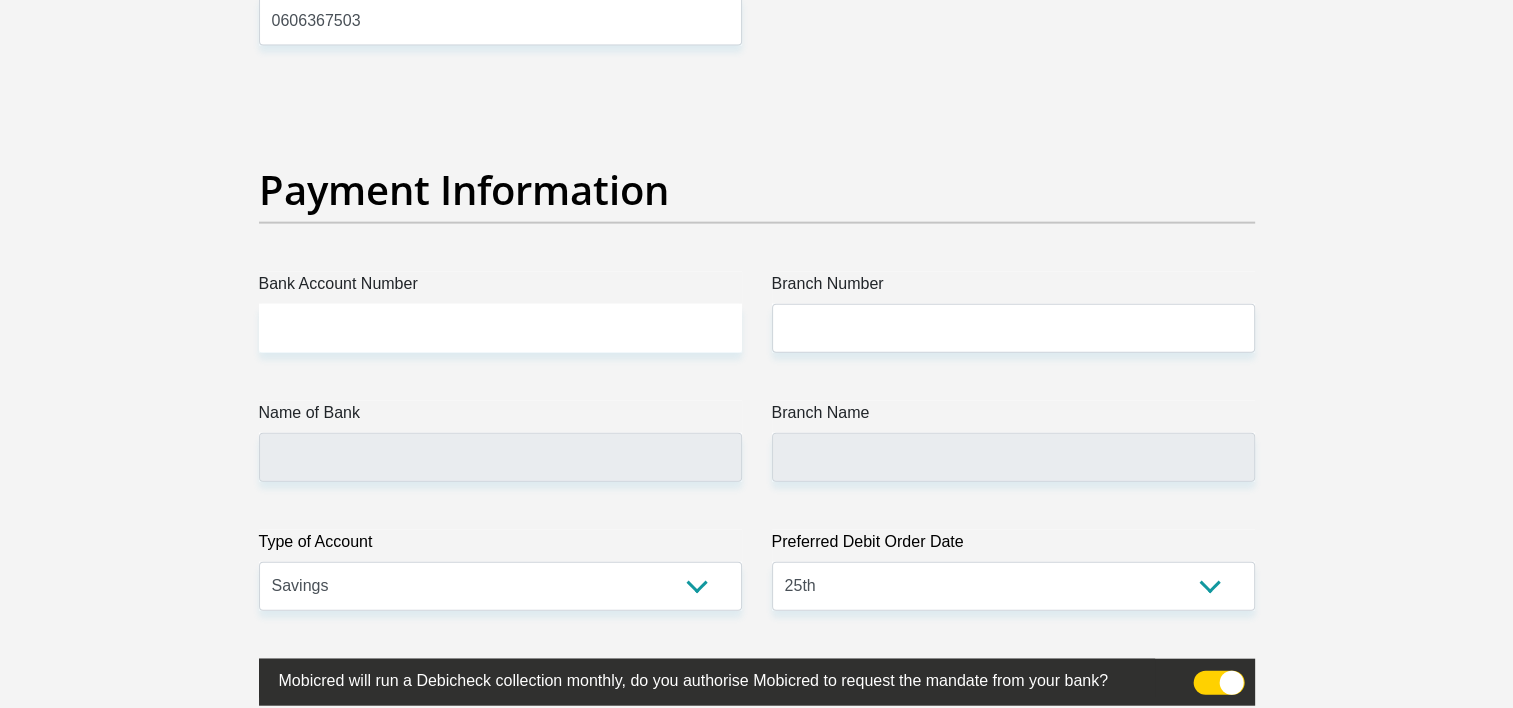 click on "Title
Mr
Ms
Mrs
Dr
[PERSON_NAME]
First Name
[PERSON_NAME]
Surname
[PERSON_NAME]
ID Number
0412215068088
Please input valid ID number
Race
Black
Coloured
Indian
White
Other
Contact Number
0606367503
Please input valid contact number
Nationality
[GEOGRAPHIC_DATA]
[GEOGRAPHIC_DATA]
[GEOGRAPHIC_DATA]  [GEOGRAPHIC_DATA]  [GEOGRAPHIC_DATA]" at bounding box center [757, -918] 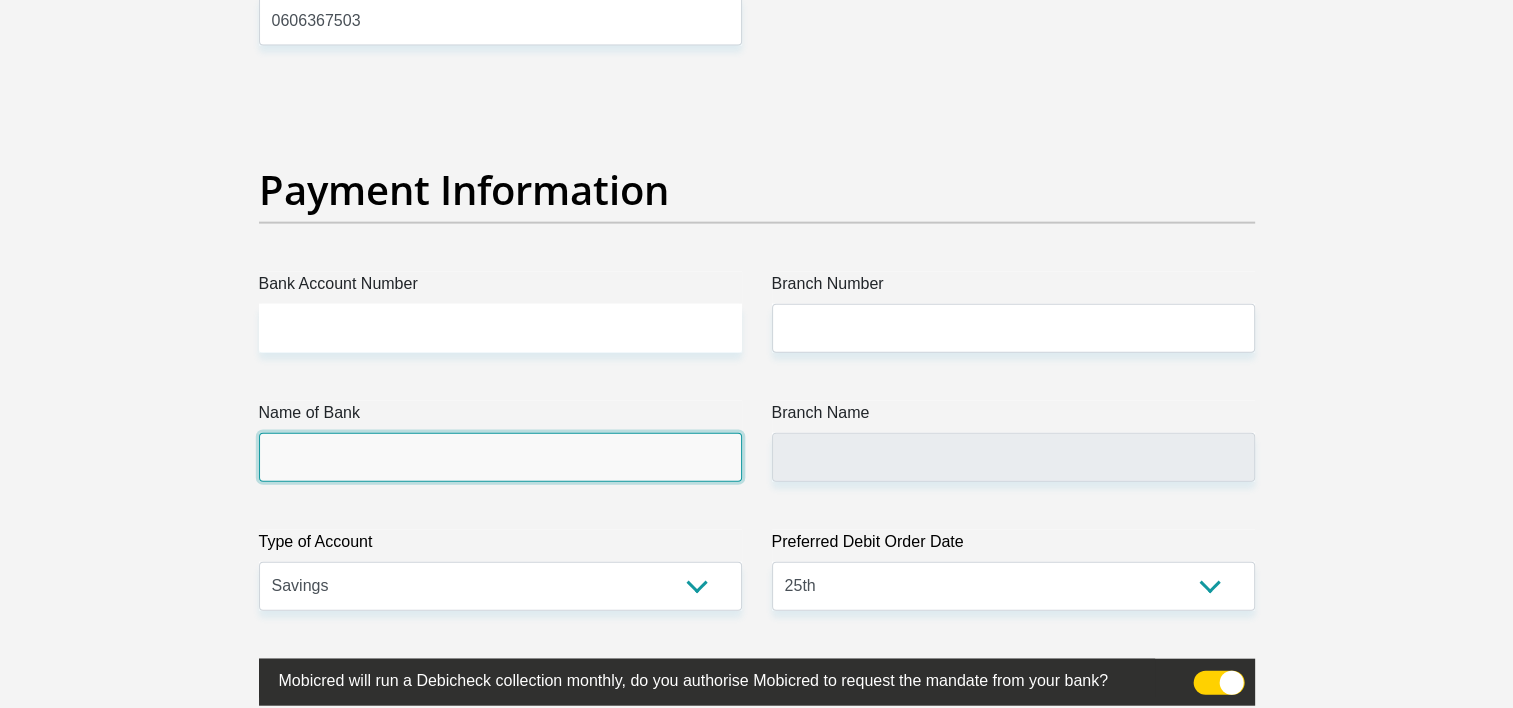click on "Name of Bank" at bounding box center [500, 457] 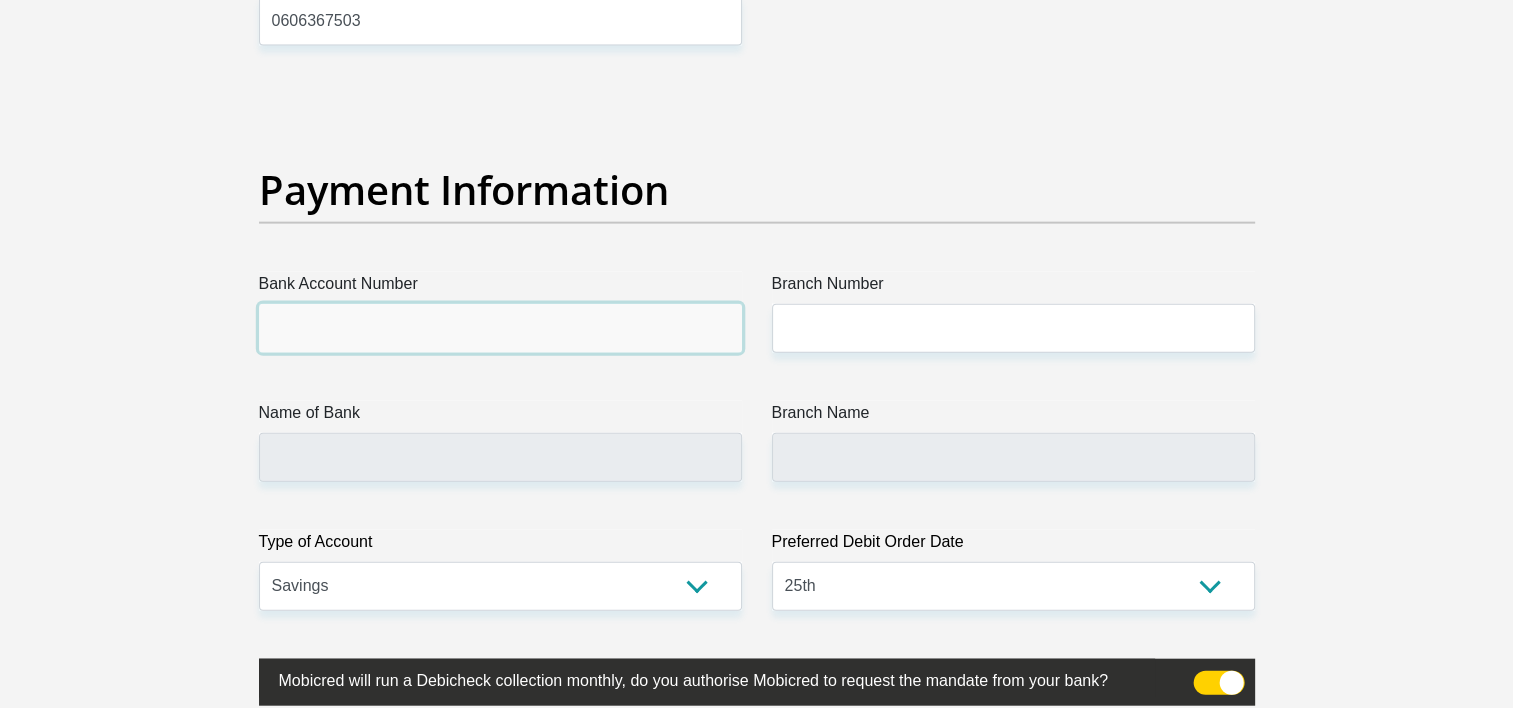 click on "Bank Account Number" at bounding box center (500, 328) 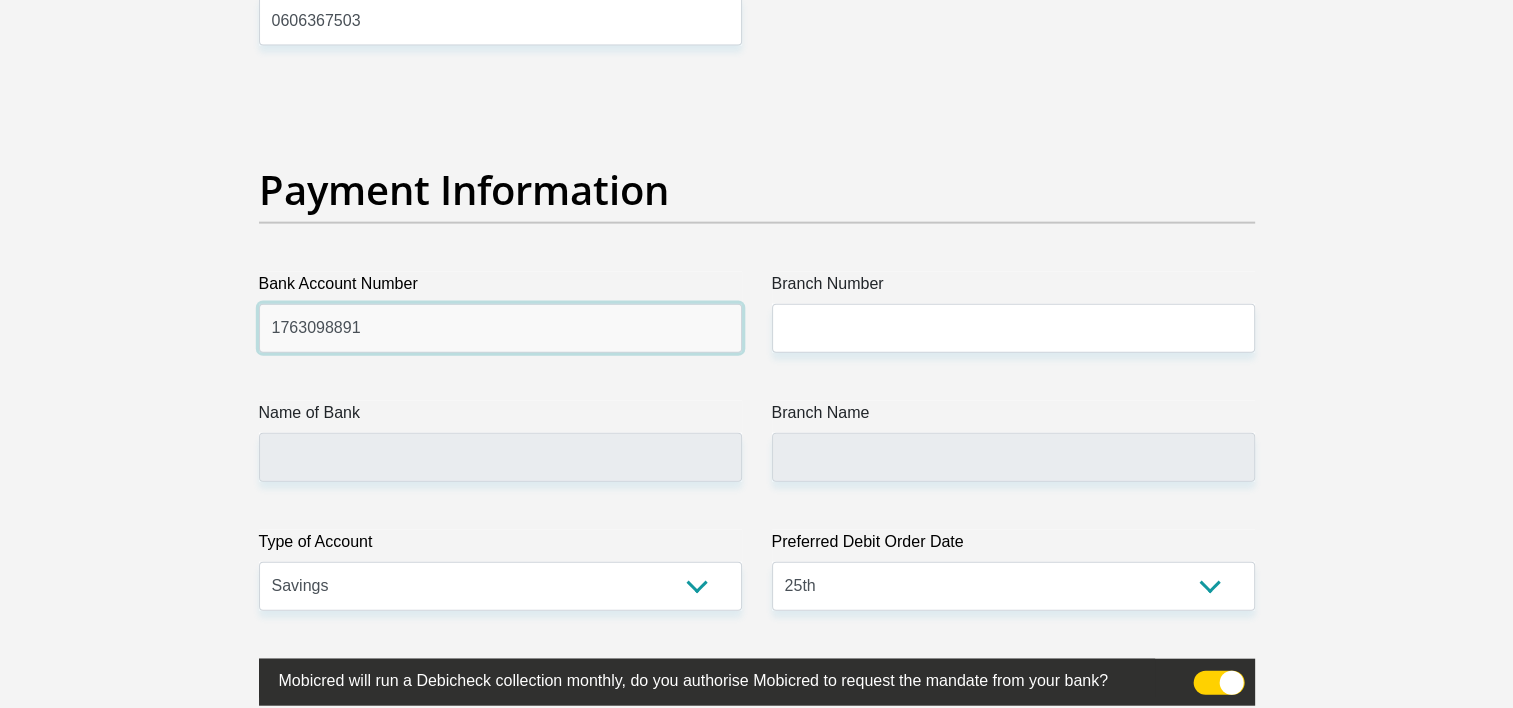 type on "1763098891" 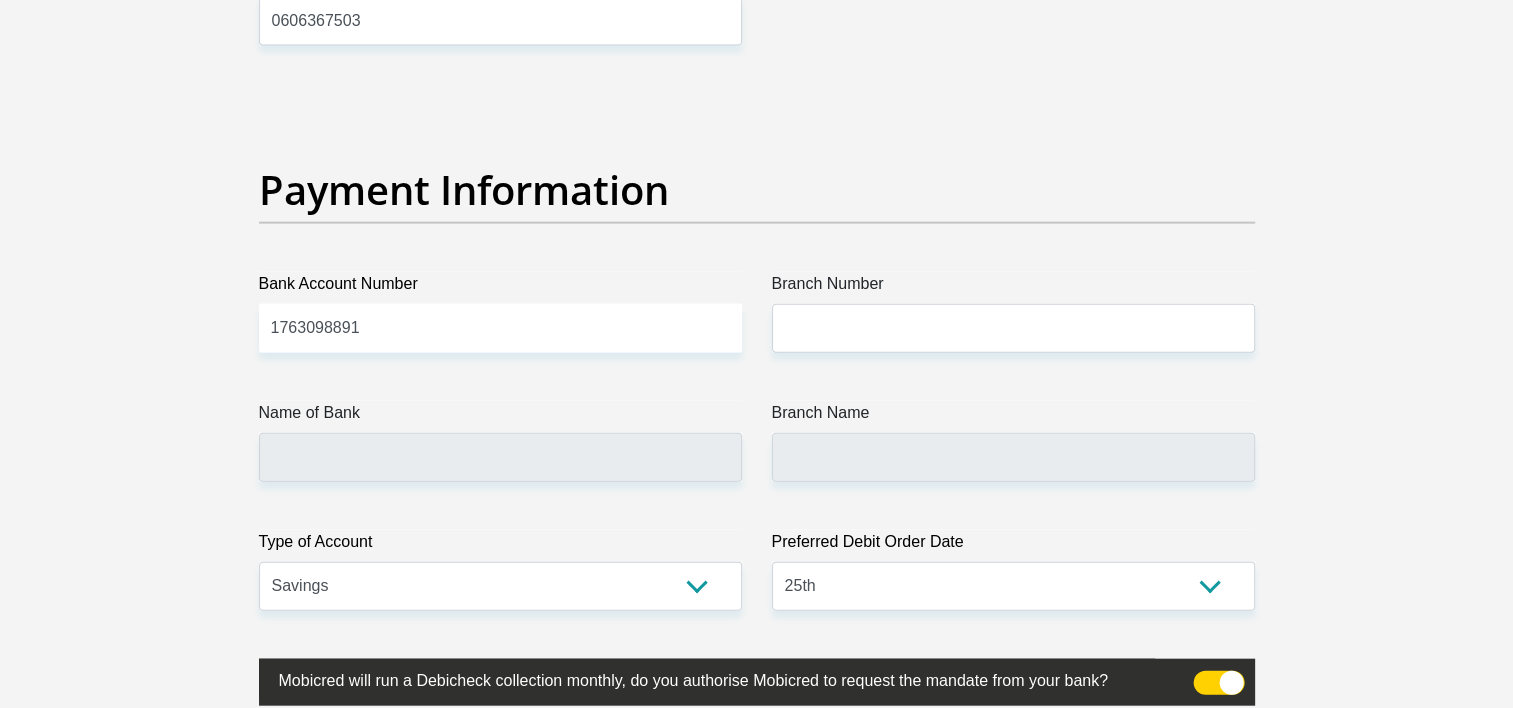 click on "Payment Information" at bounding box center (757, 190) 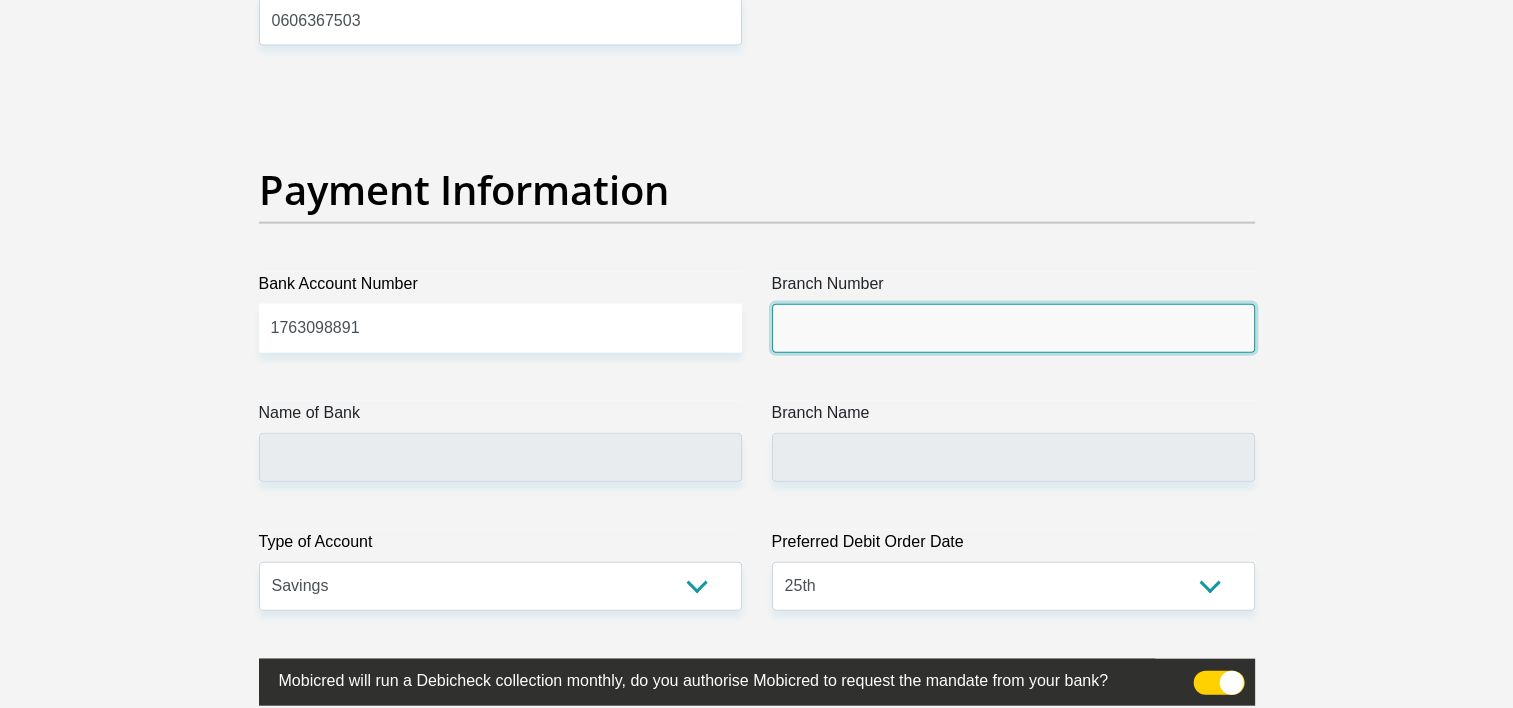 click on "Branch Number" at bounding box center (1013, 328) 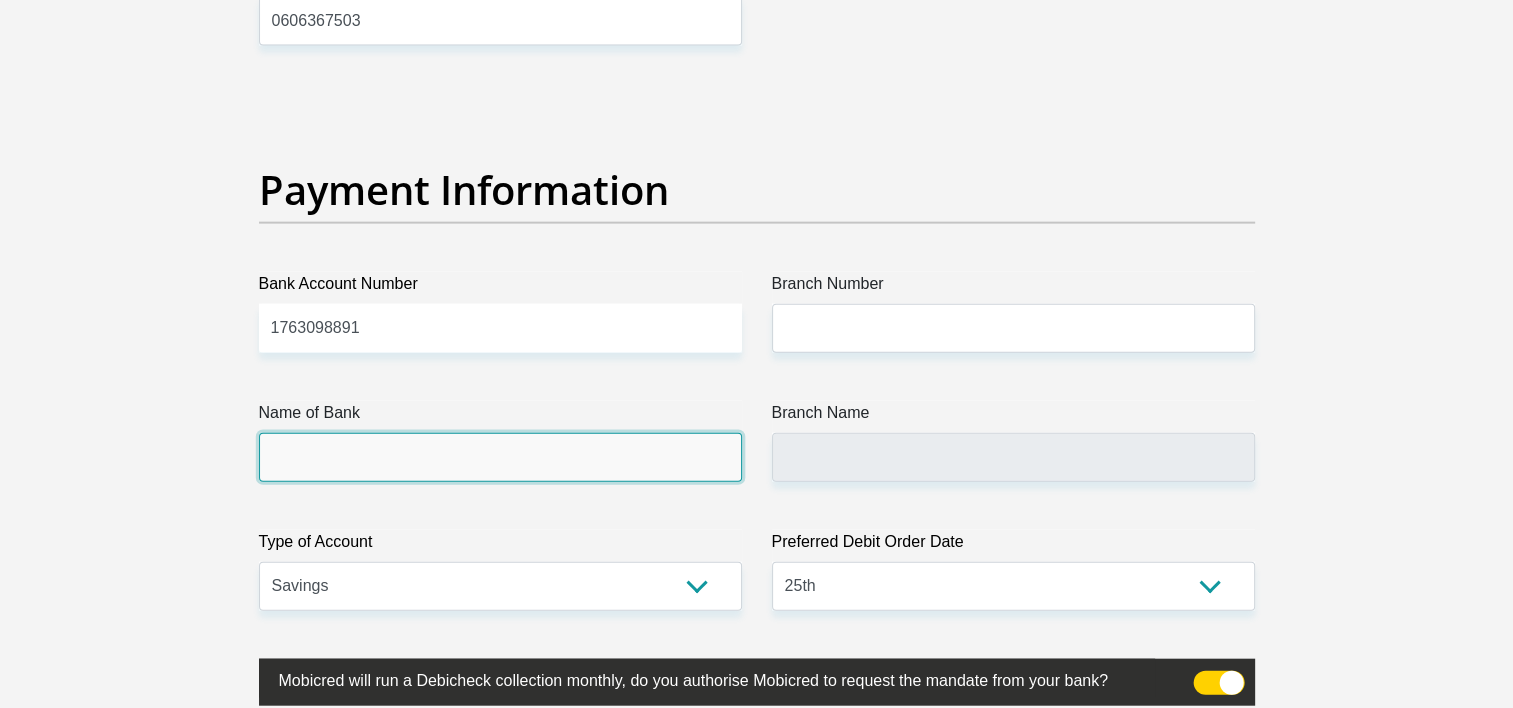click on "Name of Bank" at bounding box center [500, 457] 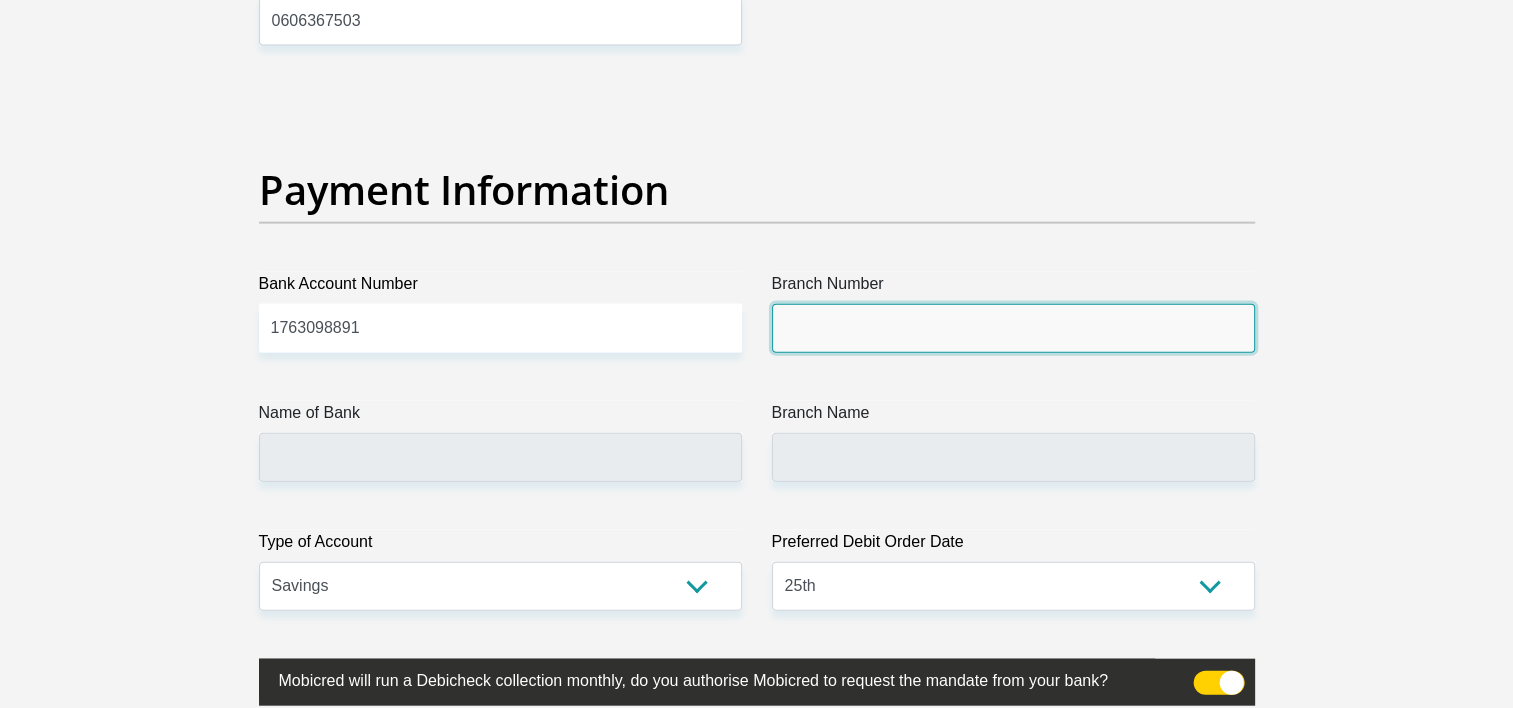click on "Branch Number" at bounding box center (1013, 328) 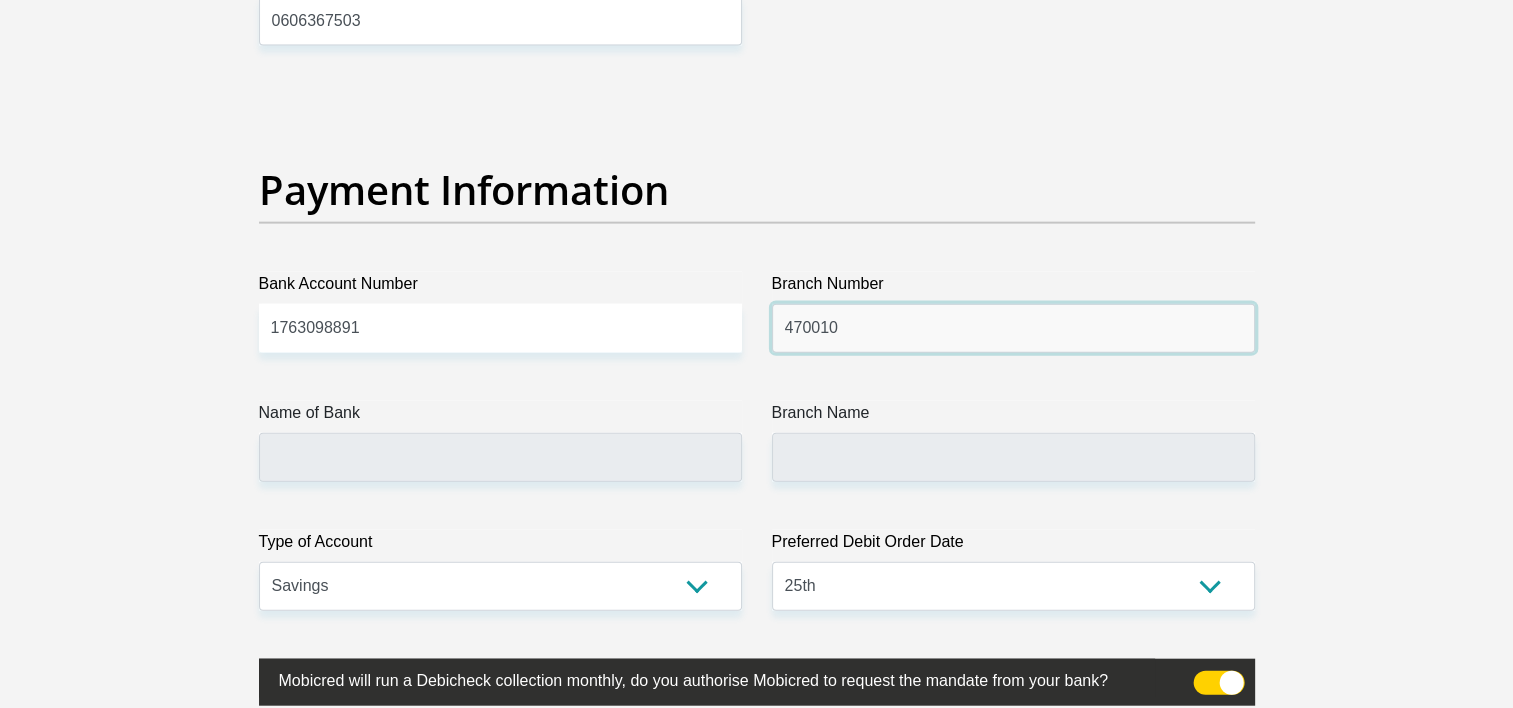 type on "470010" 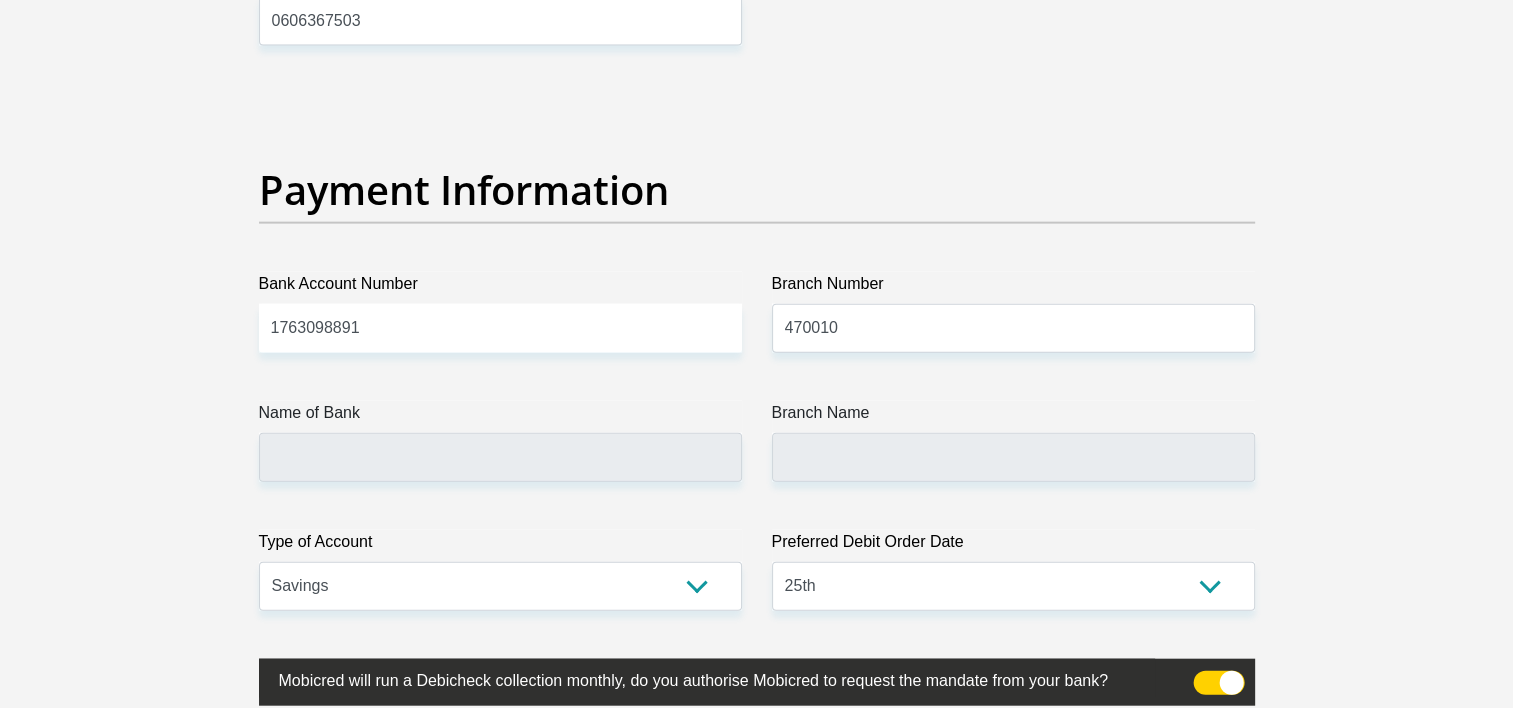 click on "Title
Mr
Ms
Mrs
Dr
[PERSON_NAME]
First Name
[PERSON_NAME]
Surname
[PERSON_NAME]
ID Number
0412215068088
Please input valid ID number
Race
Black
Coloured
Indian
White
Other
Contact Number
0606367503
Please input valid contact number
Nationality
[GEOGRAPHIC_DATA]
[GEOGRAPHIC_DATA]
[GEOGRAPHIC_DATA]  [GEOGRAPHIC_DATA]  [GEOGRAPHIC_DATA]" at bounding box center [757, -918] 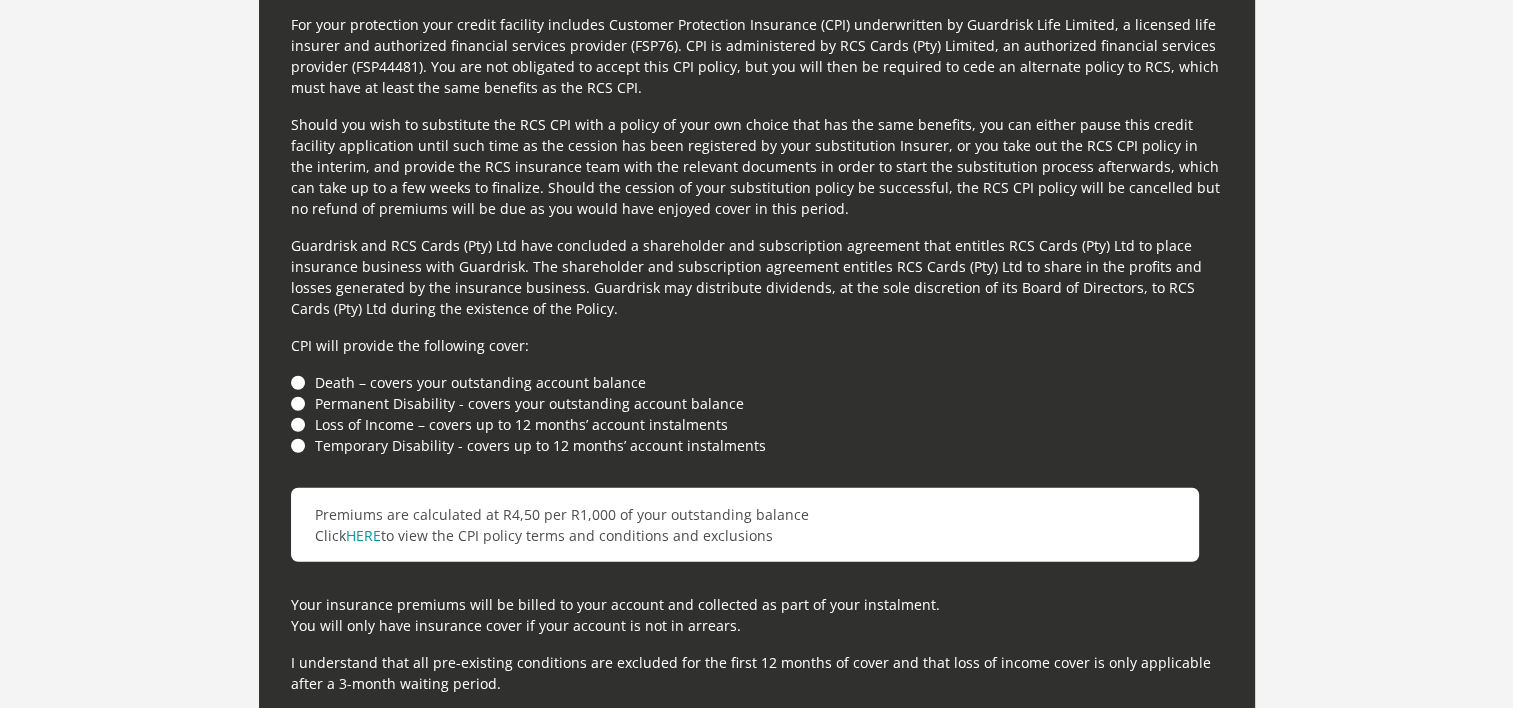 scroll, scrollTop: 5448, scrollLeft: 0, axis: vertical 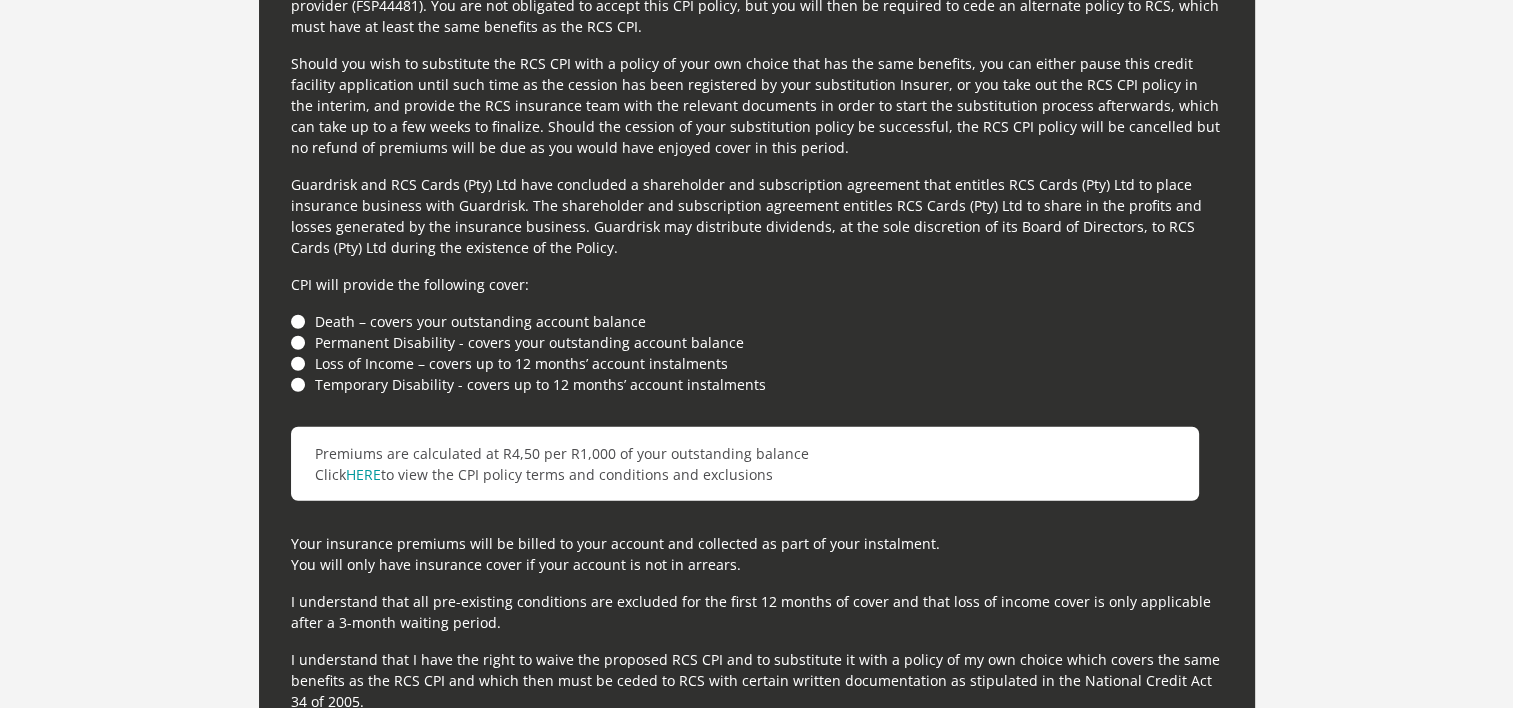click on "Death – covers your outstanding account balance" at bounding box center [757, 321] 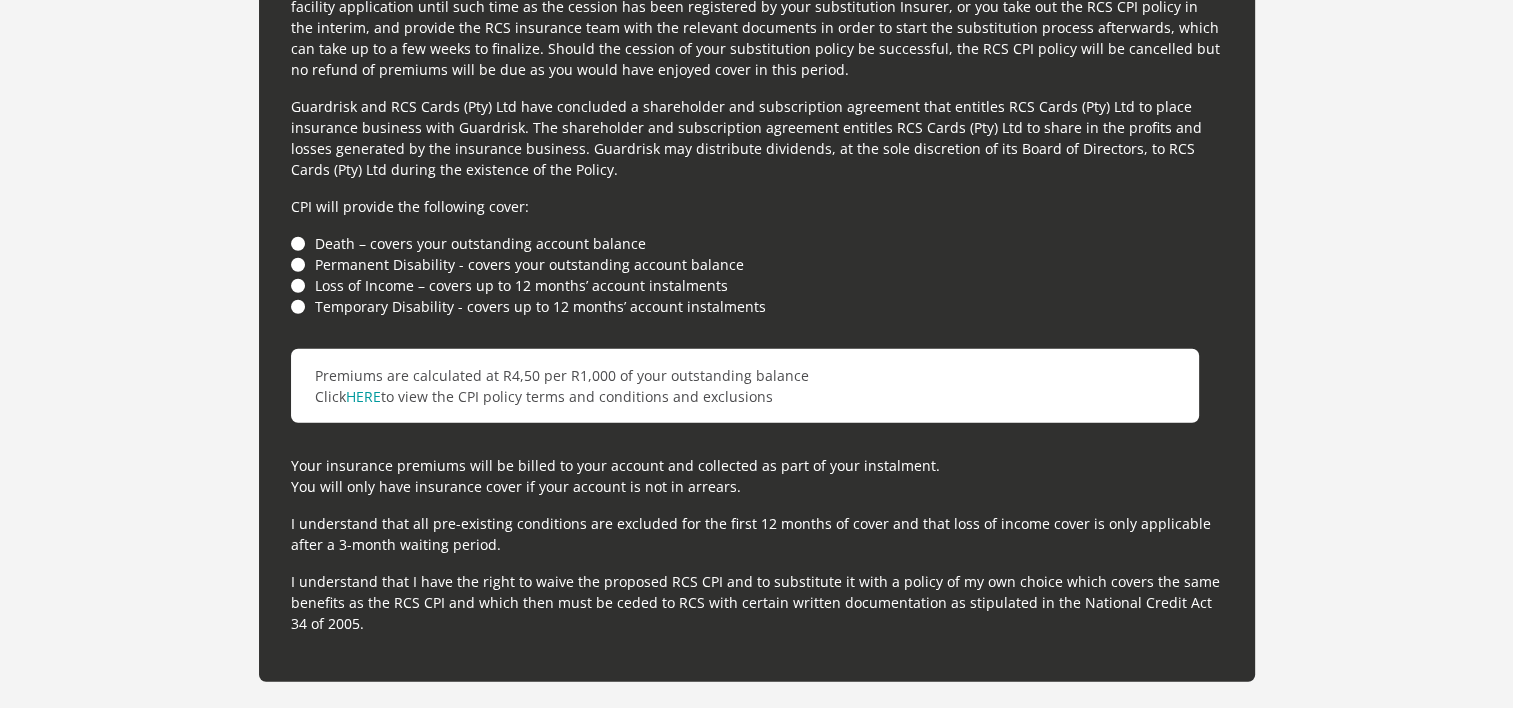 scroll, scrollTop: 5544, scrollLeft: 0, axis: vertical 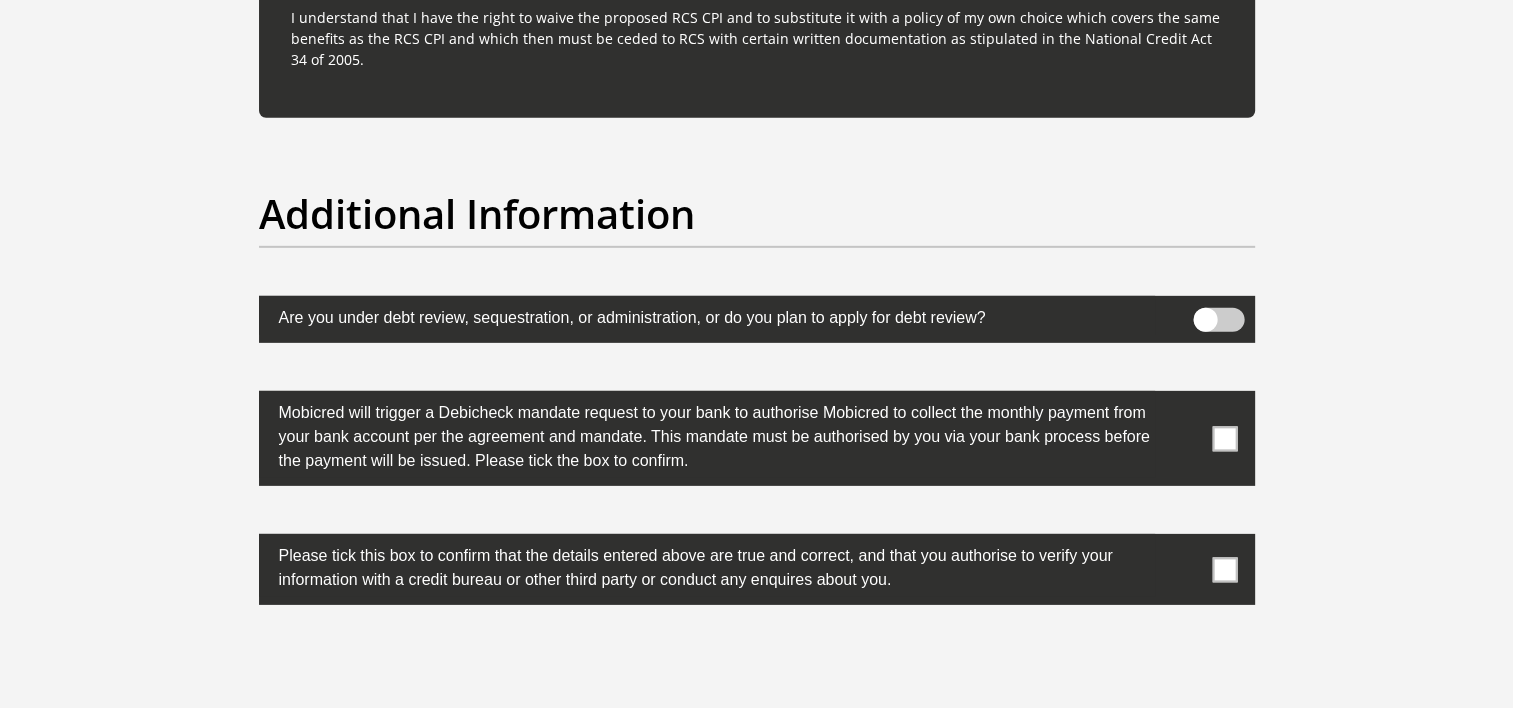 click at bounding box center [1224, 438] 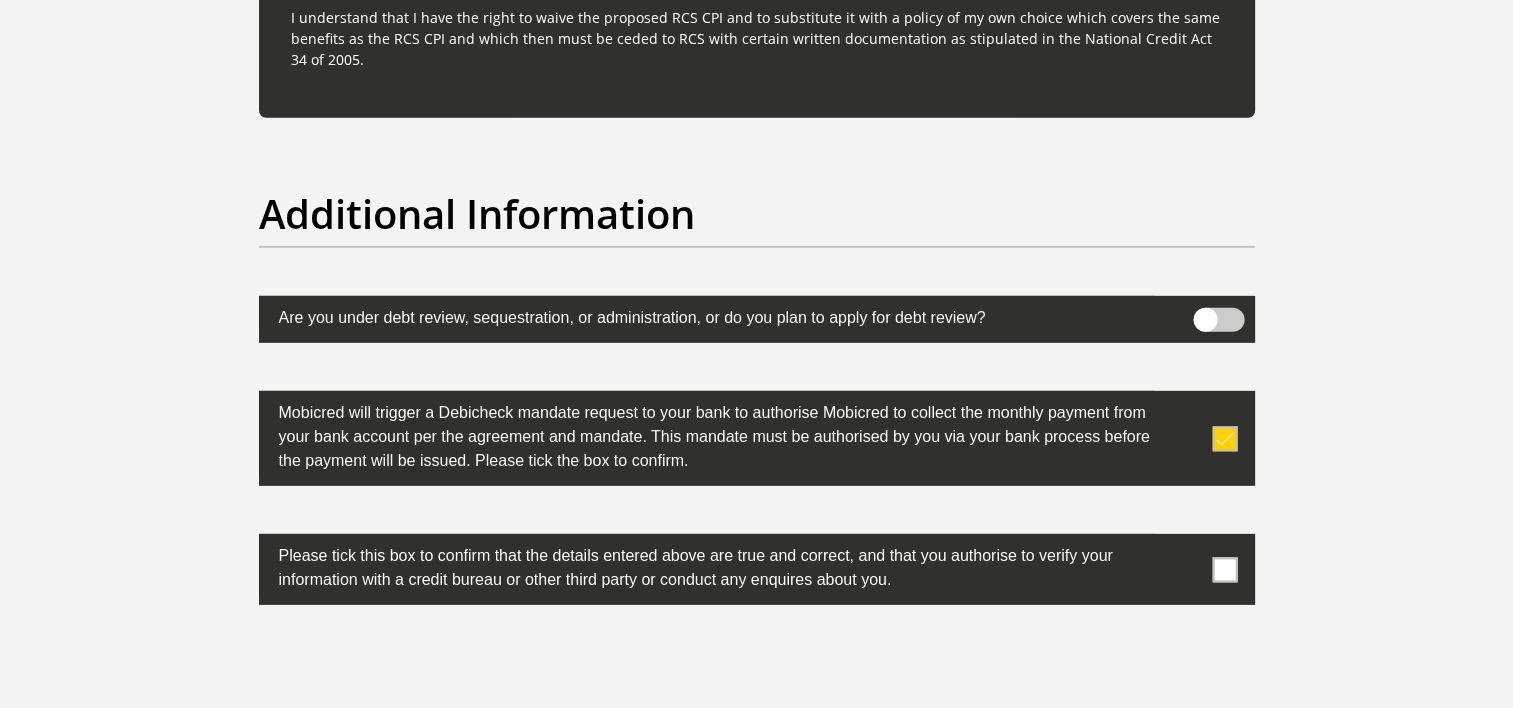 click at bounding box center [1224, 569] 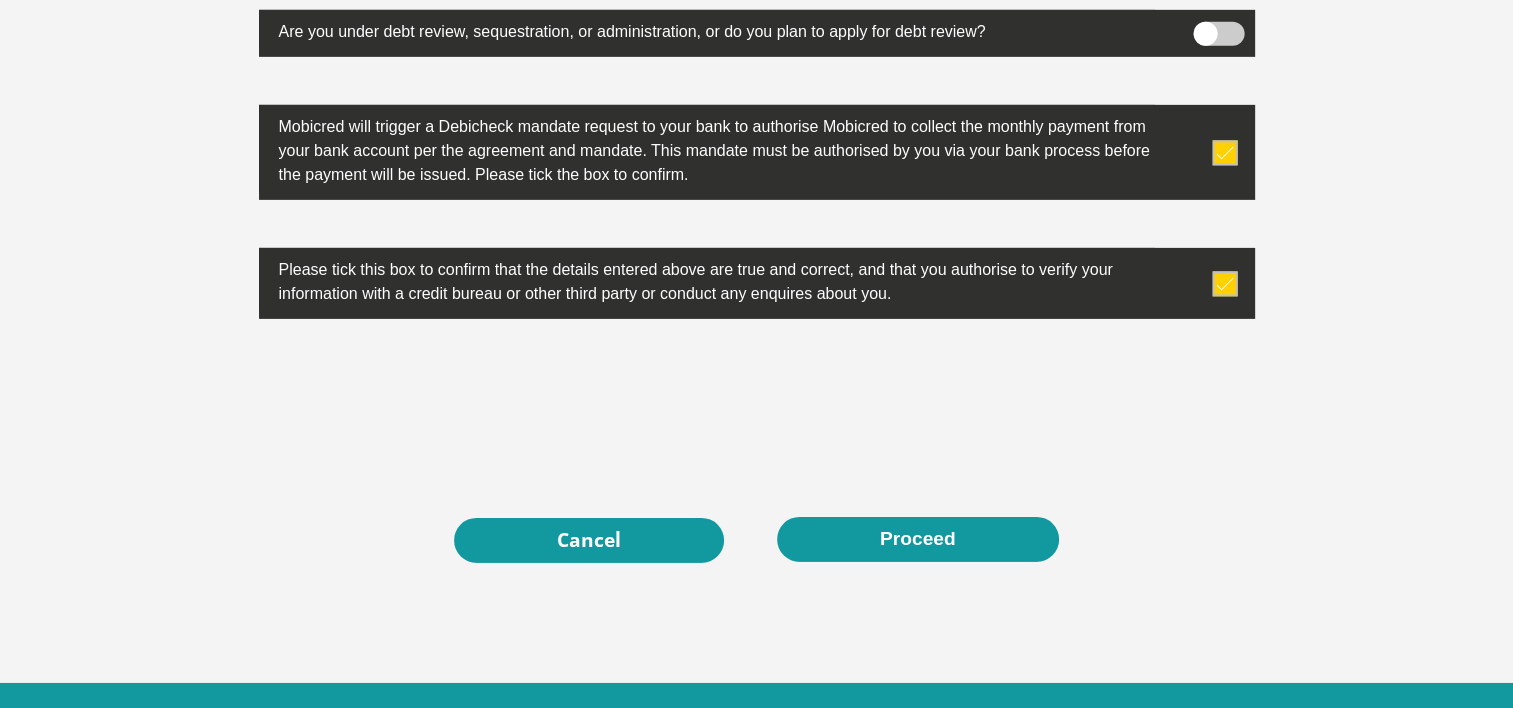 scroll, scrollTop: 6393, scrollLeft: 0, axis: vertical 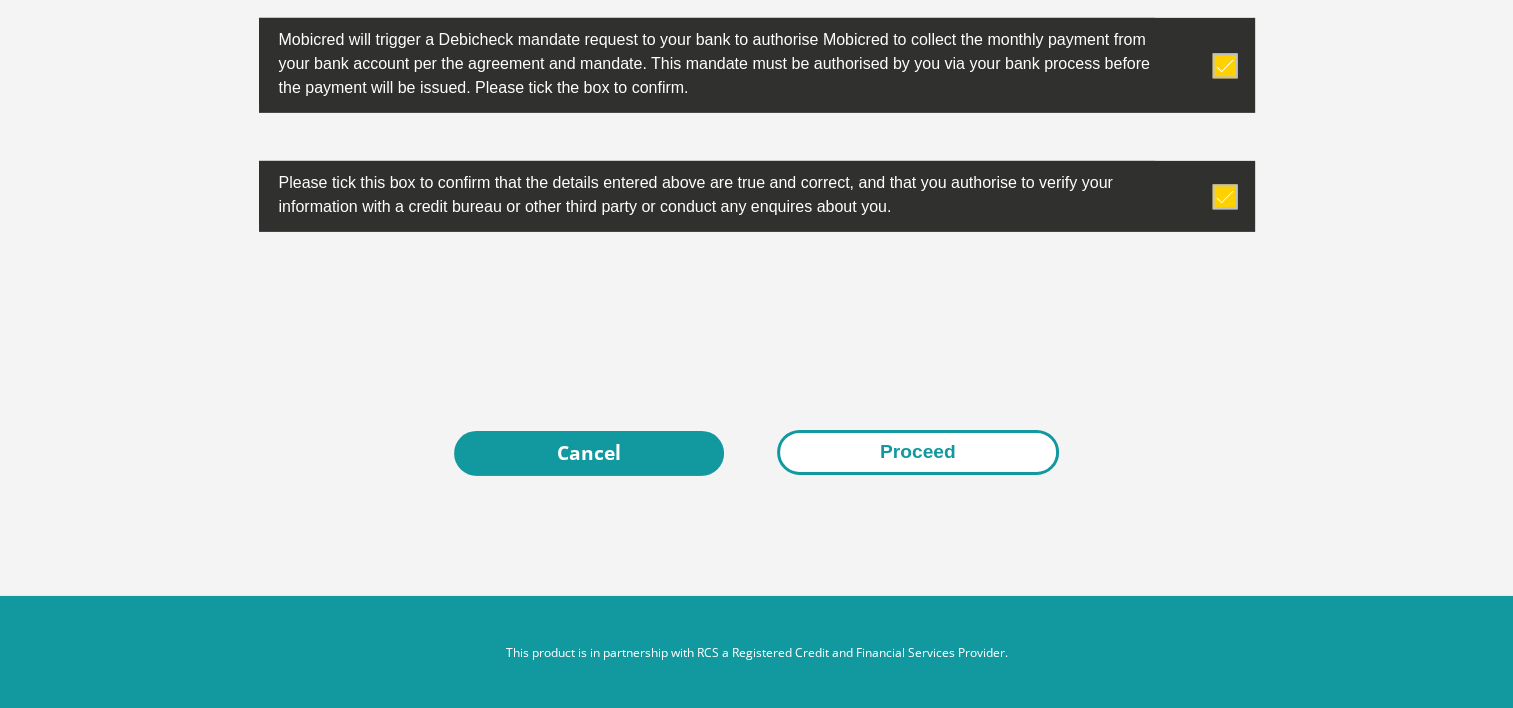 click on "Proceed" at bounding box center [918, 452] 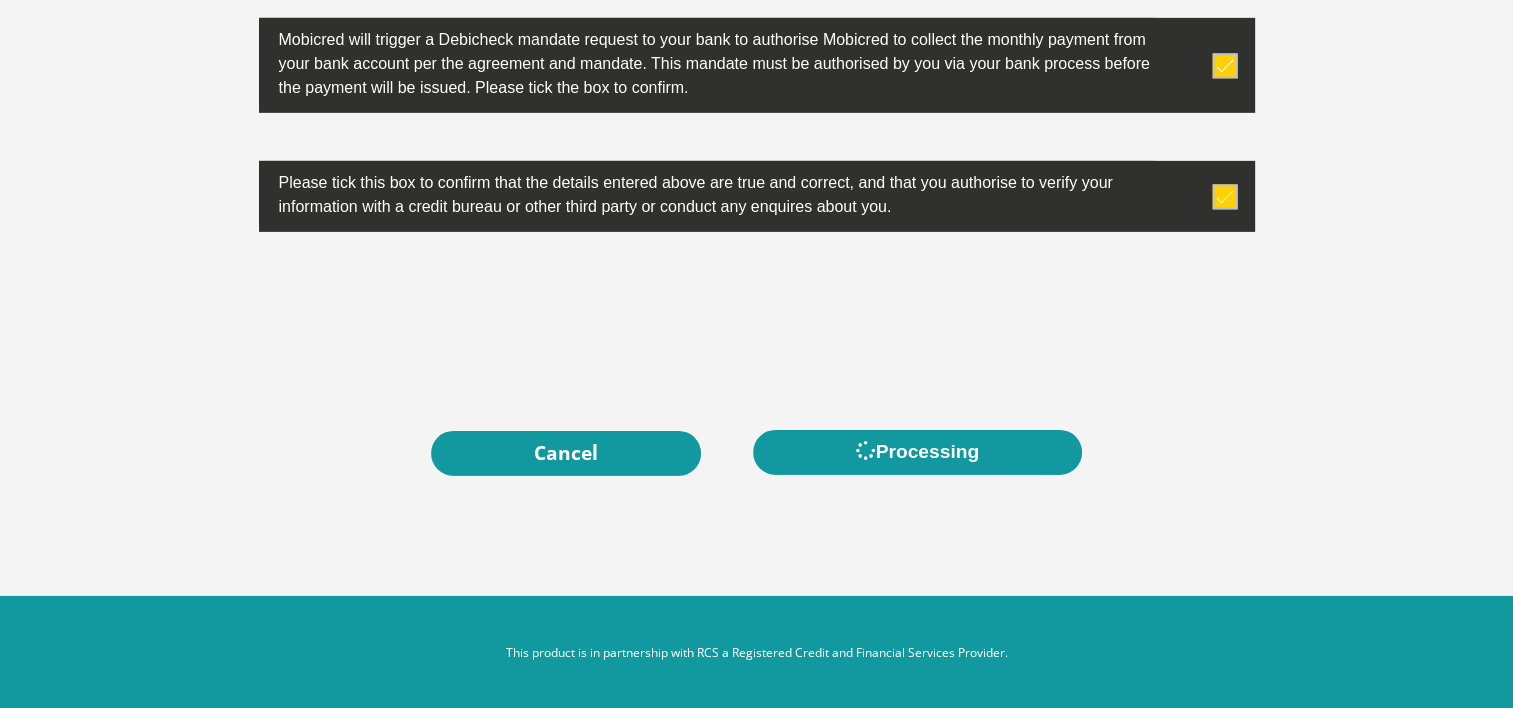 scroll, scrollTop: 0, scrollLeft: 0, axis: both 